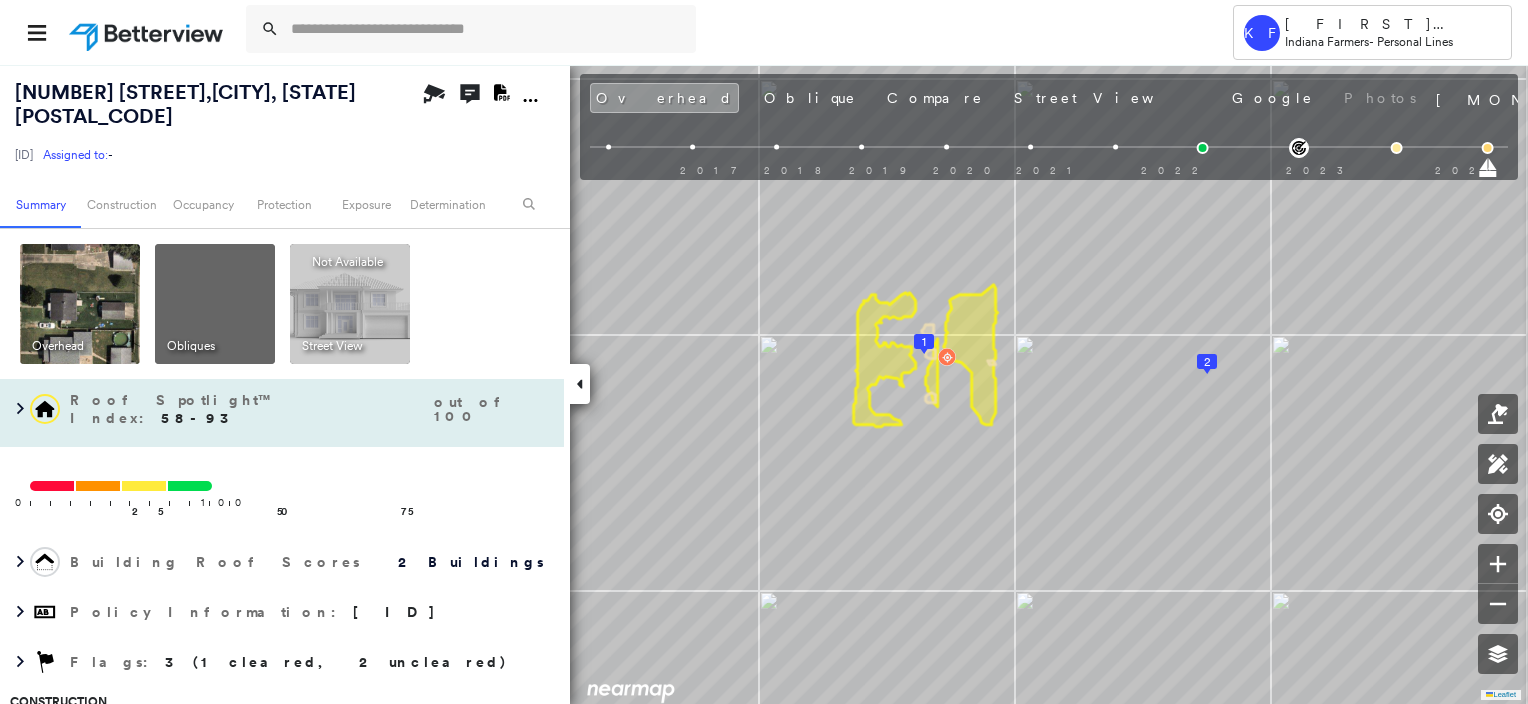 scroll, scrollTop: 0, scrollLeft: 0, axis: both 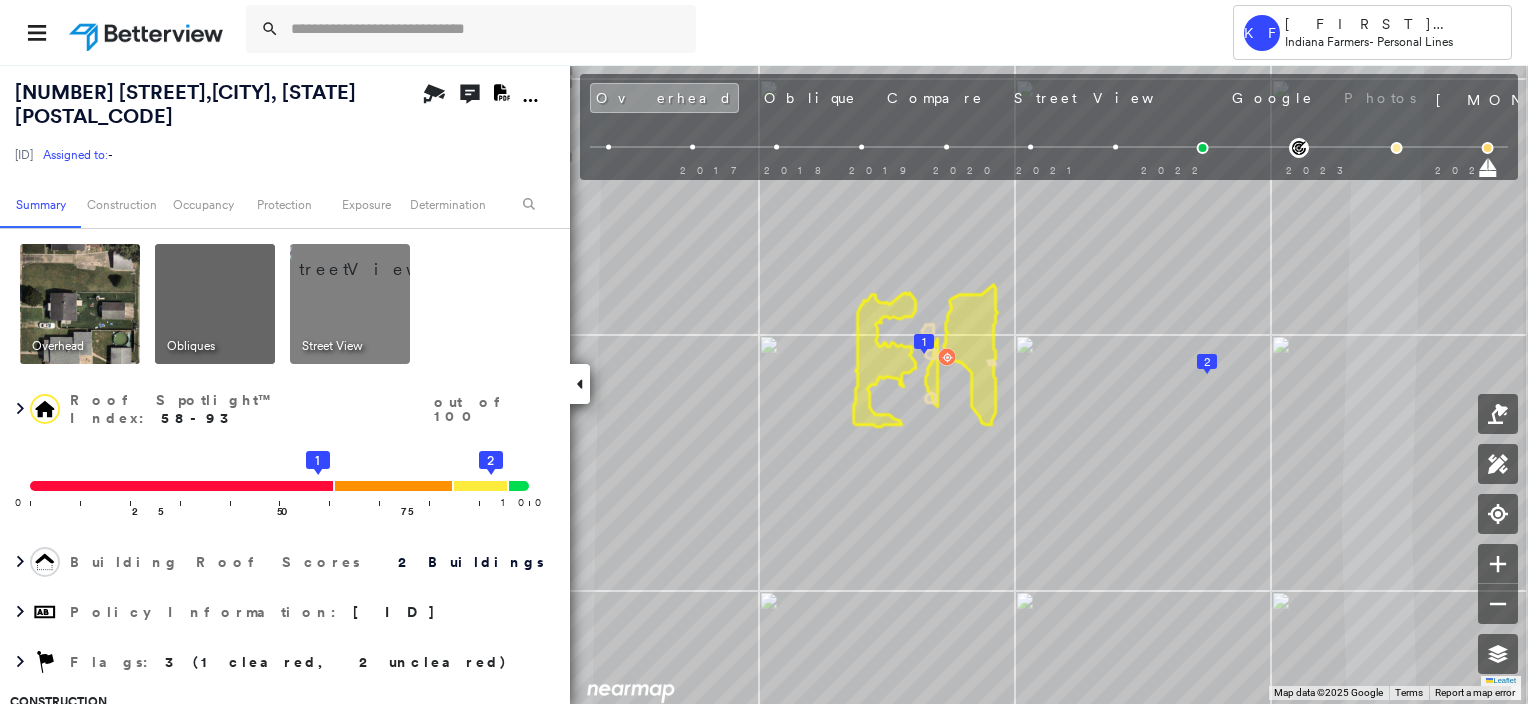 click at bounding box center [374, 259] 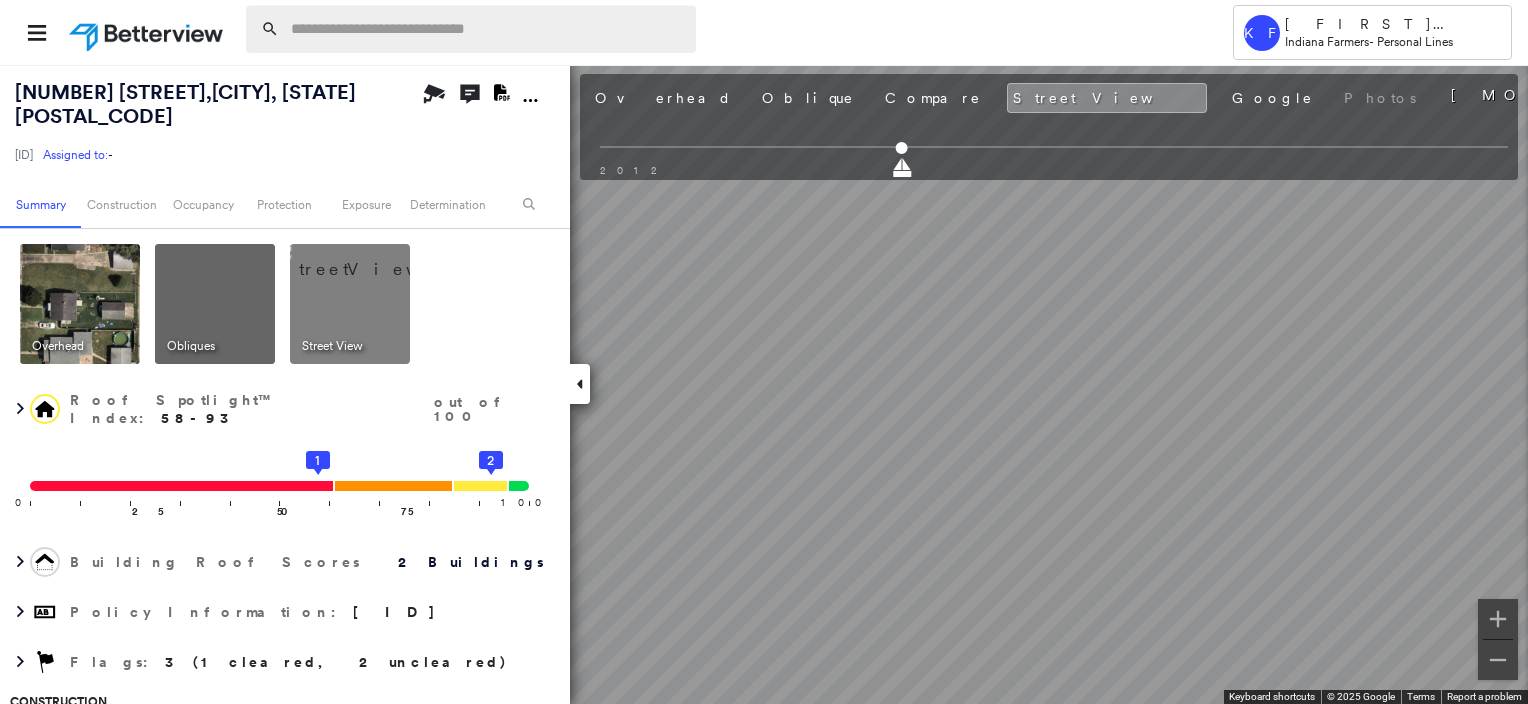 click at bounding box center (487, 29) 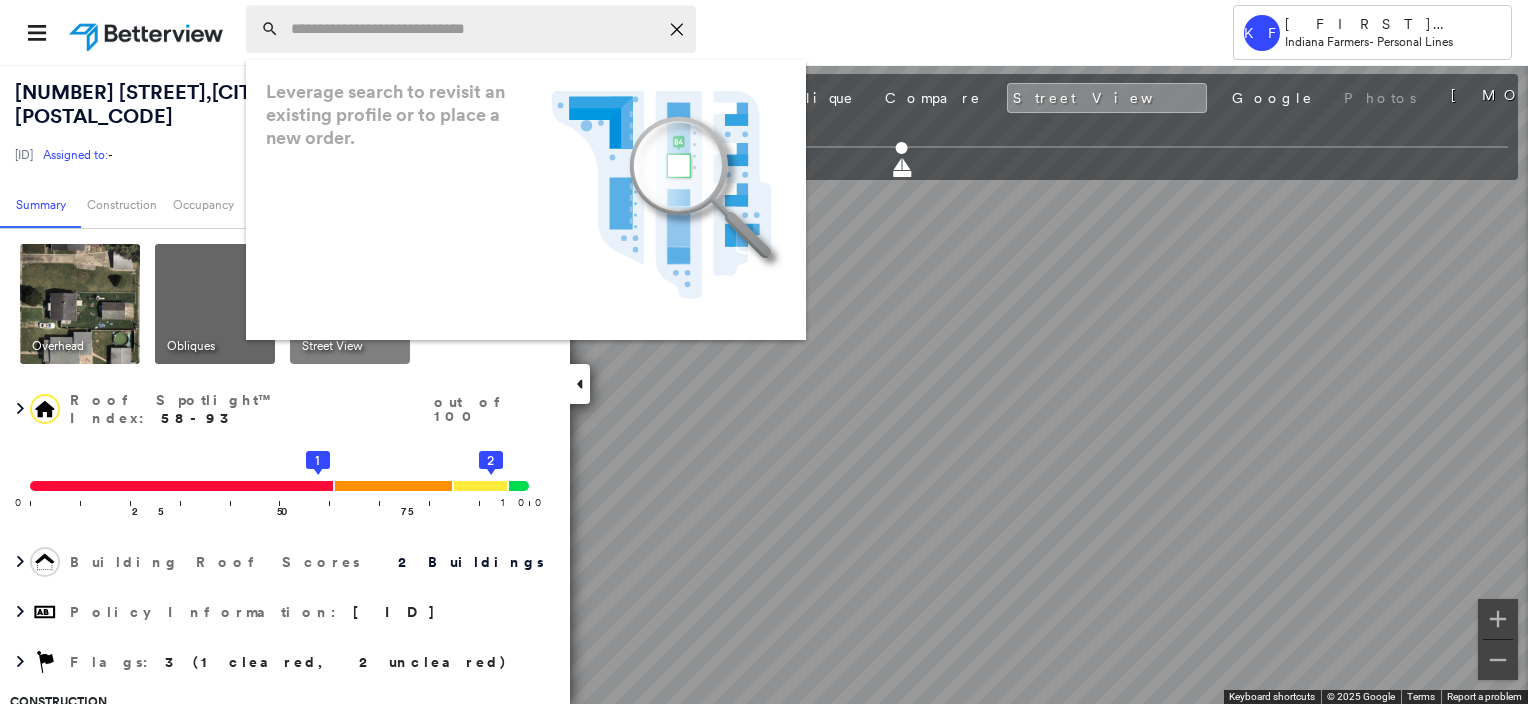 paste on "**********" 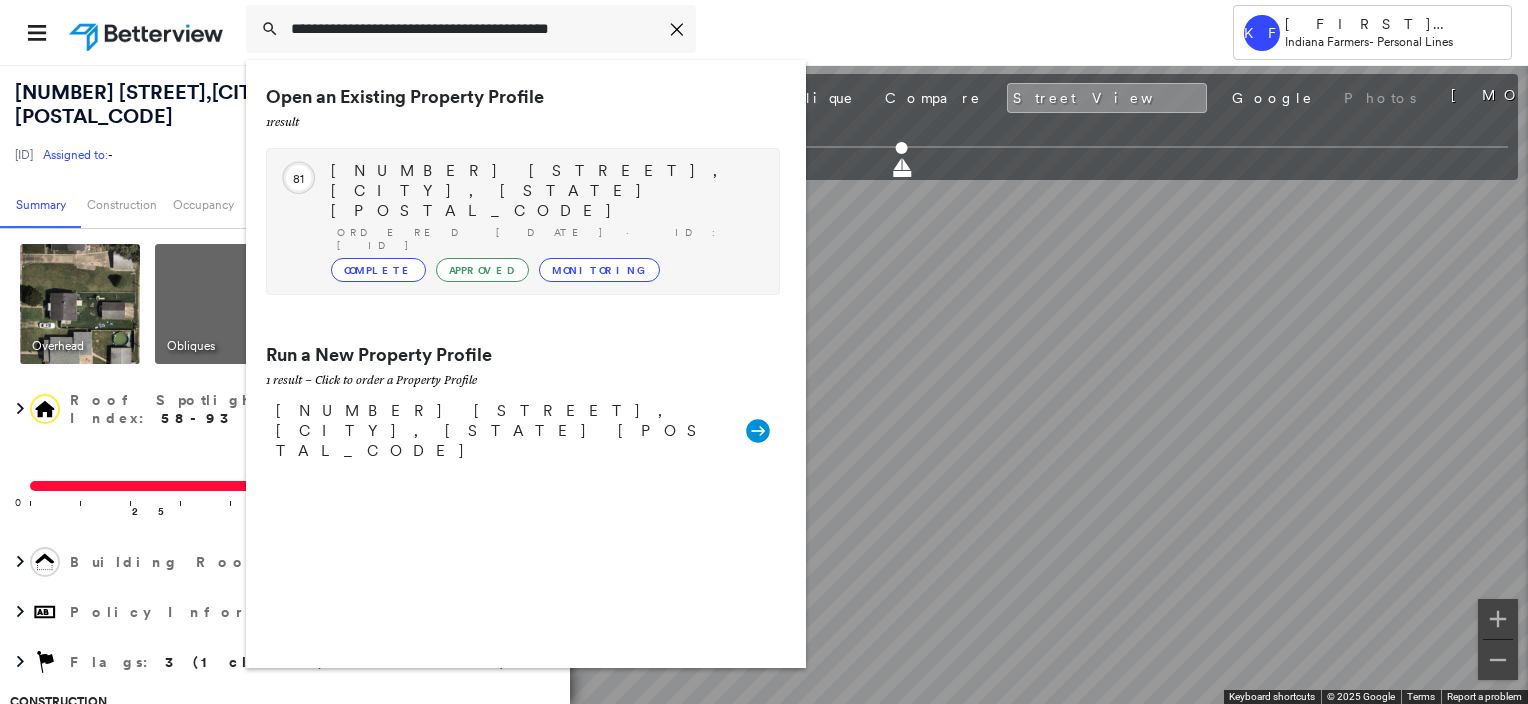 type on "**********" 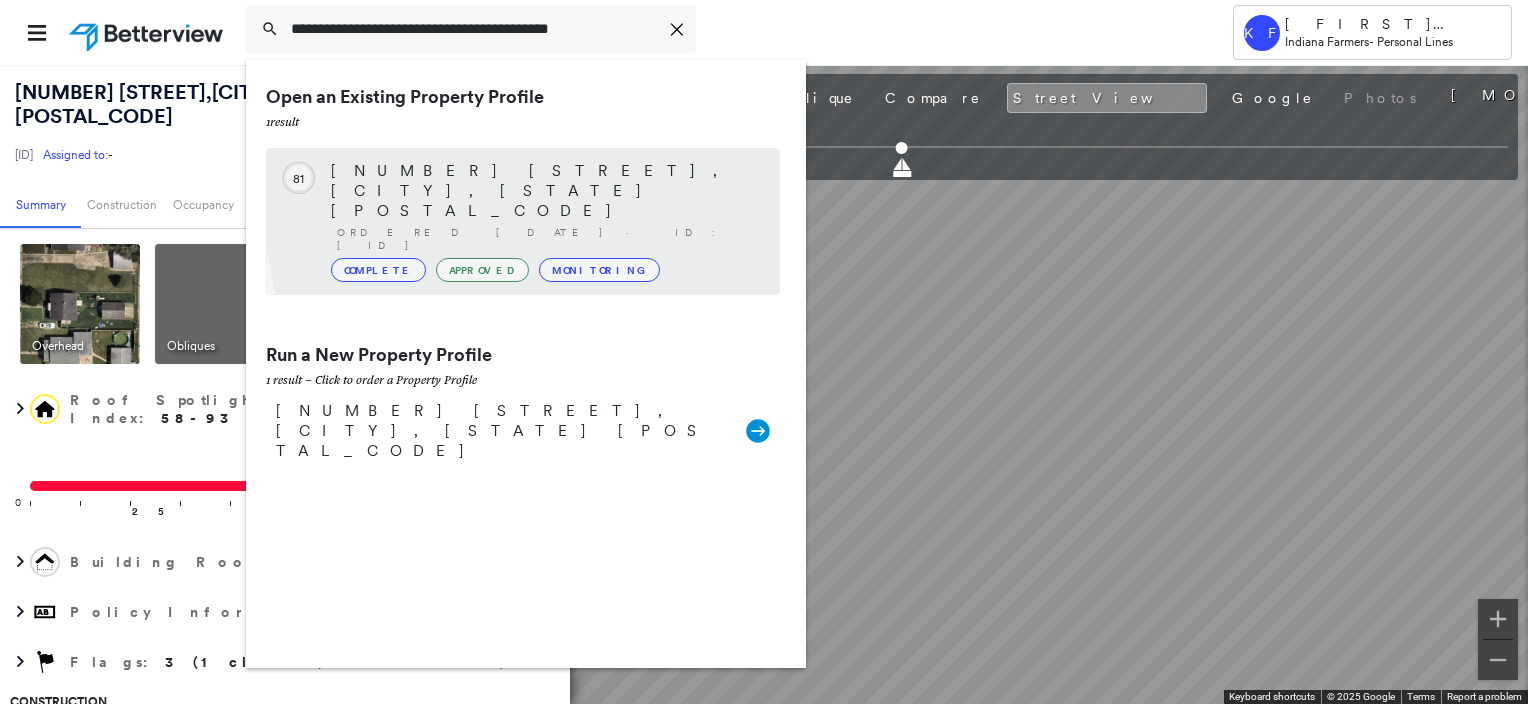 click on "Ordered [DATE] · ID: [ID]" at bounding box center [548, 239] 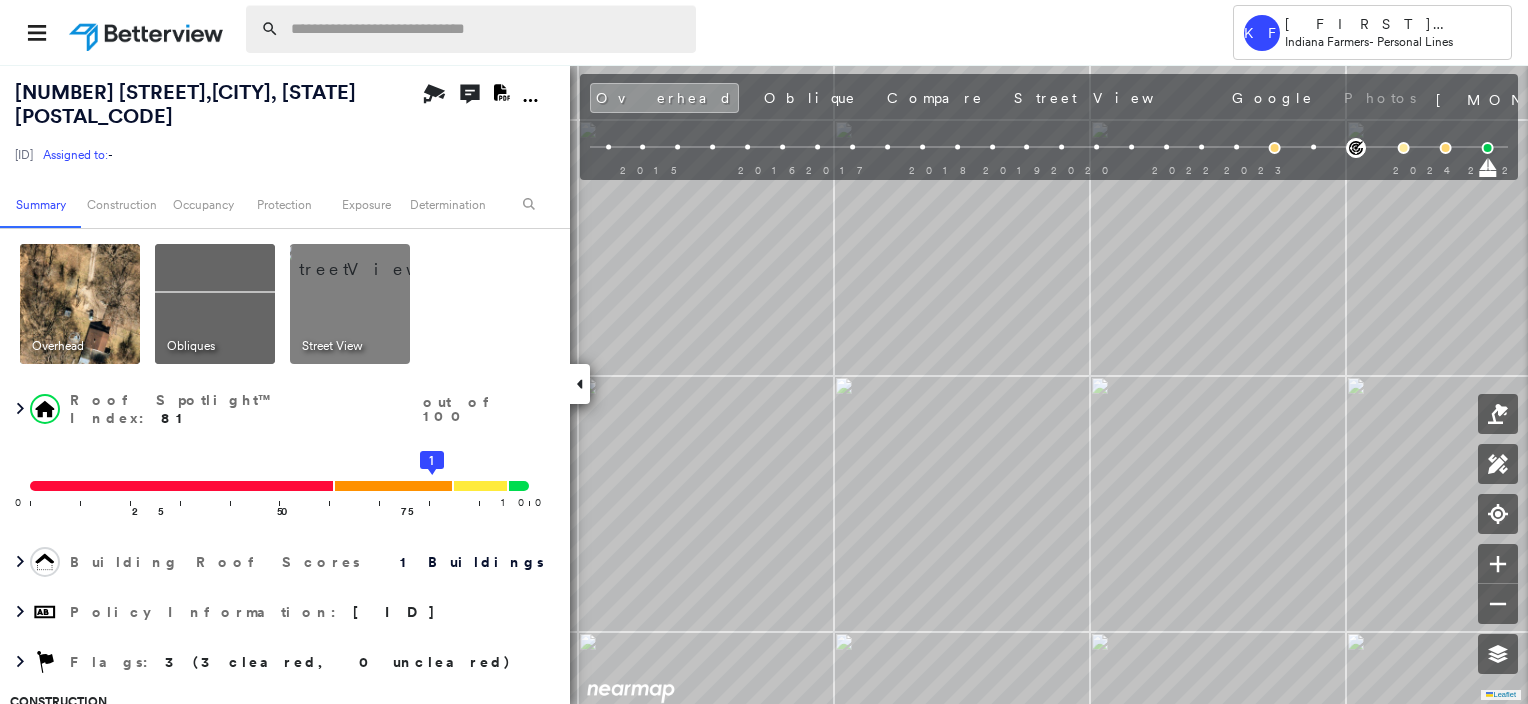 click at bounding box center [487, 29] 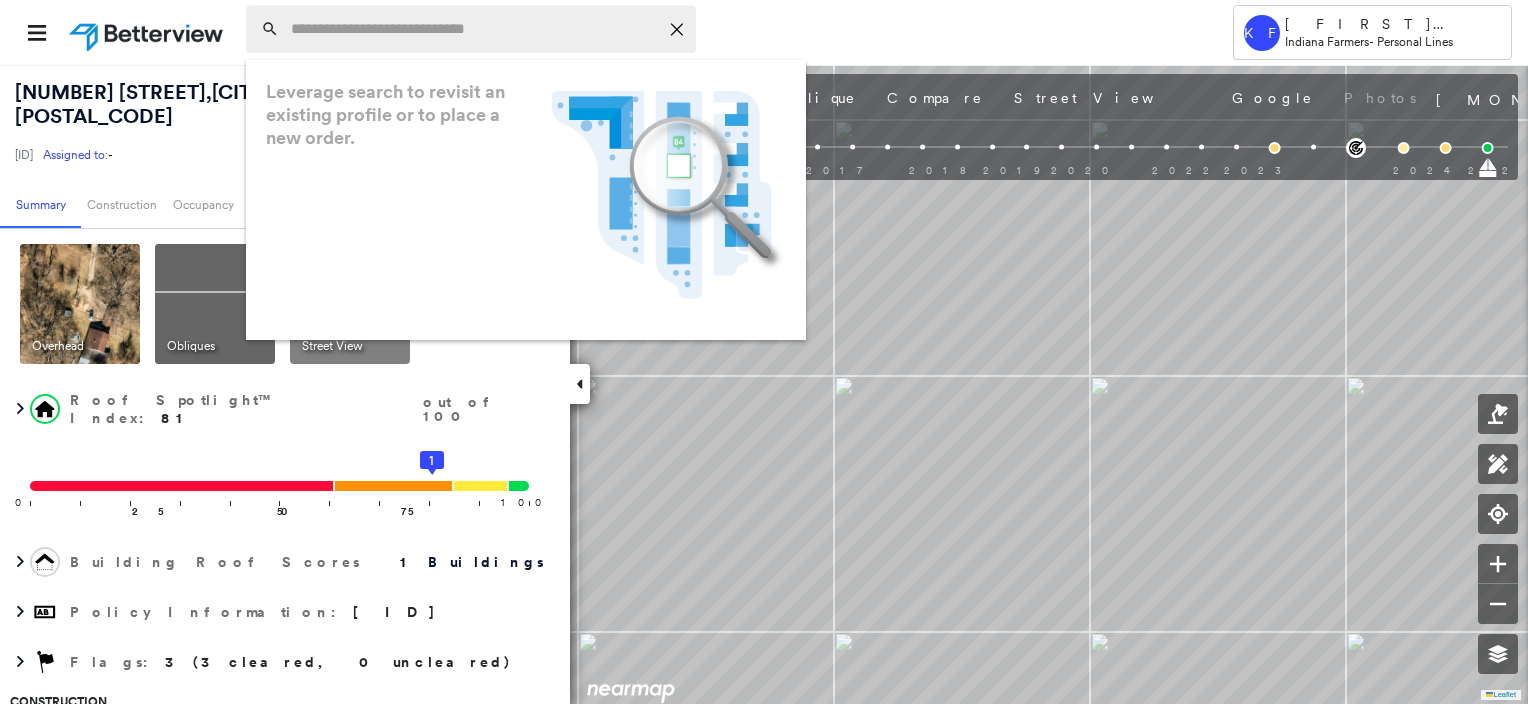 paste on "**********" 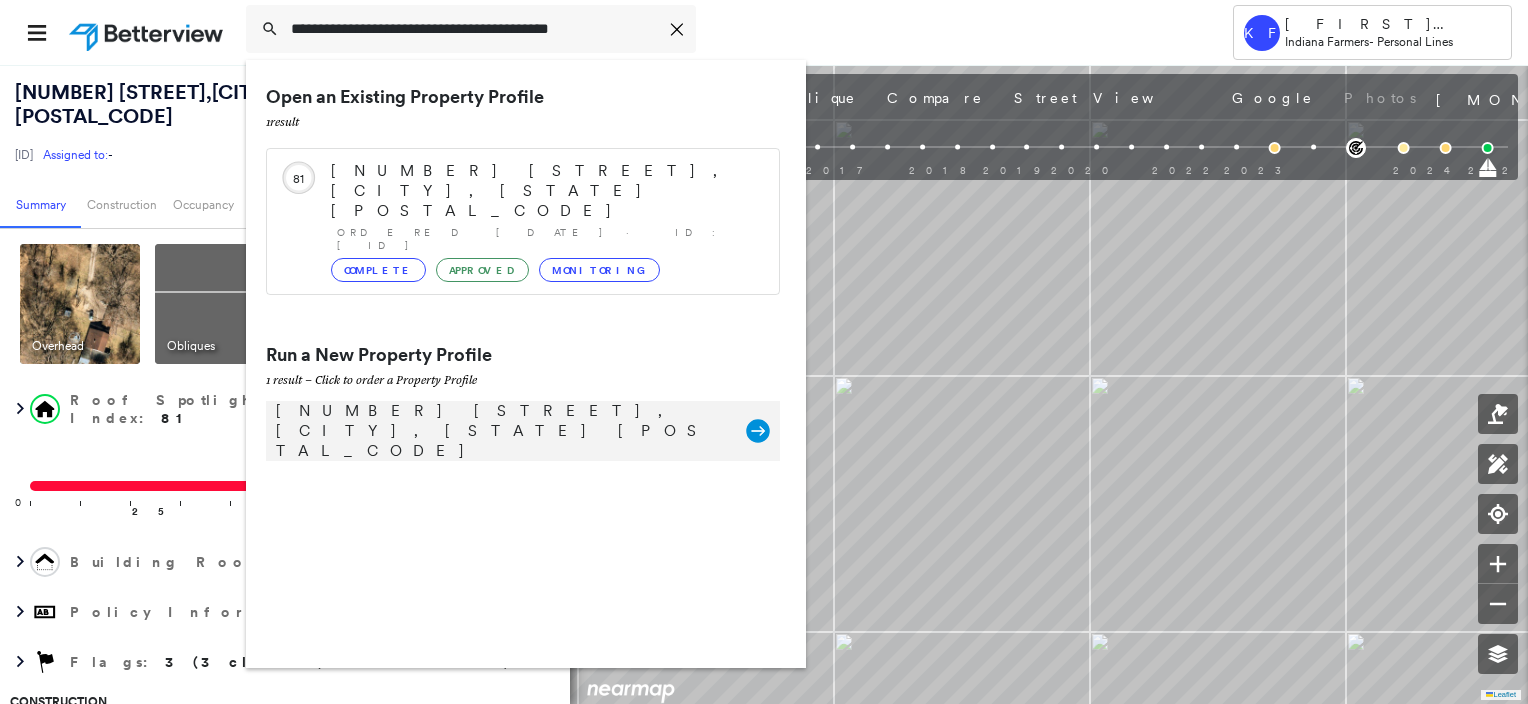 type on "**********" 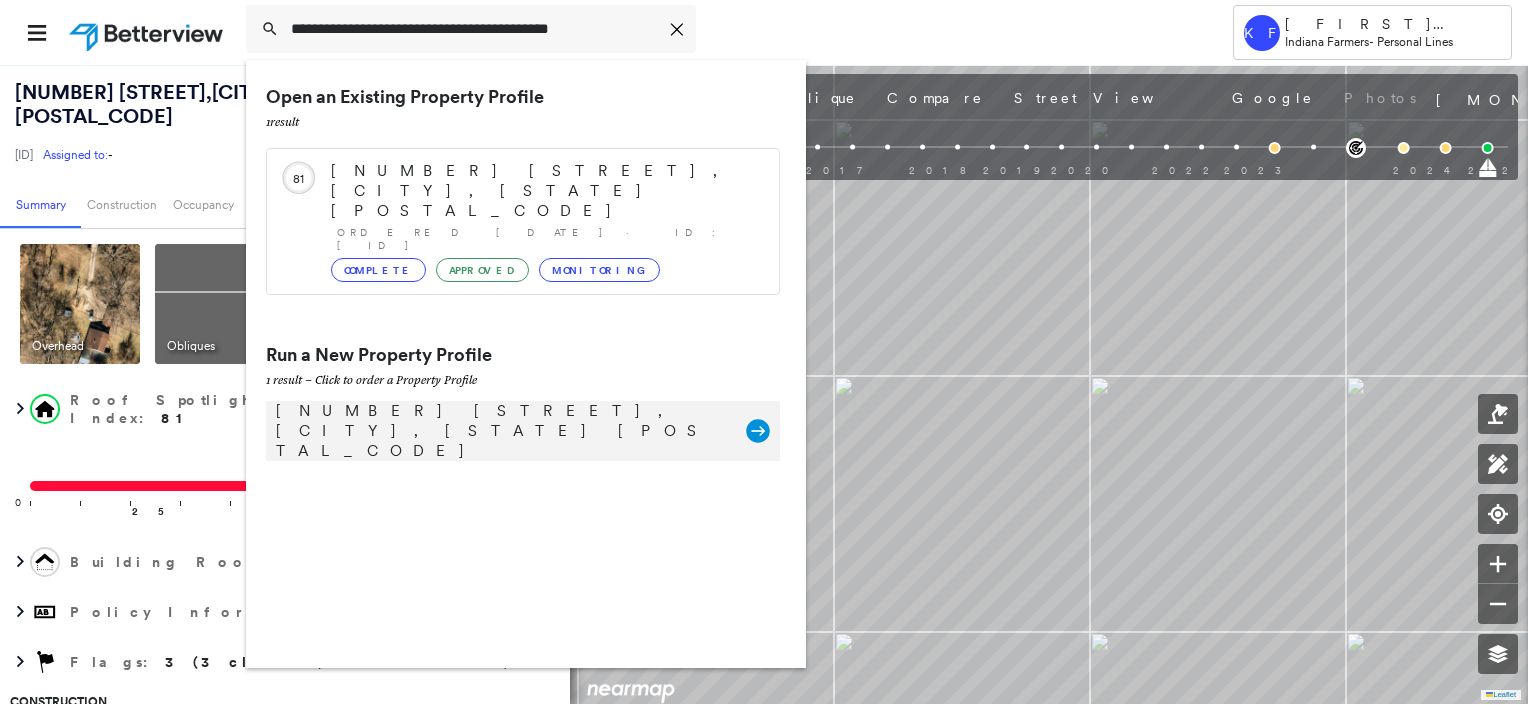 click 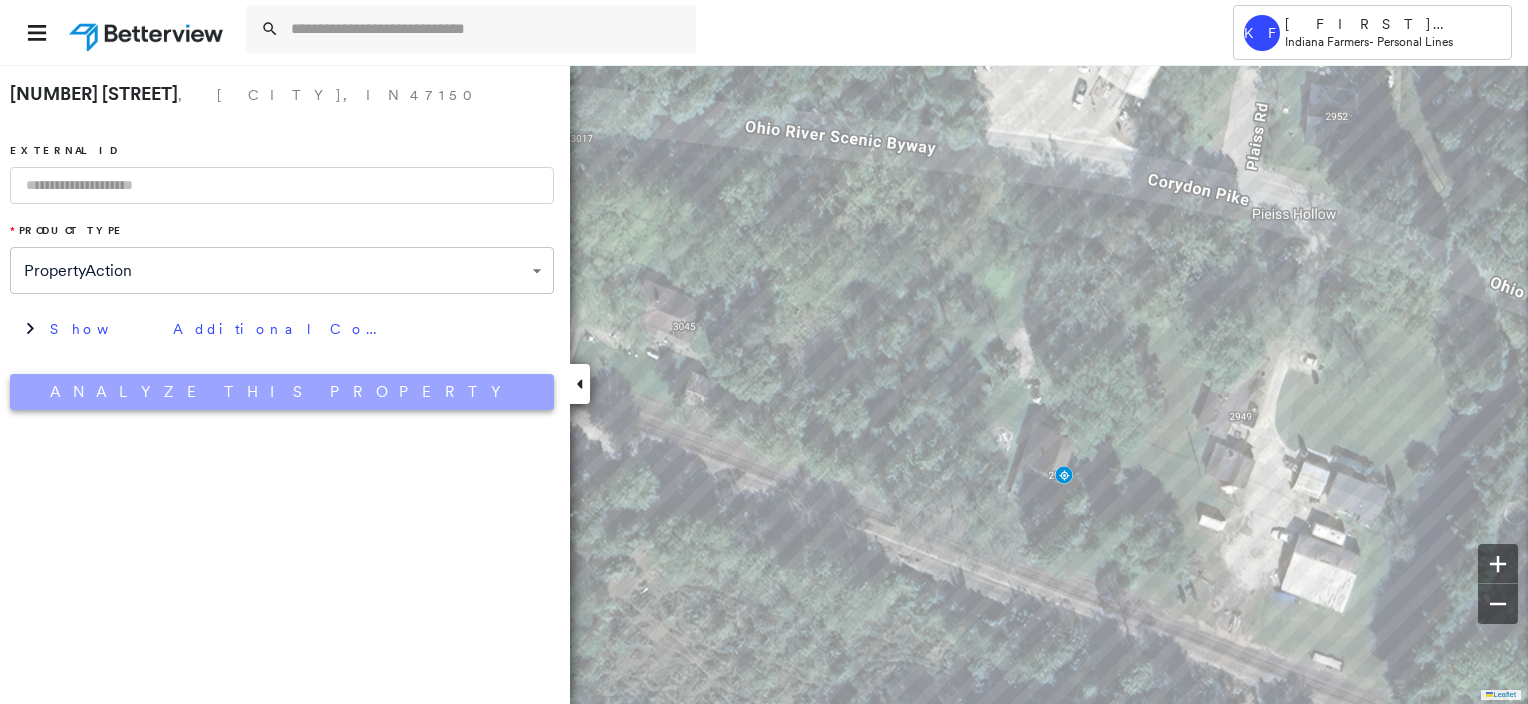 click on "Analyze This Property" at bounding box center [282, 392] 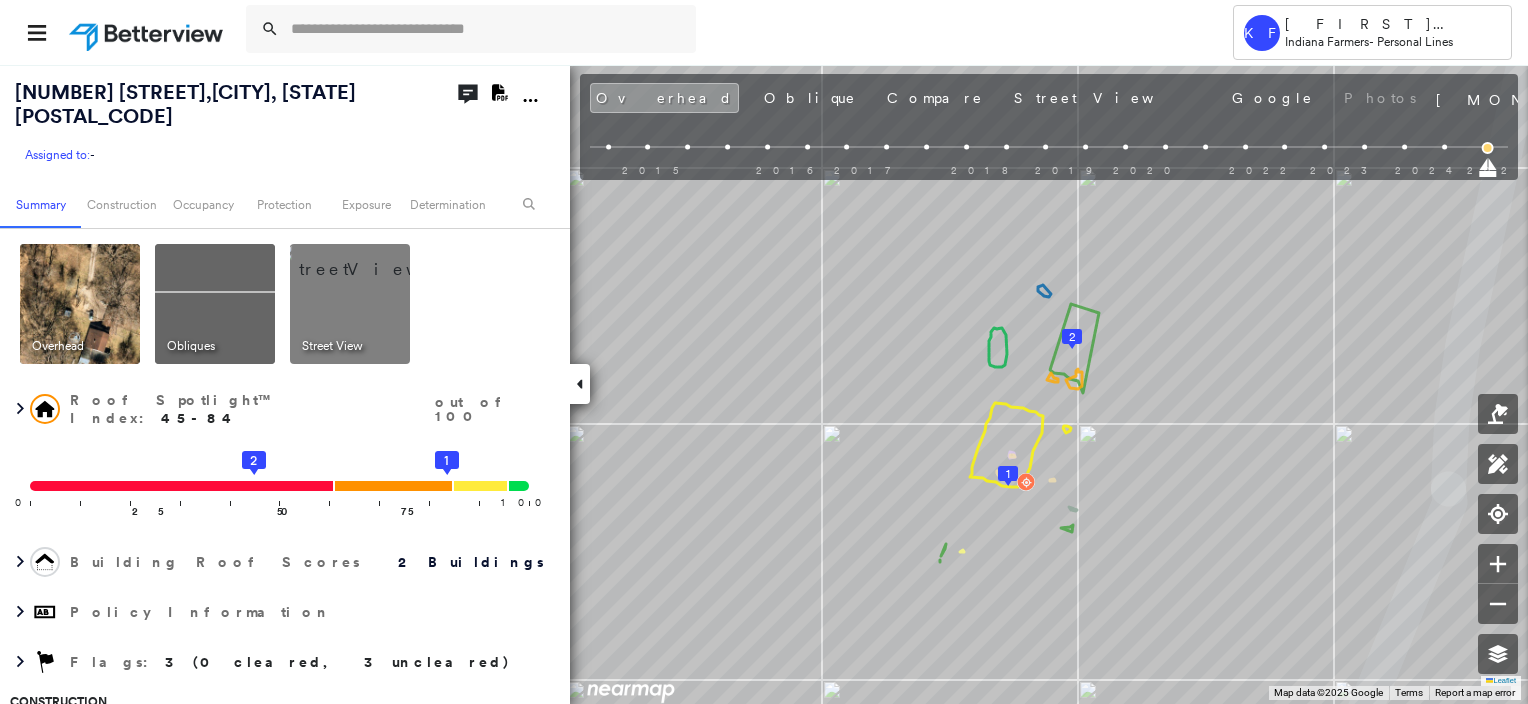 click at bounding box center (374, 259) 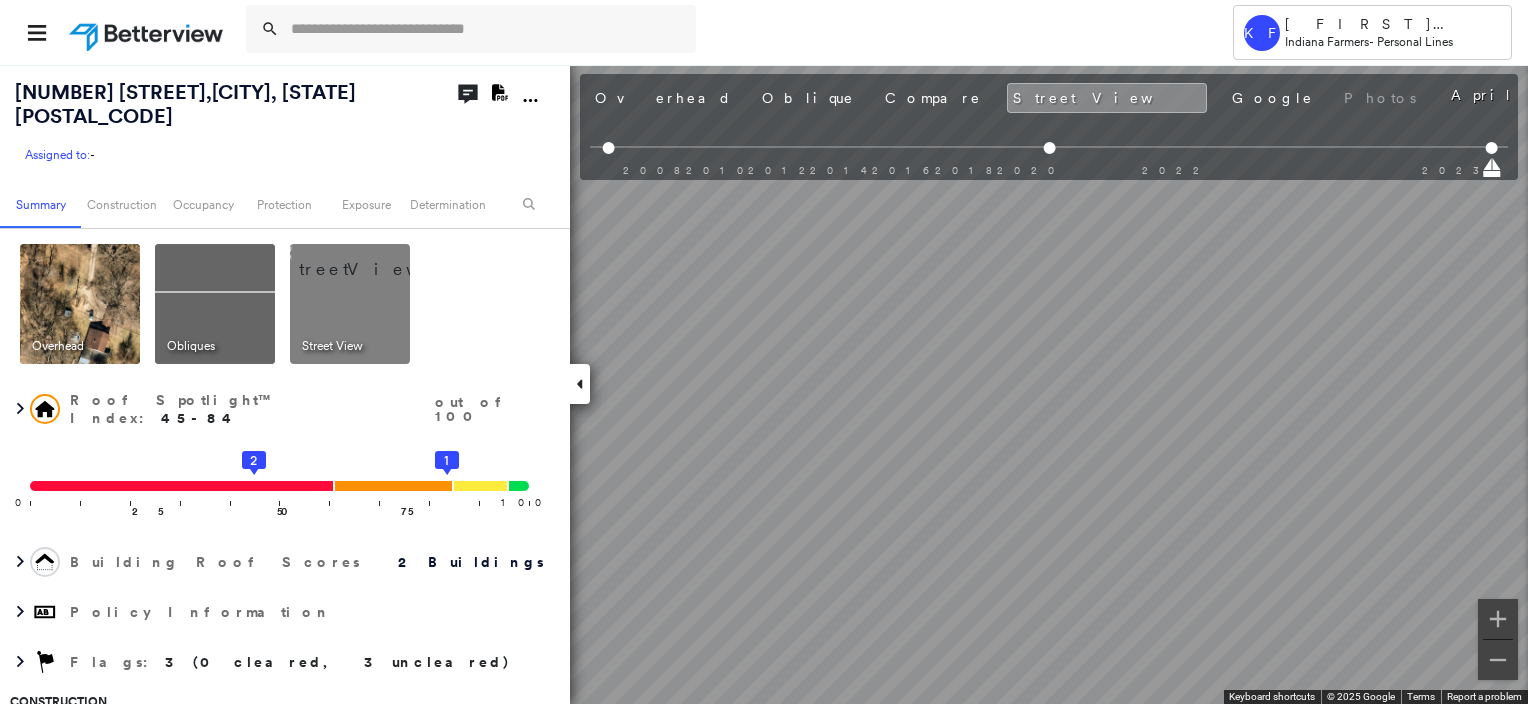 click at bounding box center [80, 304] 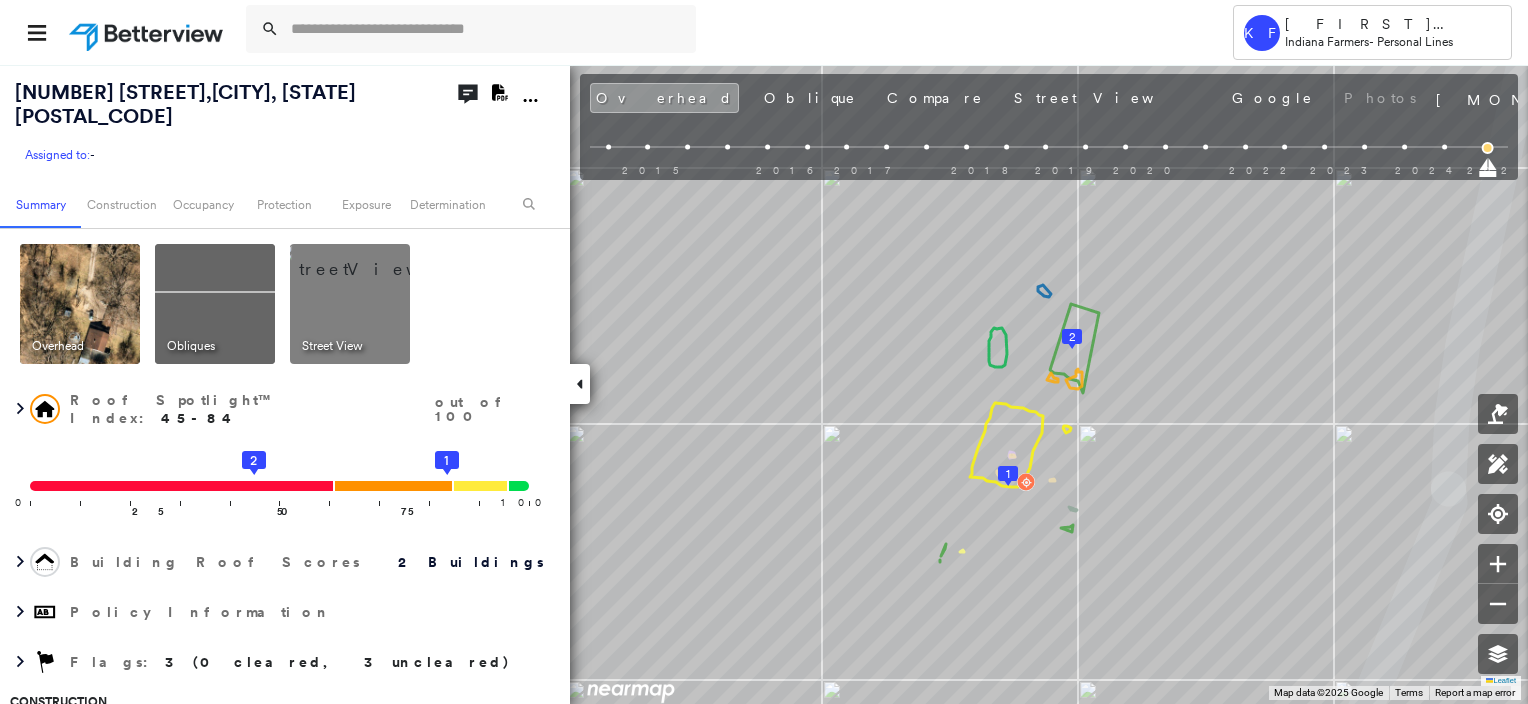 click at bounding box center [374, 259] 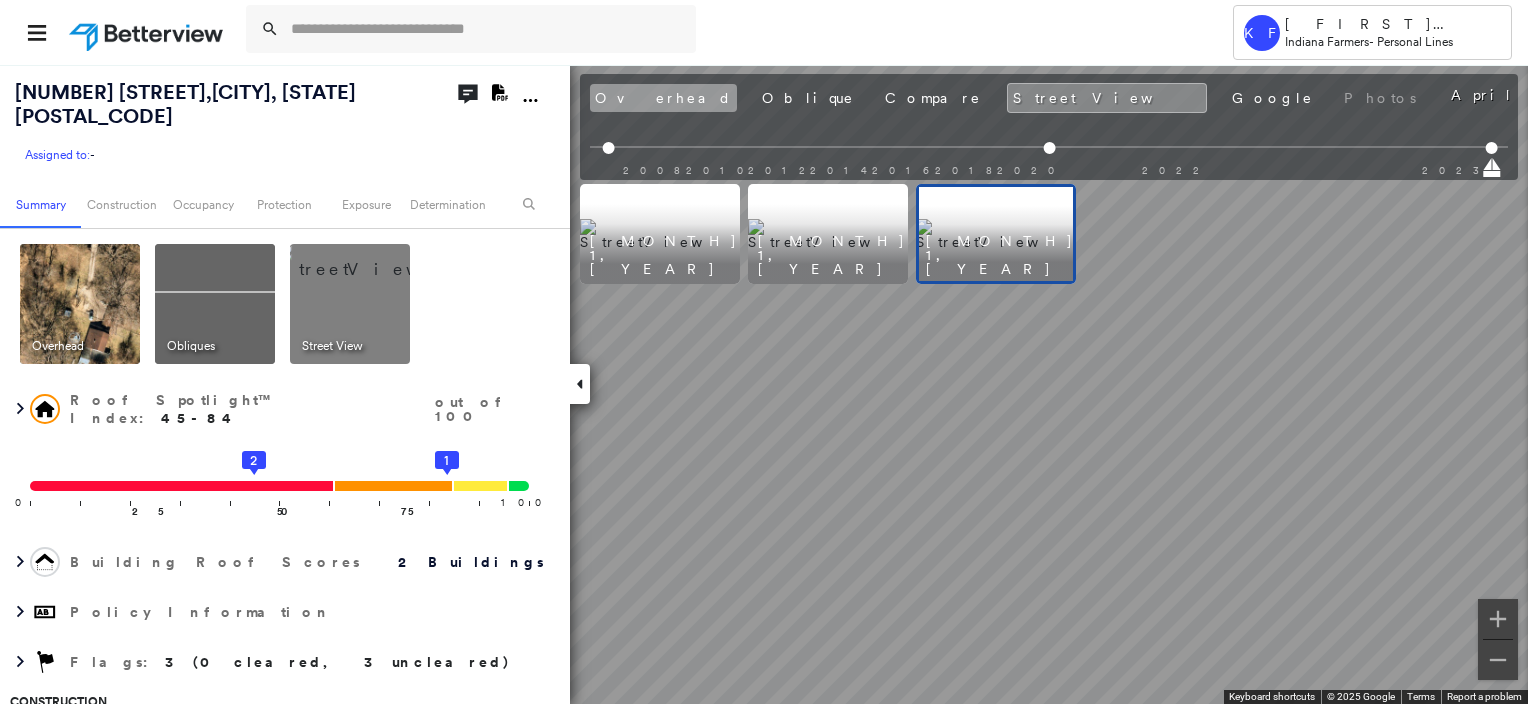 click on "Overhead" at bounding box center [663, 98] 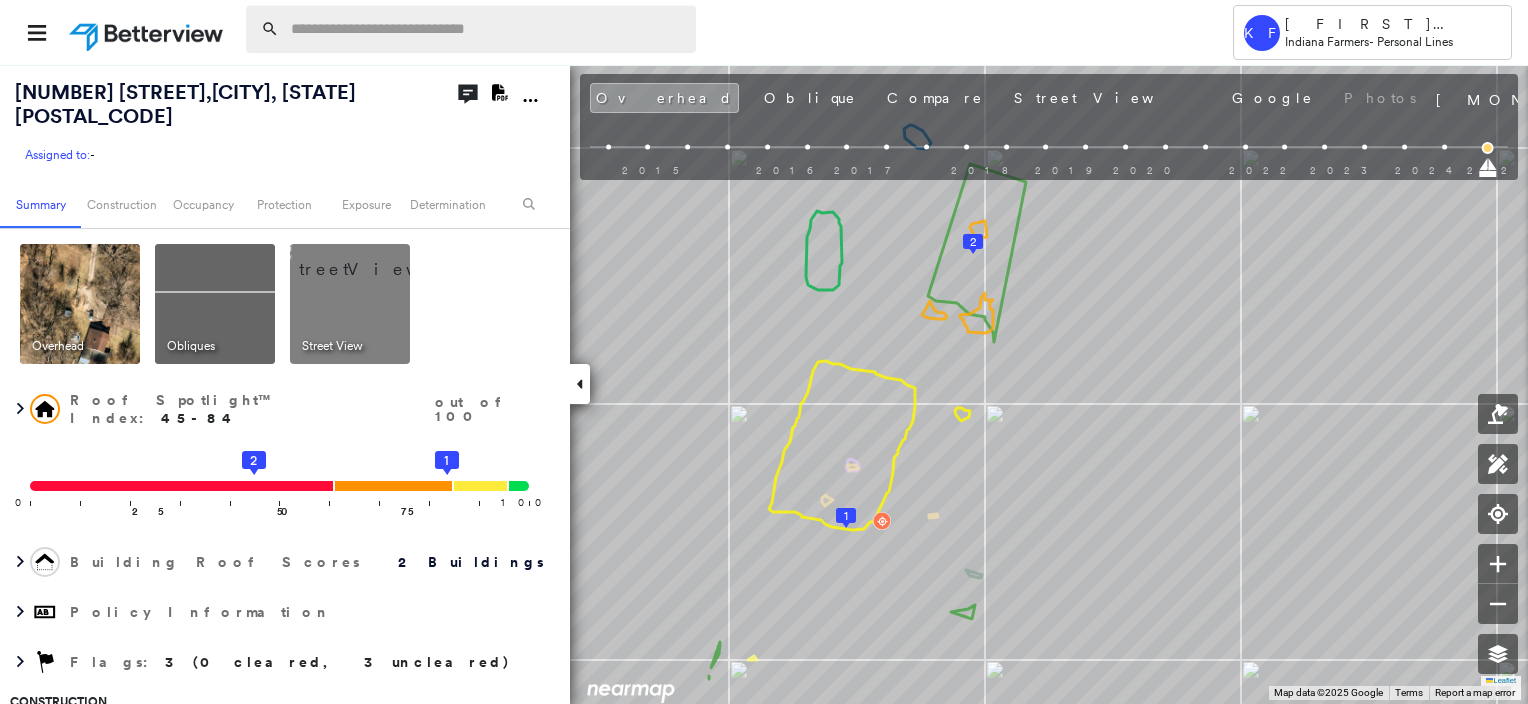 click at bounding box center [487, 29] 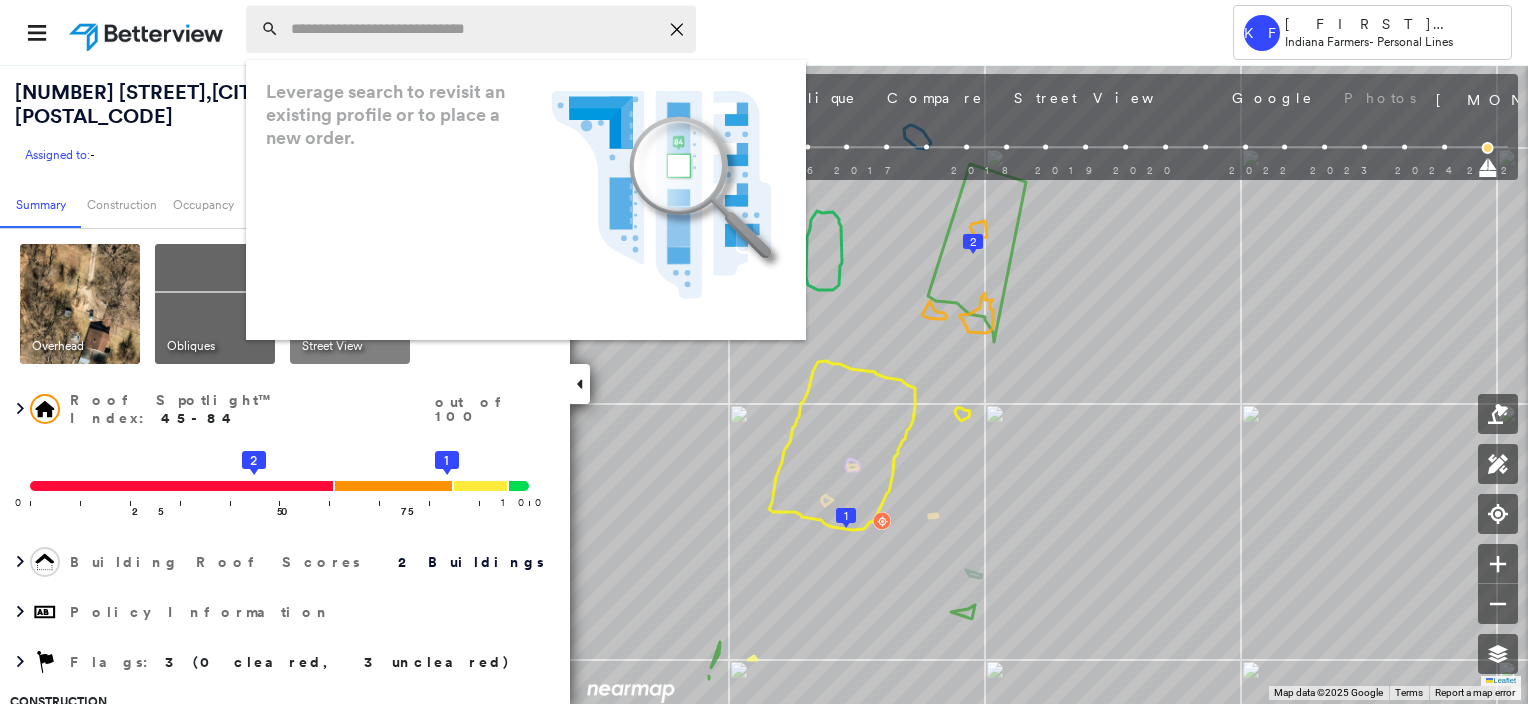 paste on "**********" 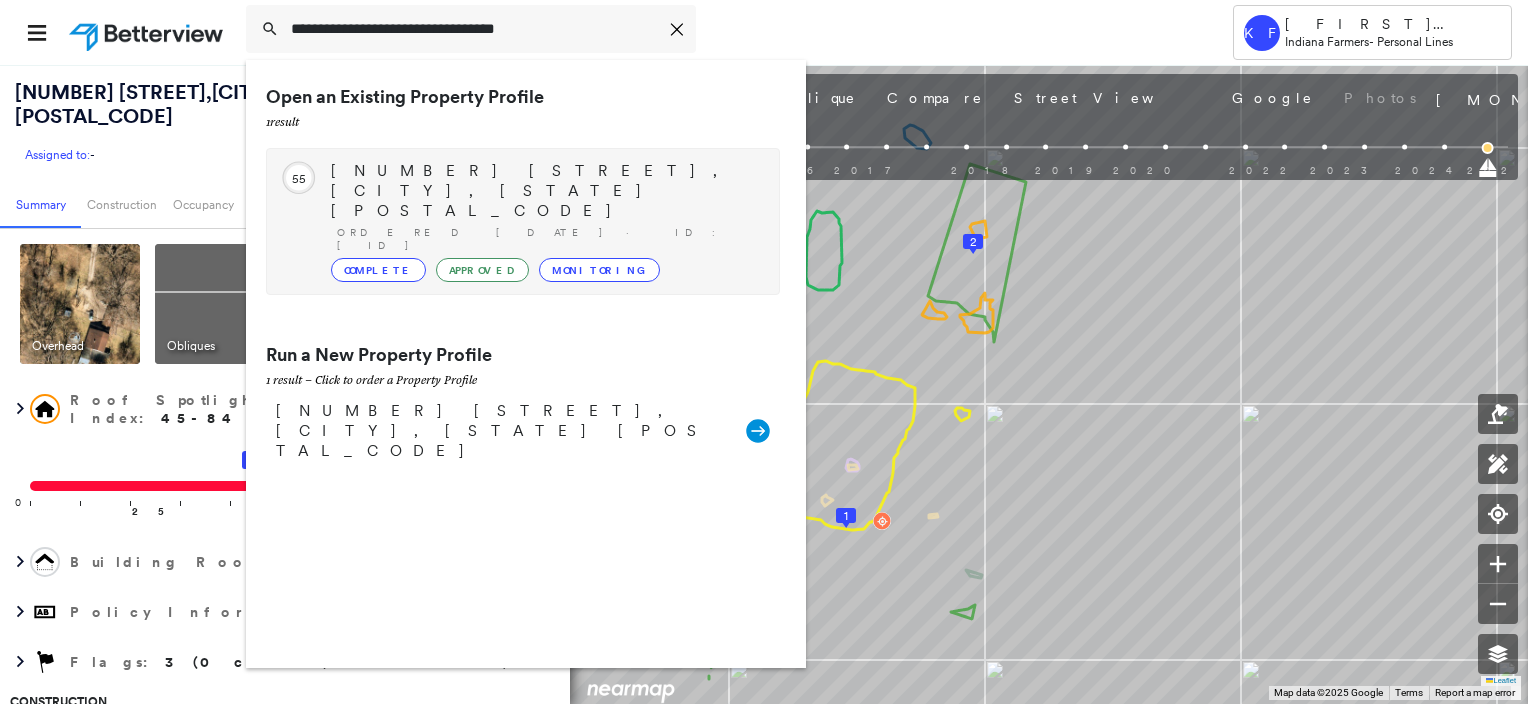 type on "**********" 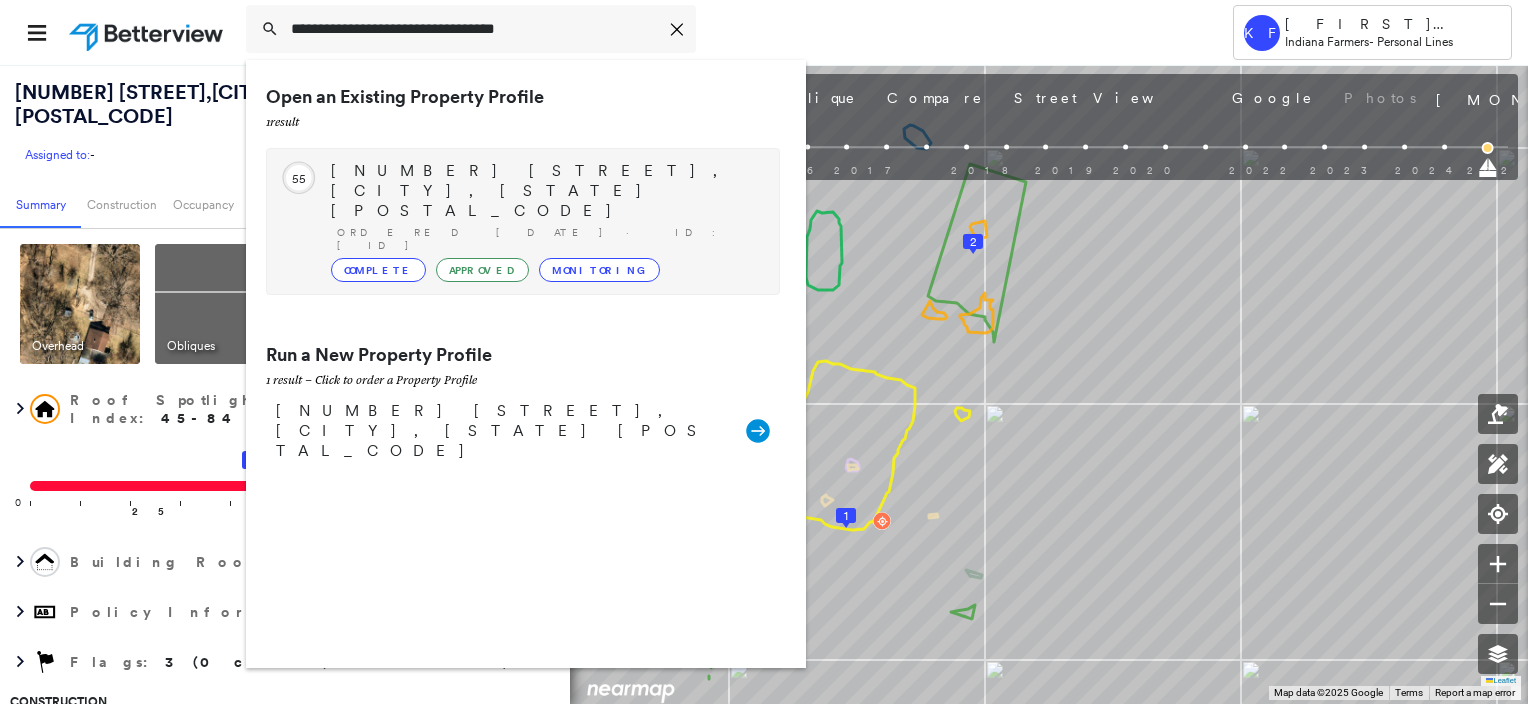 click on "[NUMBER] [STREET], [CITY], [STATE] [POSTAL_CODE] Ordered [DATE] · ID: [ID] Complete Approved Monitoring" at bounding box center (545, 221) 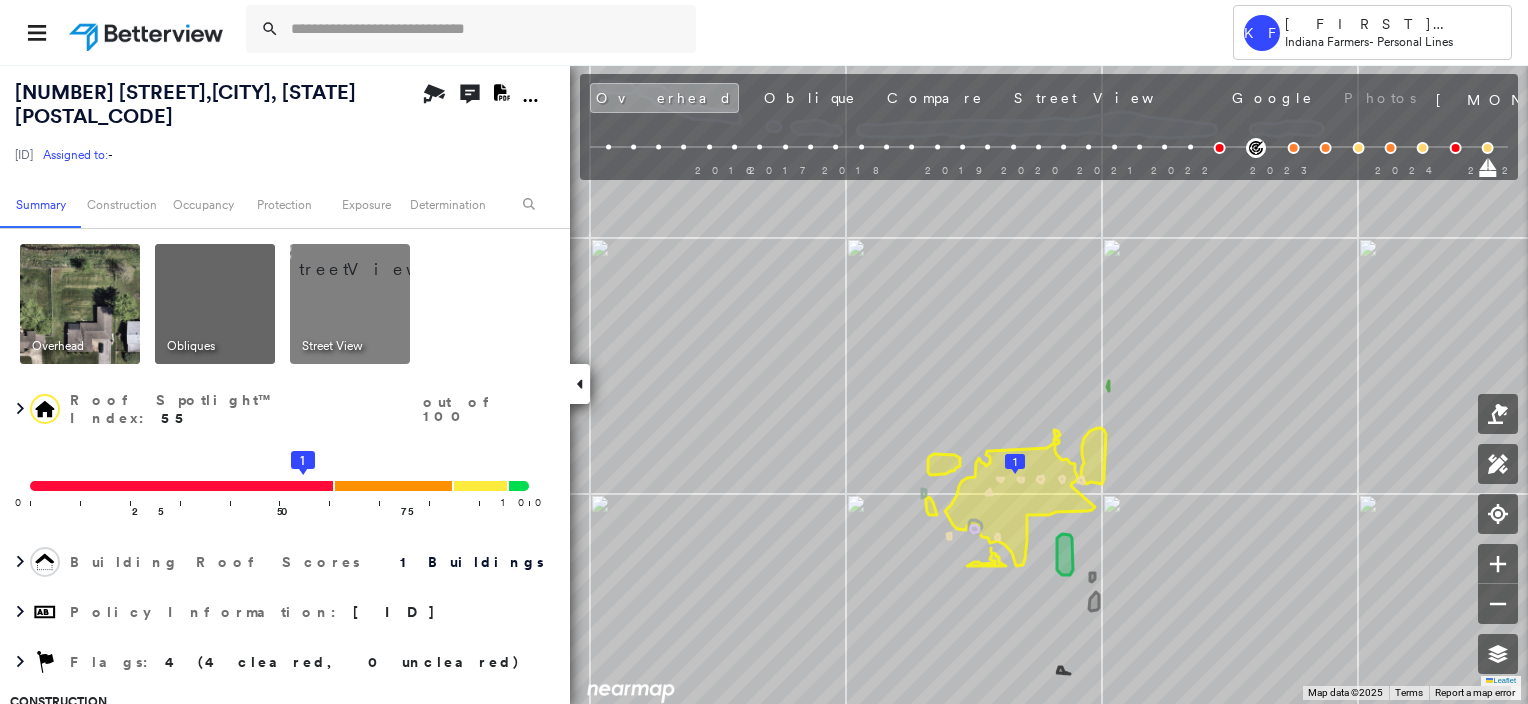 click at bounding box center (374, 259) 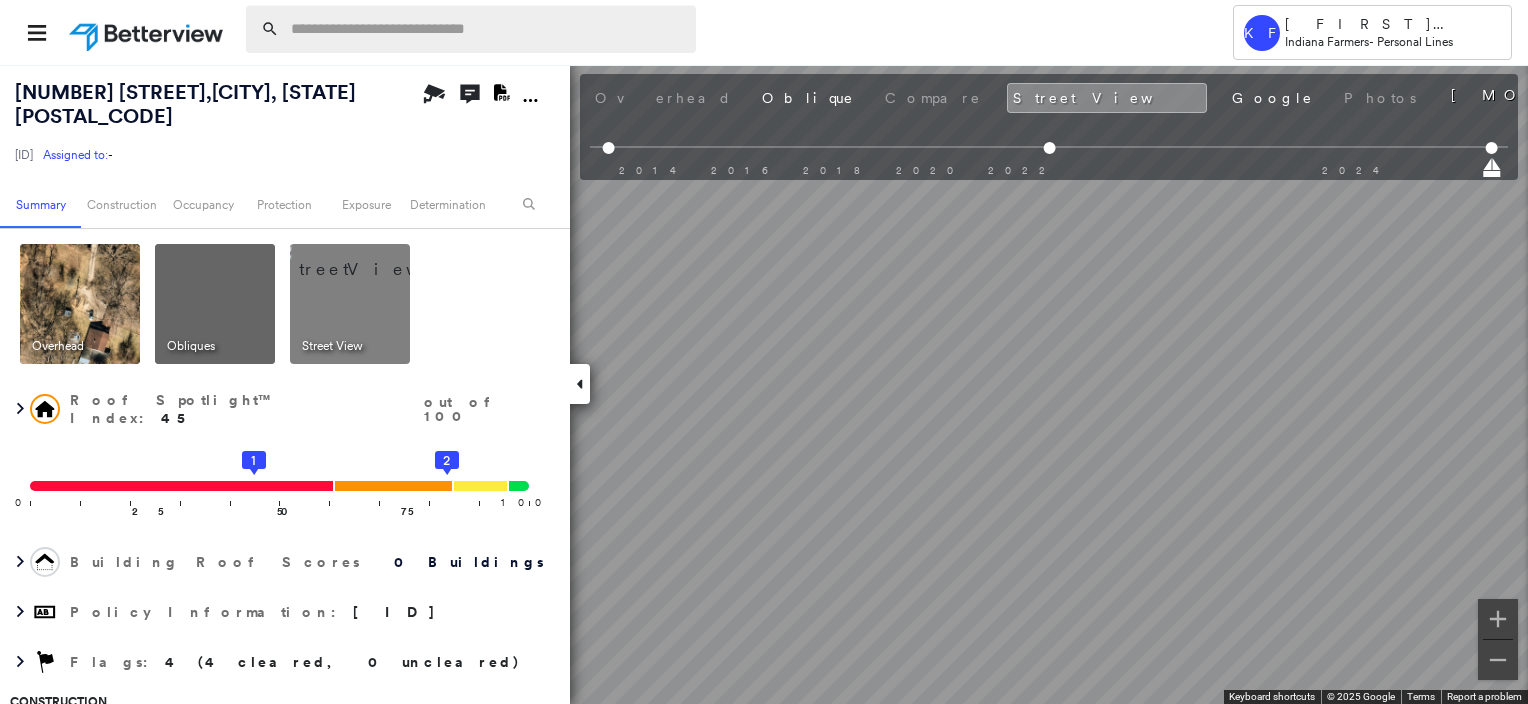 click at bounding box center [487, 29] 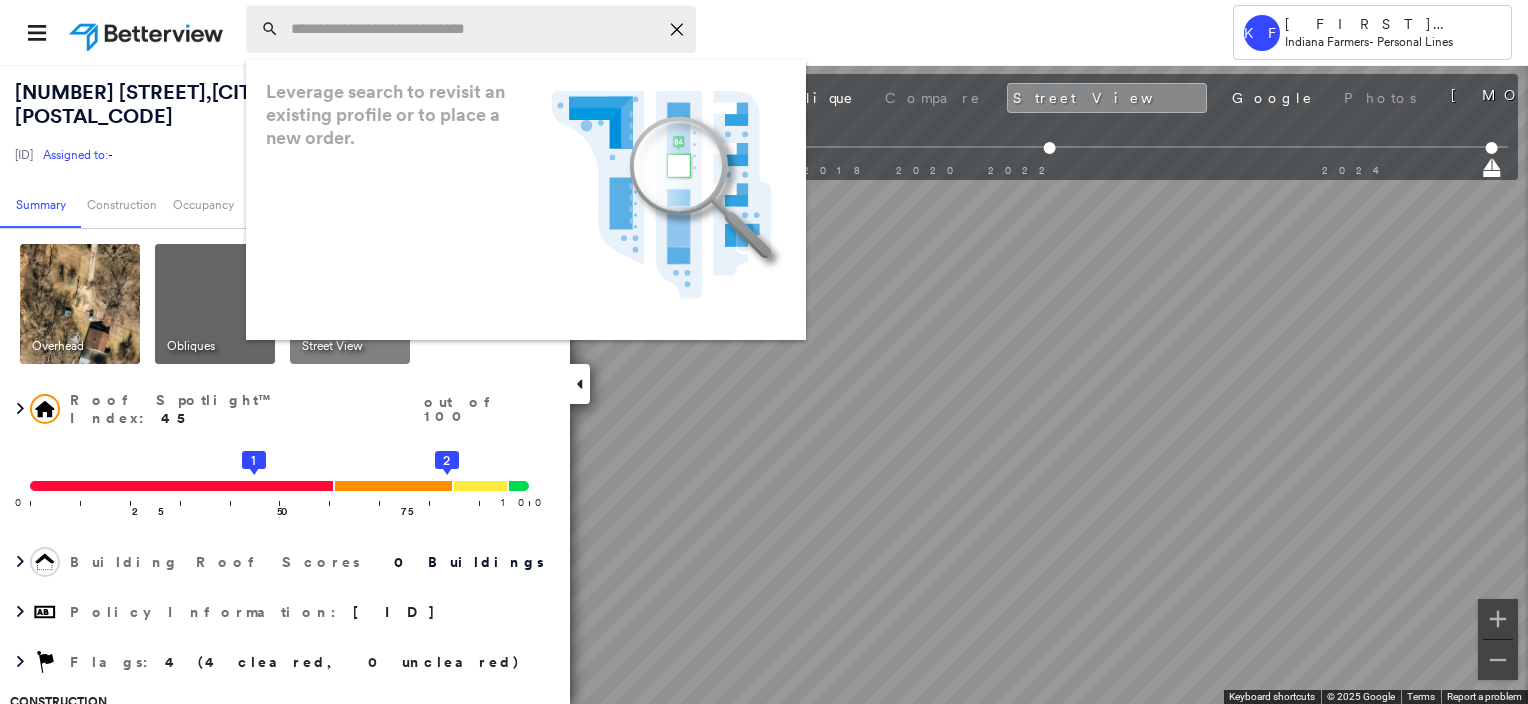 paste on "**********" 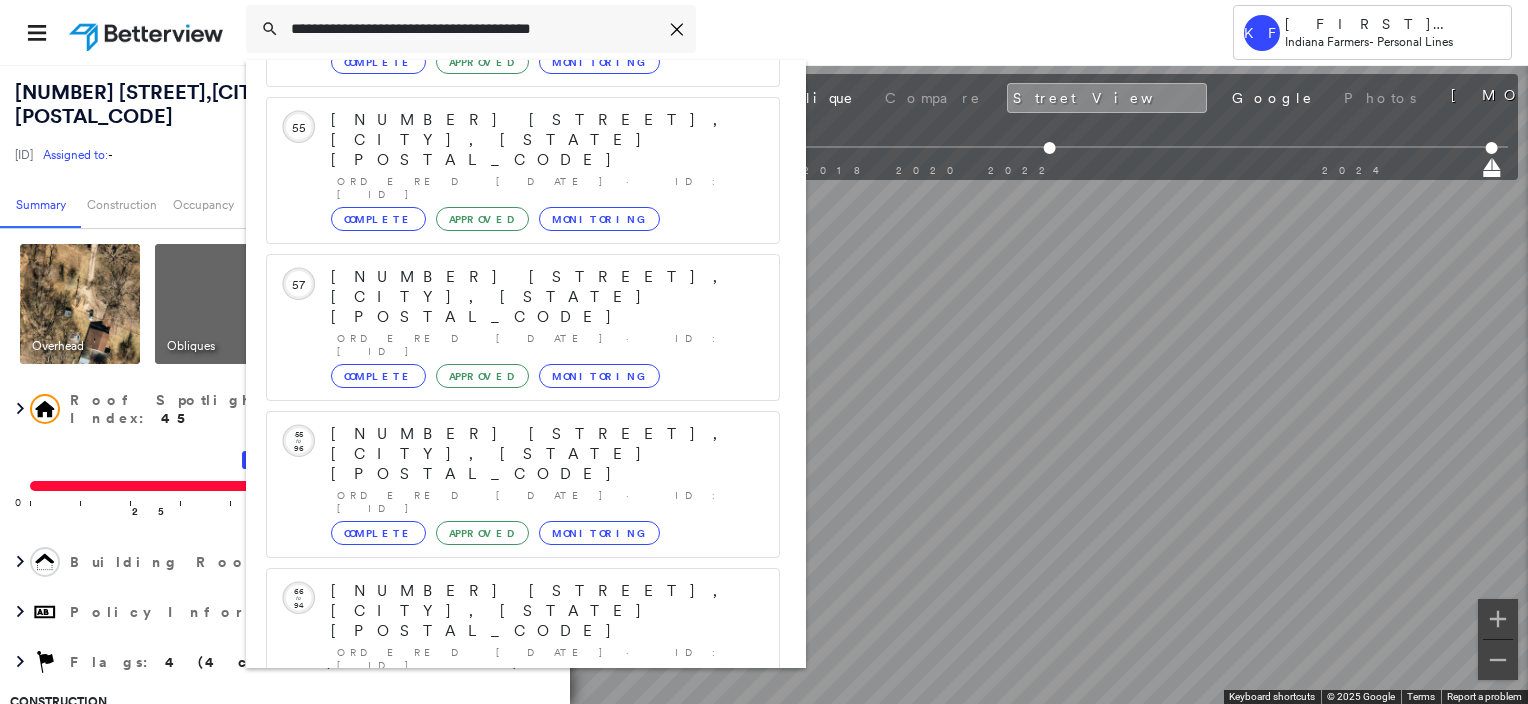 type on "**********" 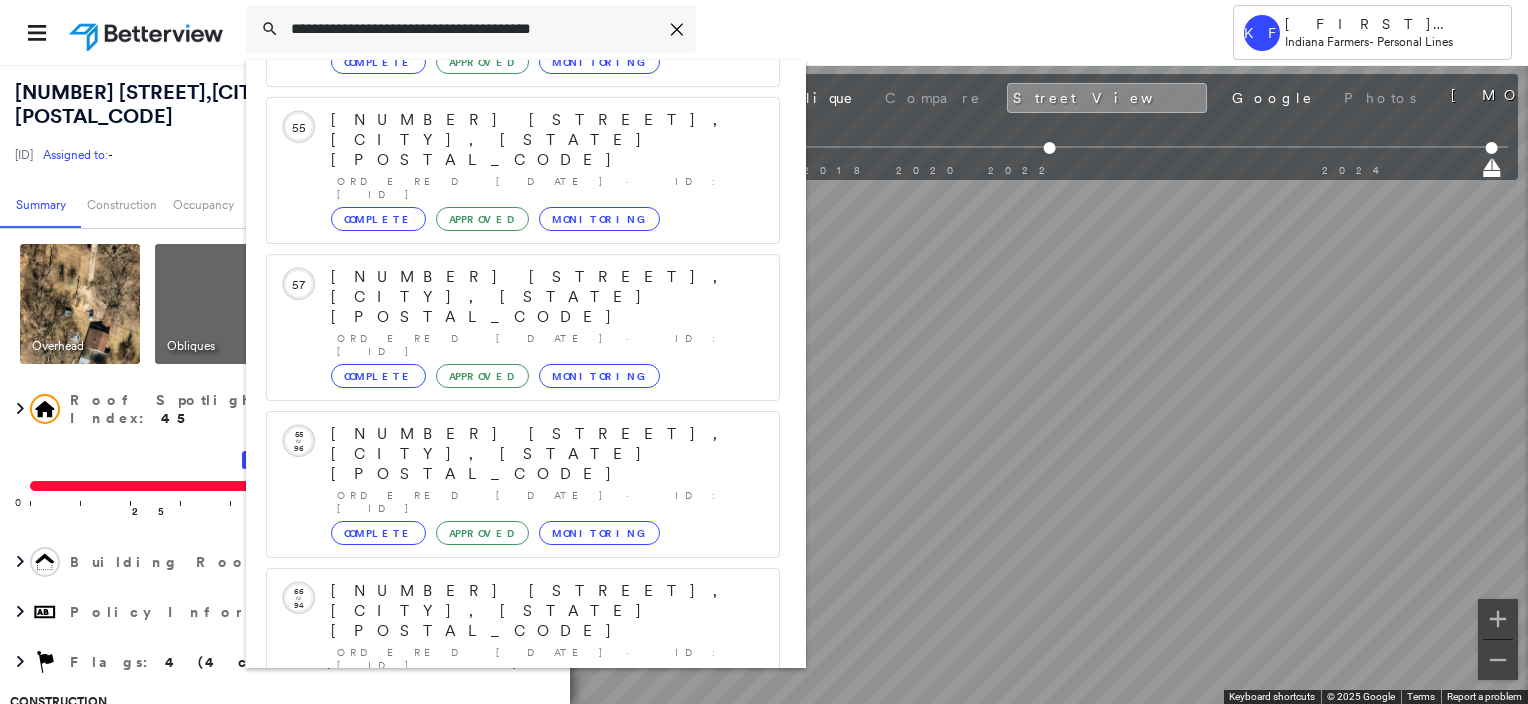 click on "Show  5  more existing properties" at bounding box center (524, 758) 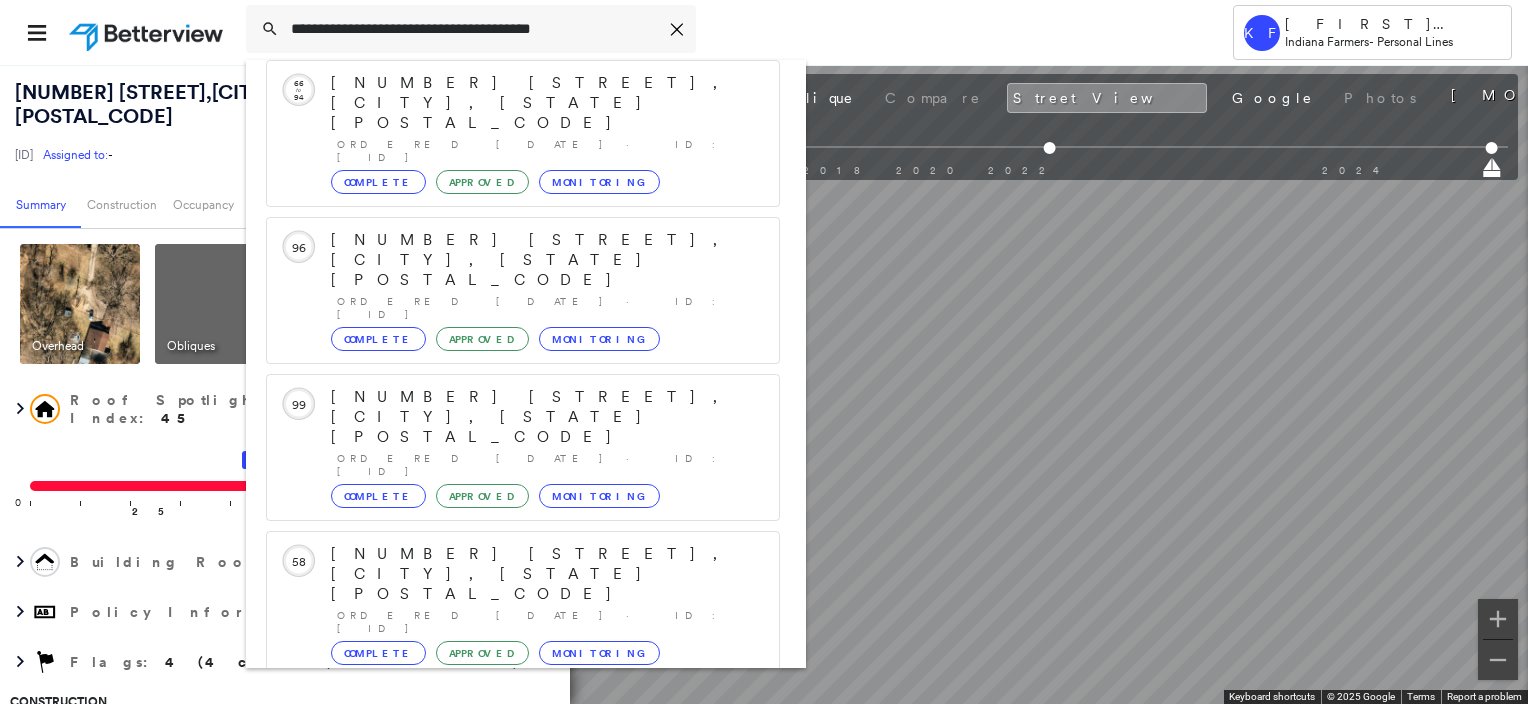 scroll, scrollTop: 724, scrollLeft: 0, axis: vertical 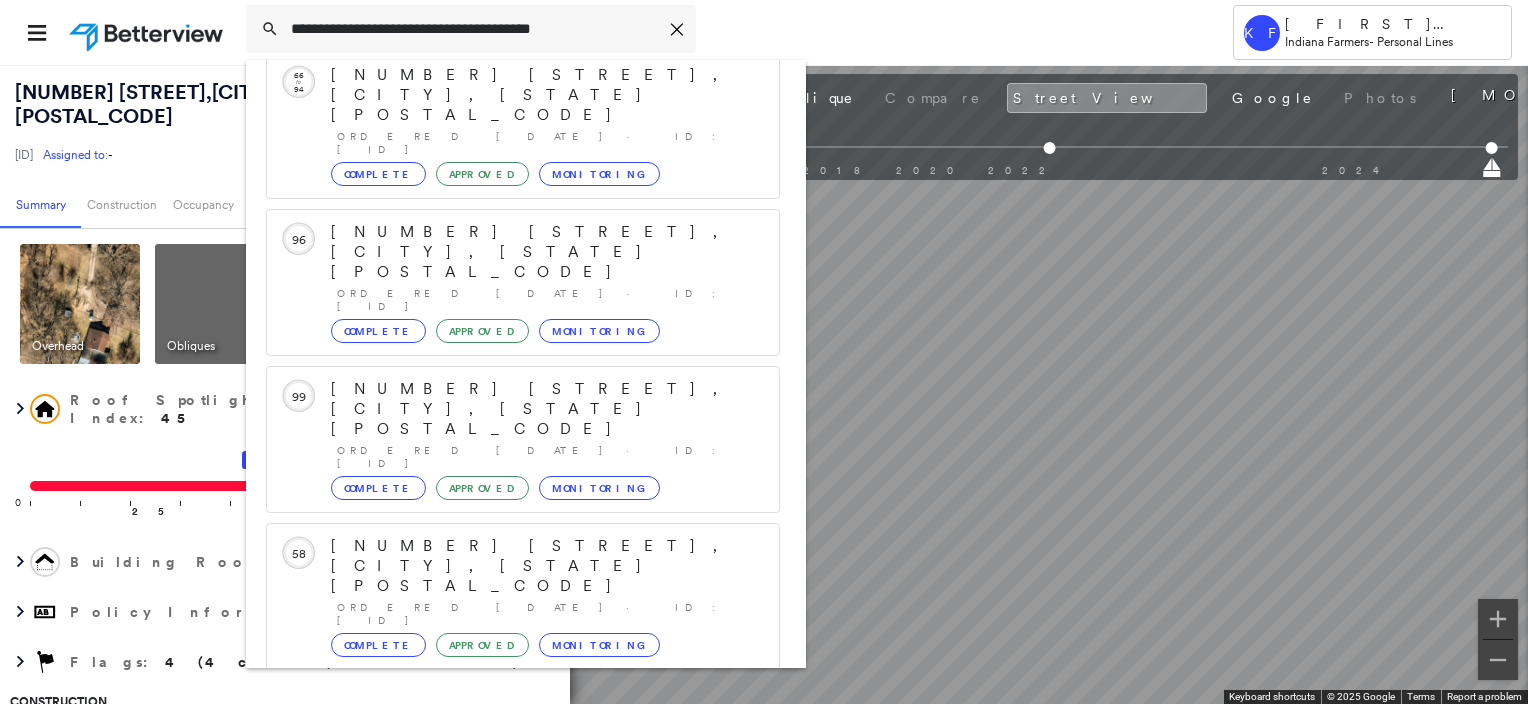 click on "Show  5  more existing properties" at bounding box center (524, 1027) 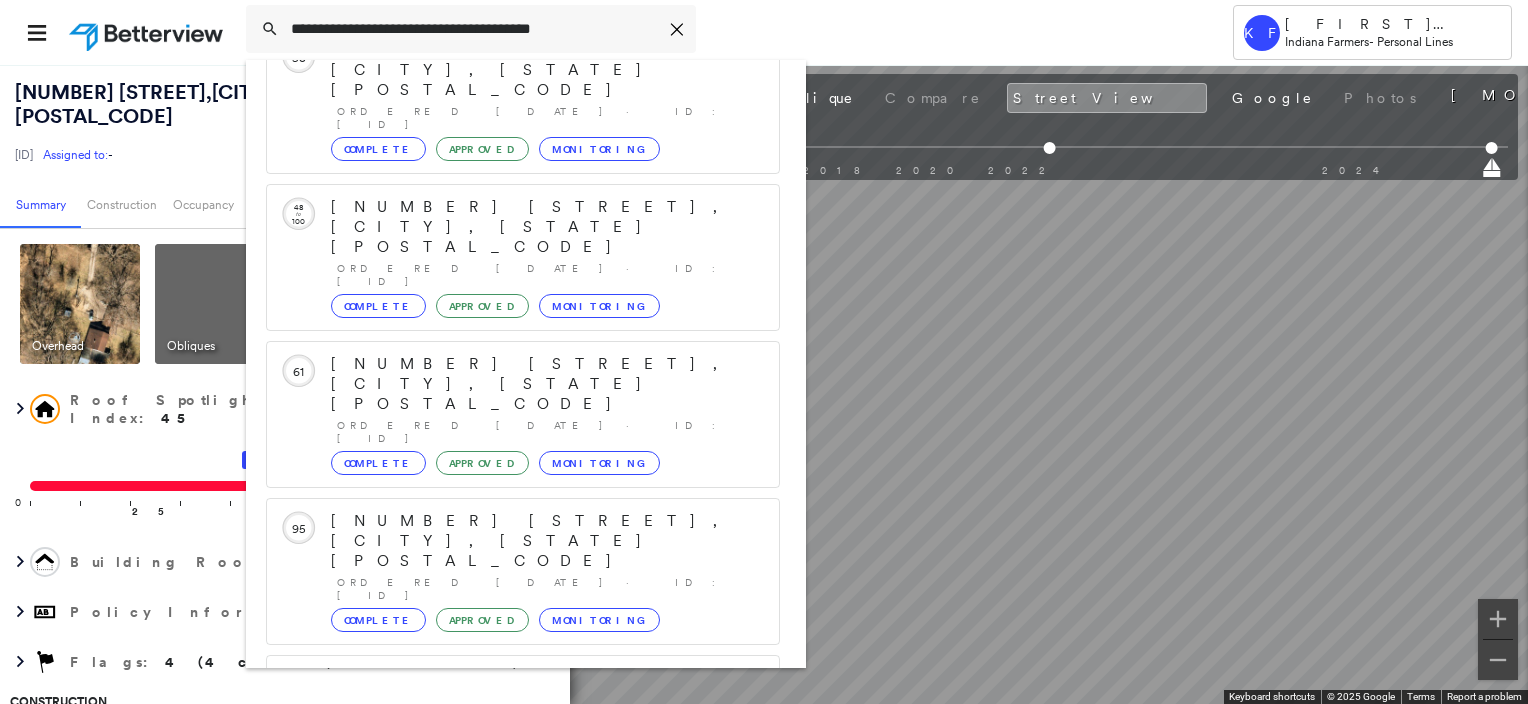 scroll, scrollTop: 1240, scrollLeft: 0, axis: vertical 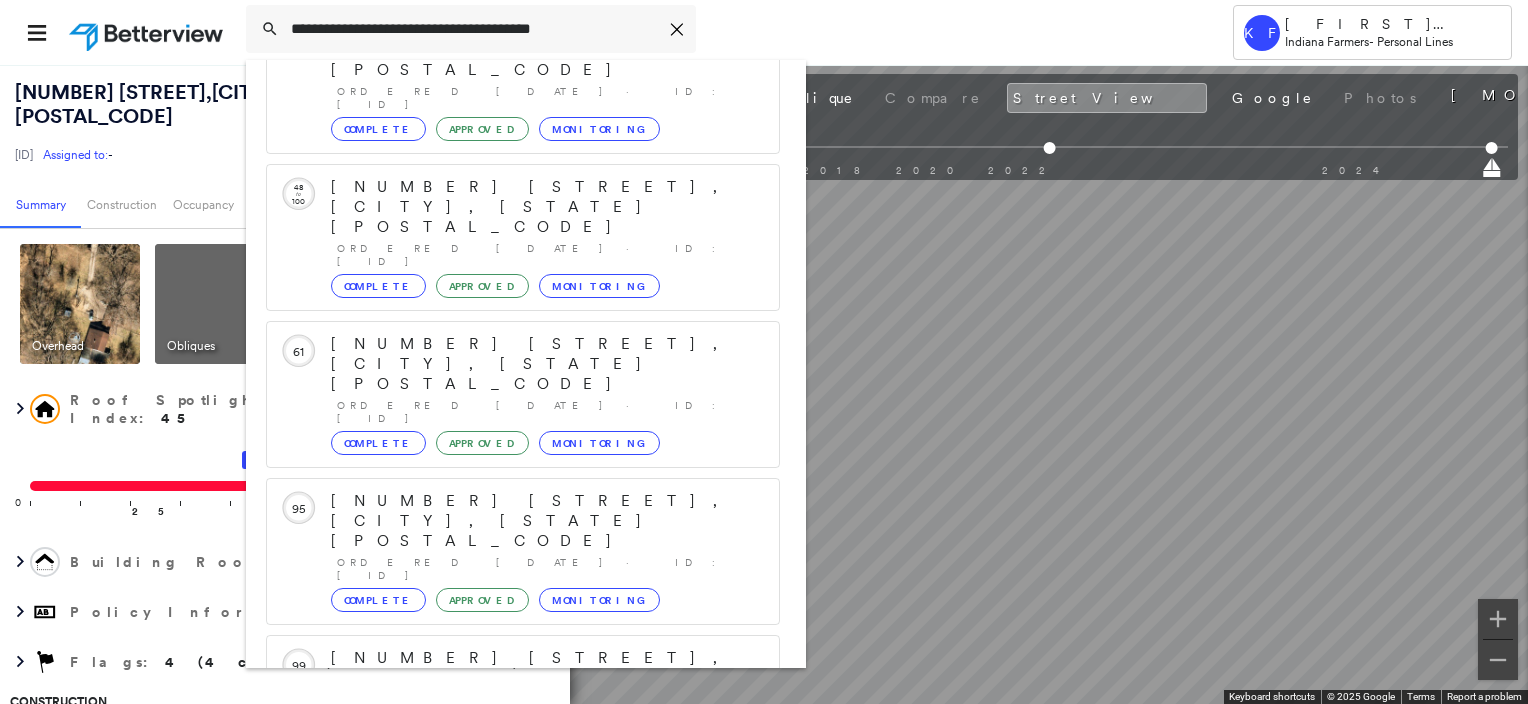 click on "Show  5  more existing properties" at bounding box center [524, 1296] 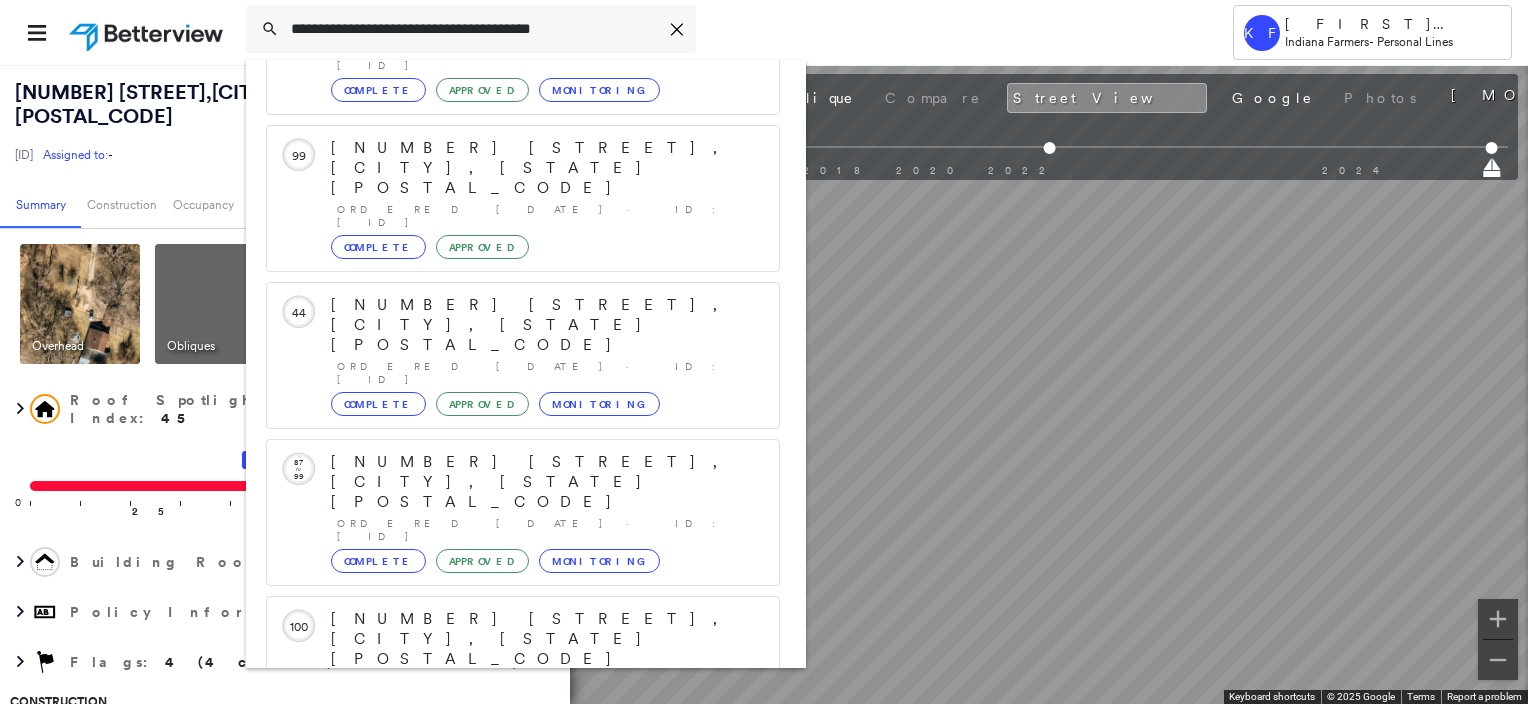 scroll, scrollTop: 1756, scrollLeft: 0, axis: vertical 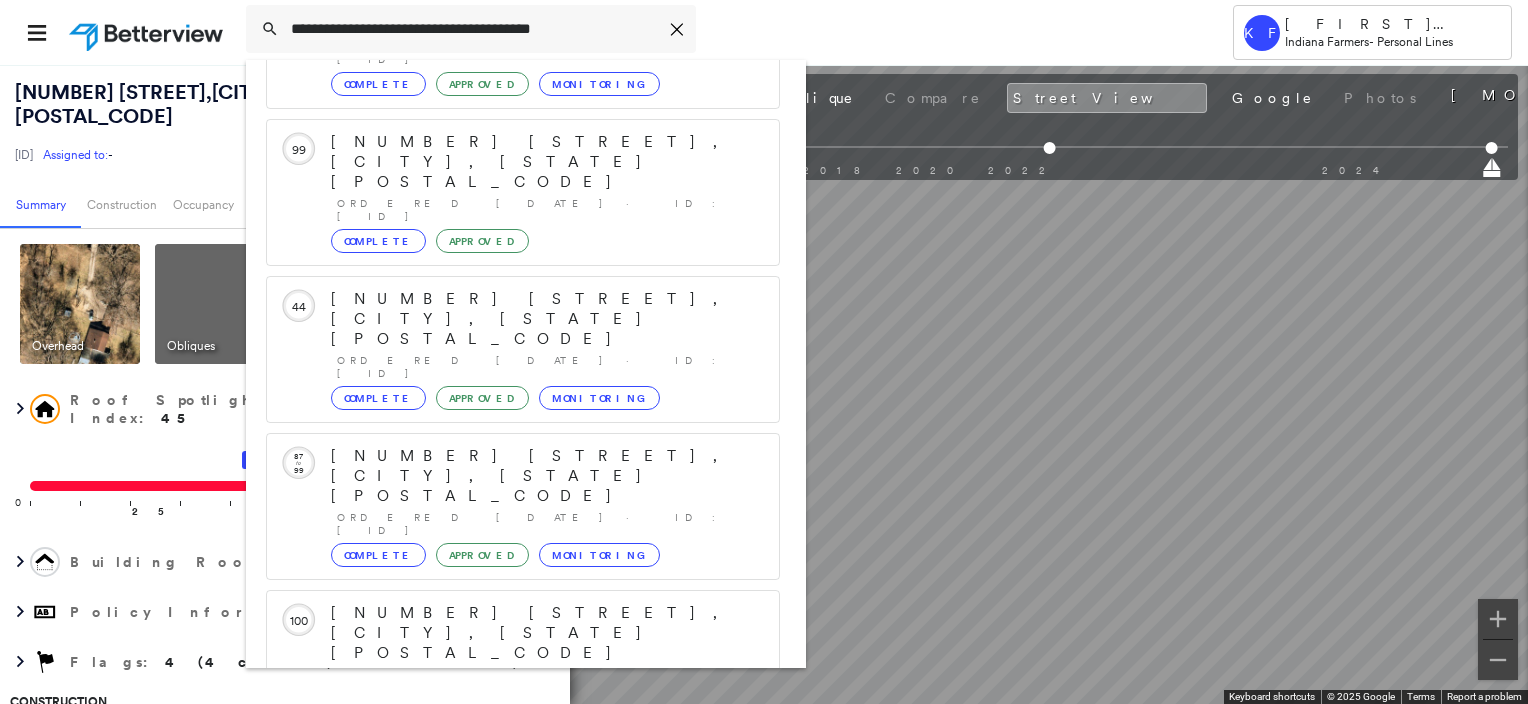 click 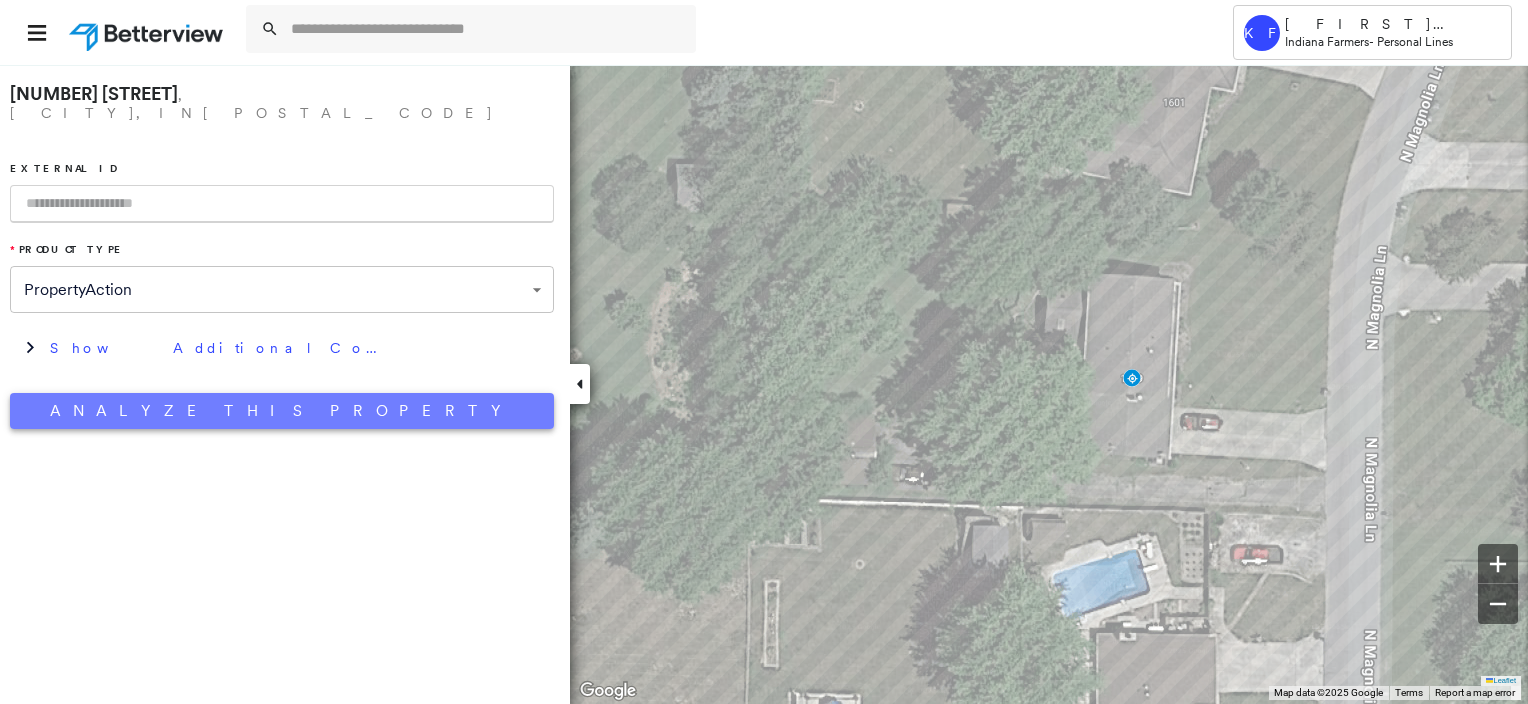 click on "Analyze This Property" at bounding box center [282, 411] 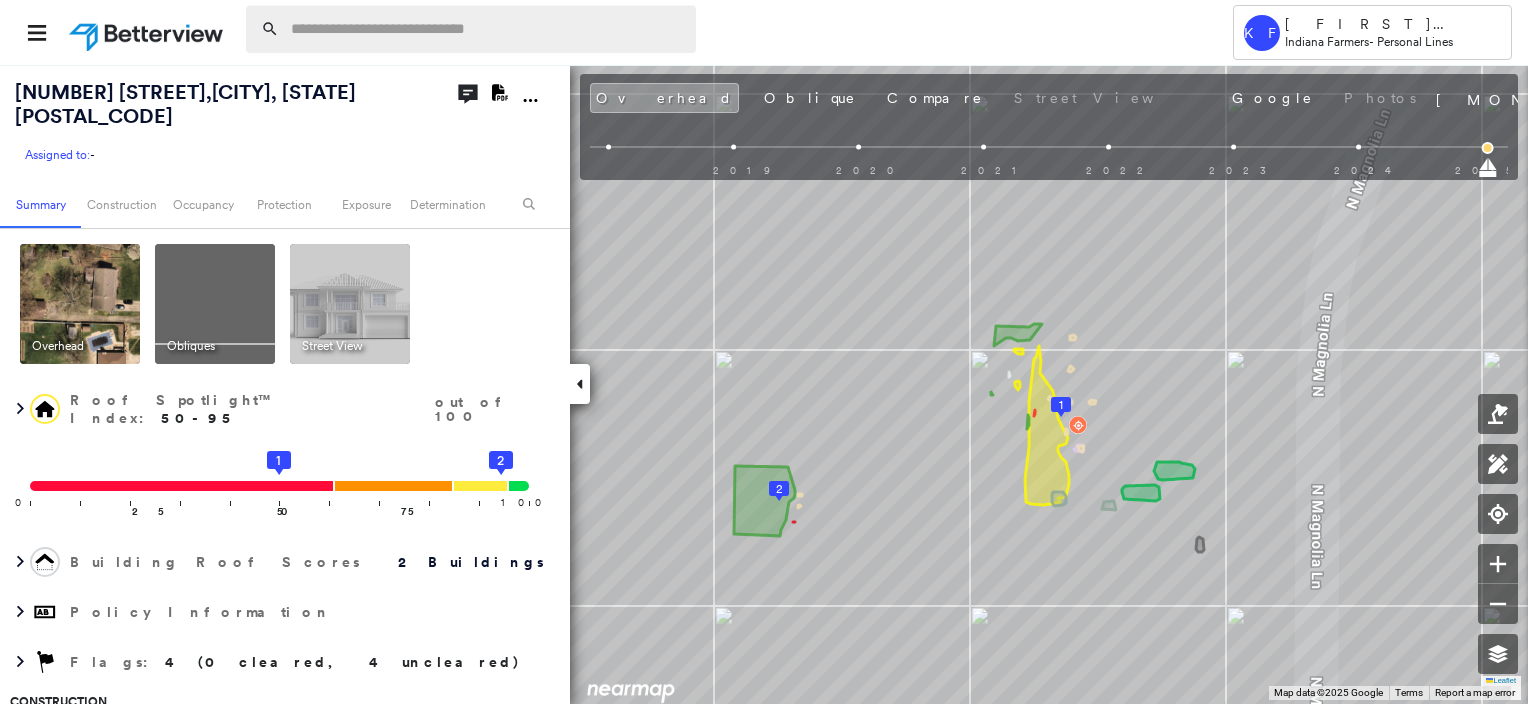click at bounding box center (487, 29) 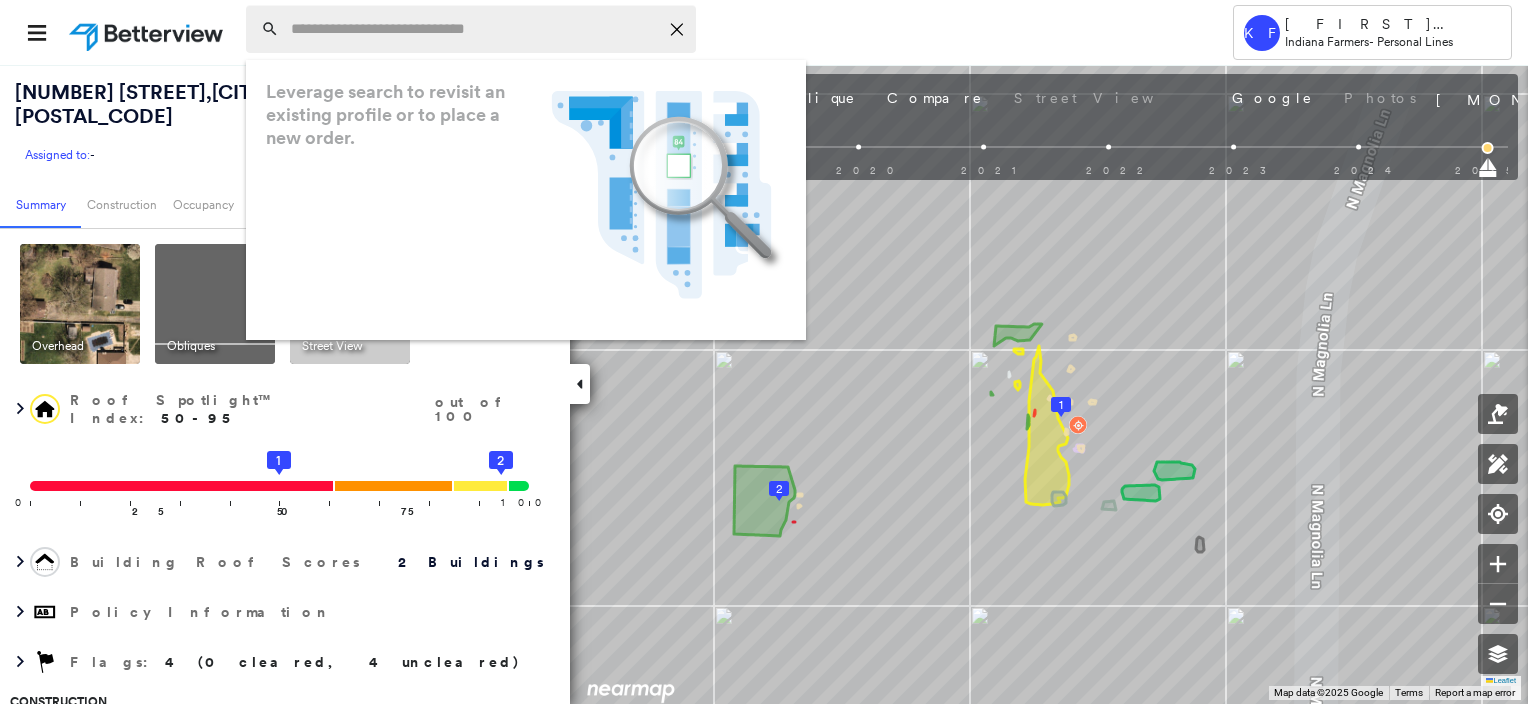 paste on "**********" 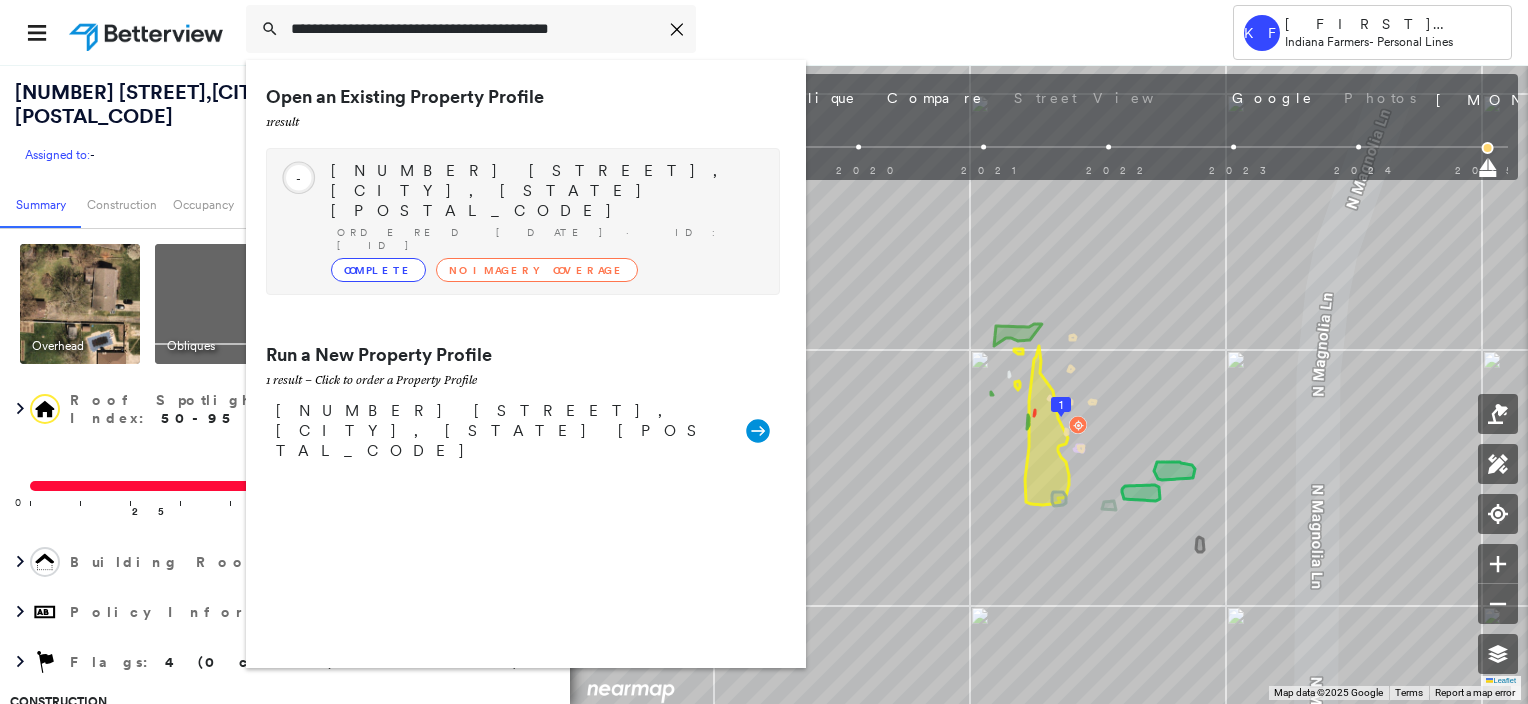 type on "**********" 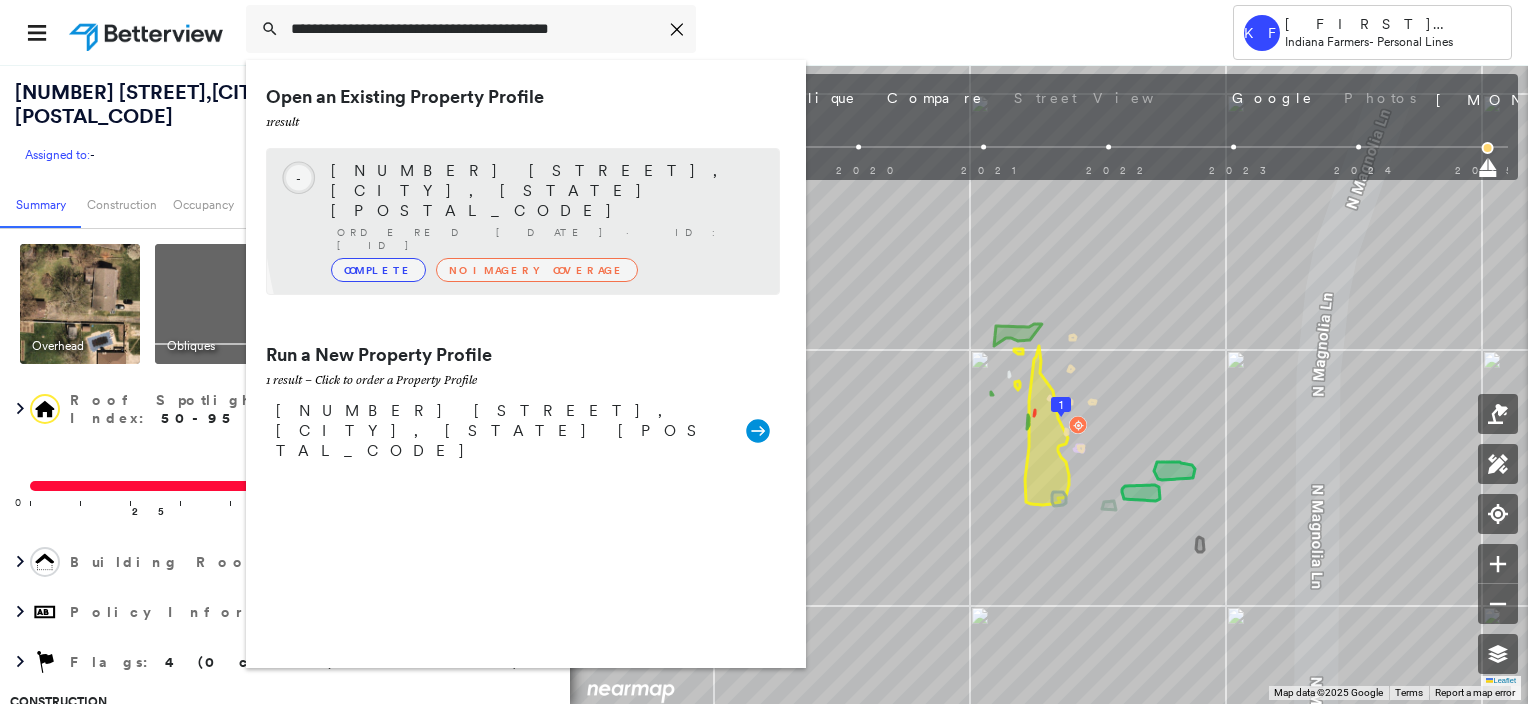 click on "[NUMBER] [STREET], [CITY], [STATE] [POSTAL_CODE] Ordered [DATE] · ID: [ID] Complete No Imagery Coverage" at bounding box center (545, 221) 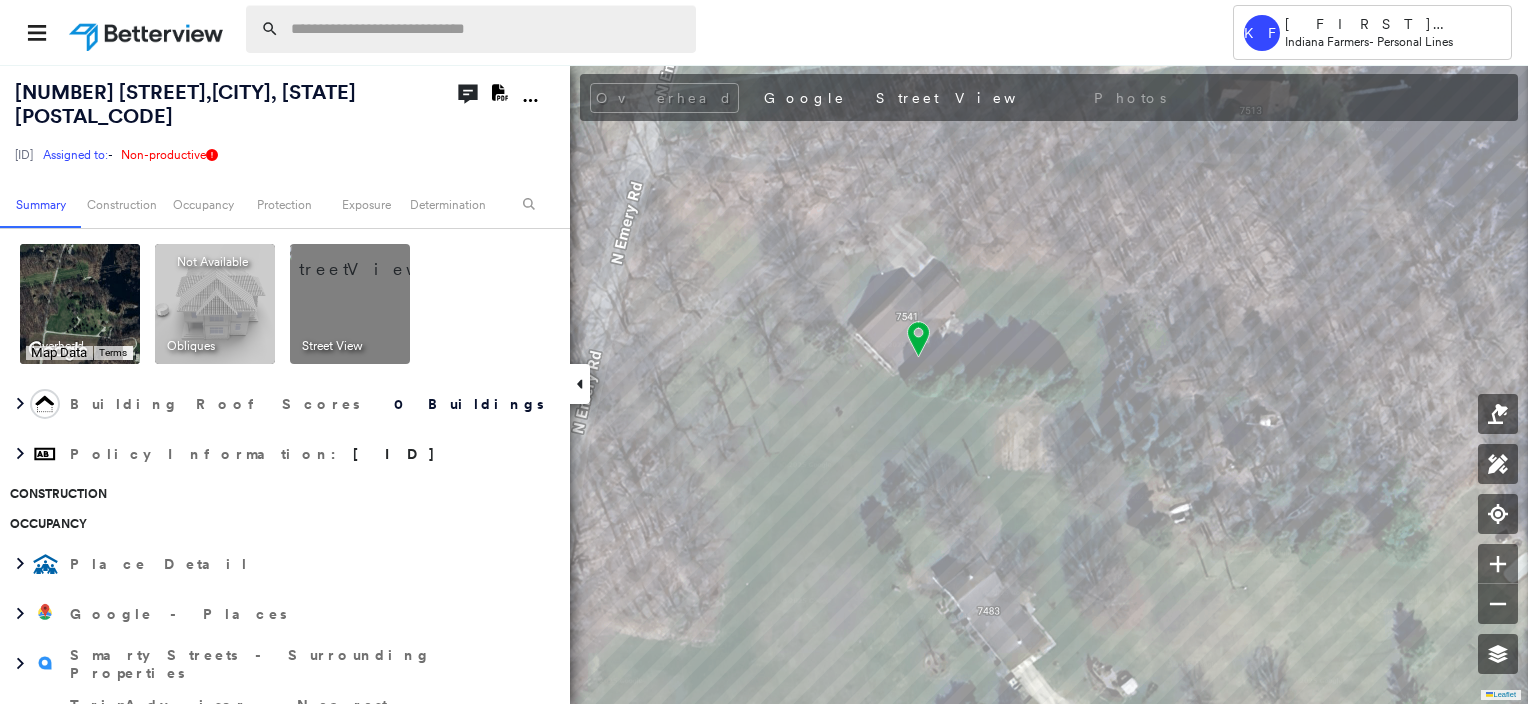 click at bounding box center [487, 29] 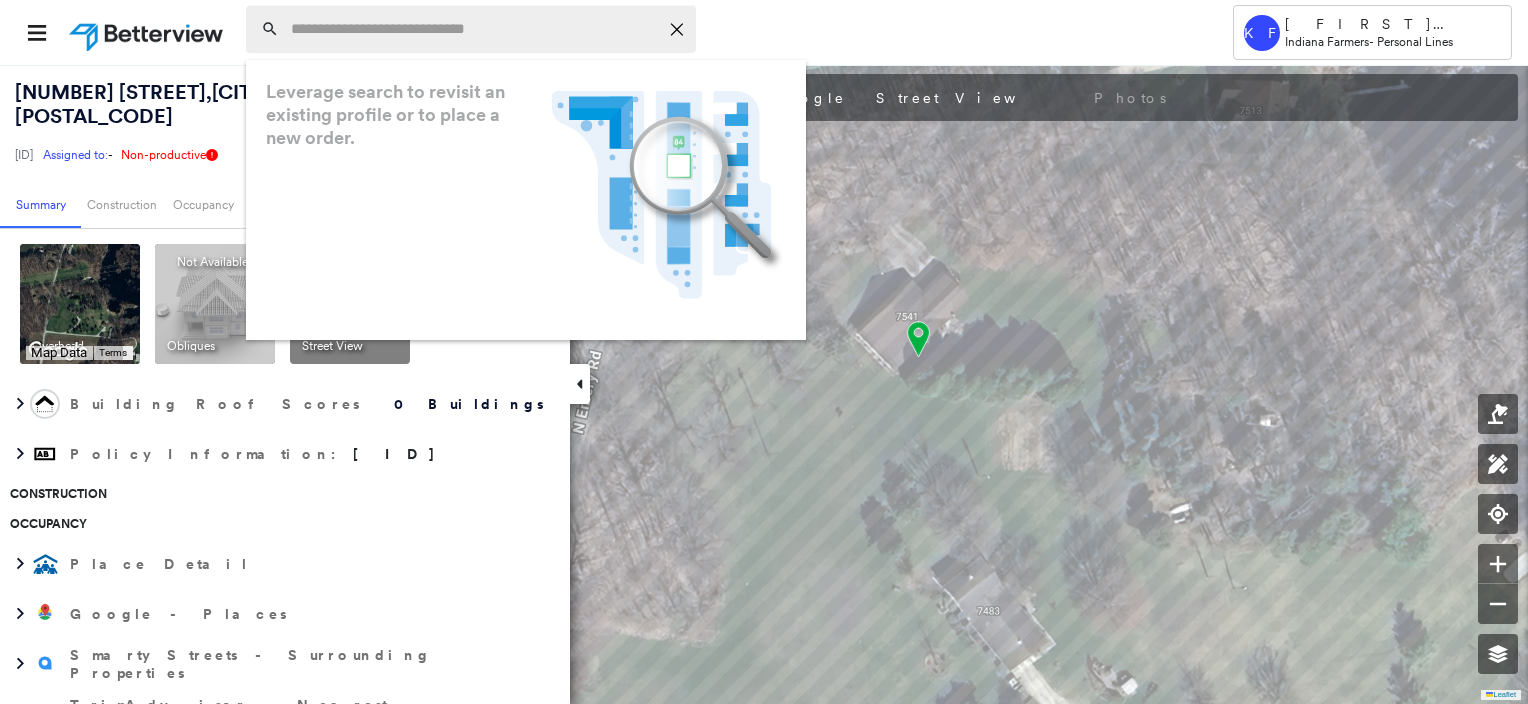 paste on "**********" 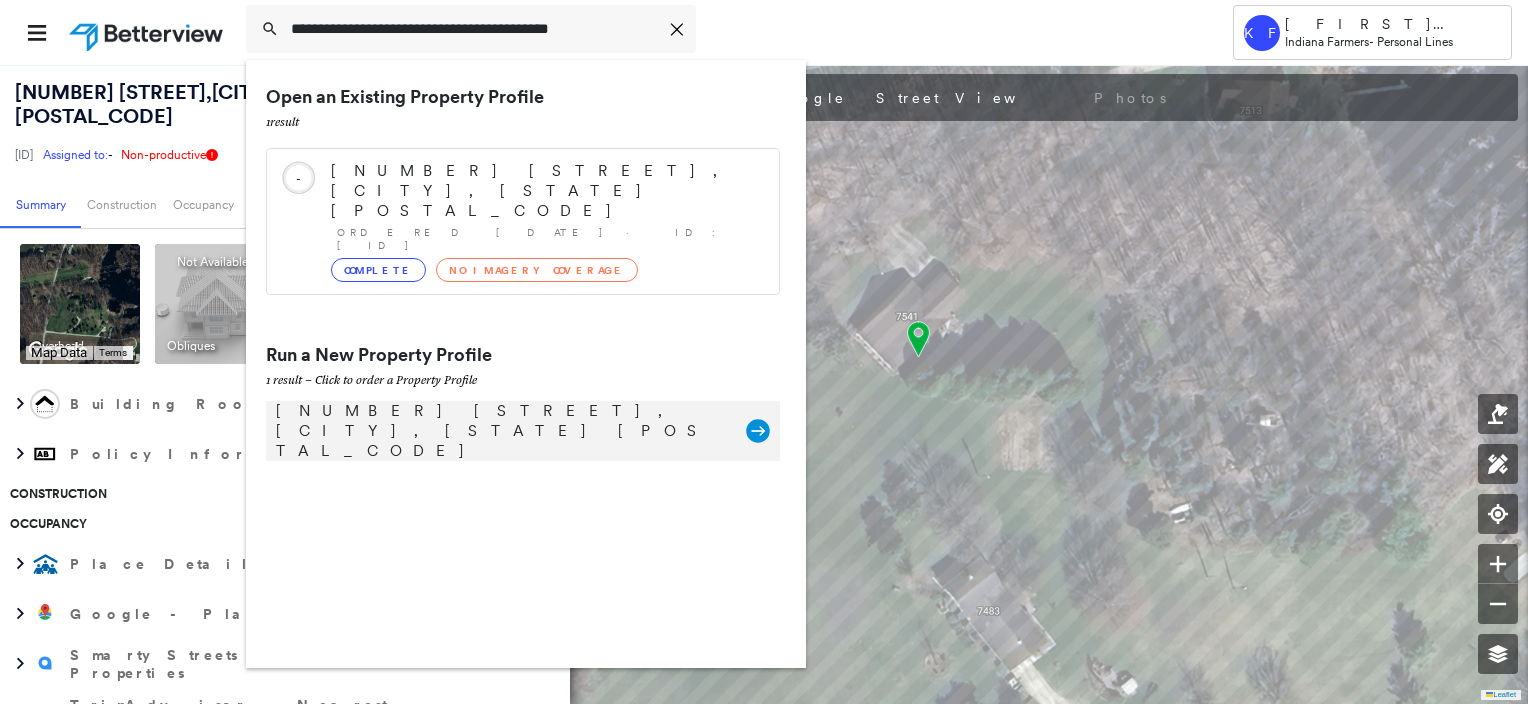 type on "**********" 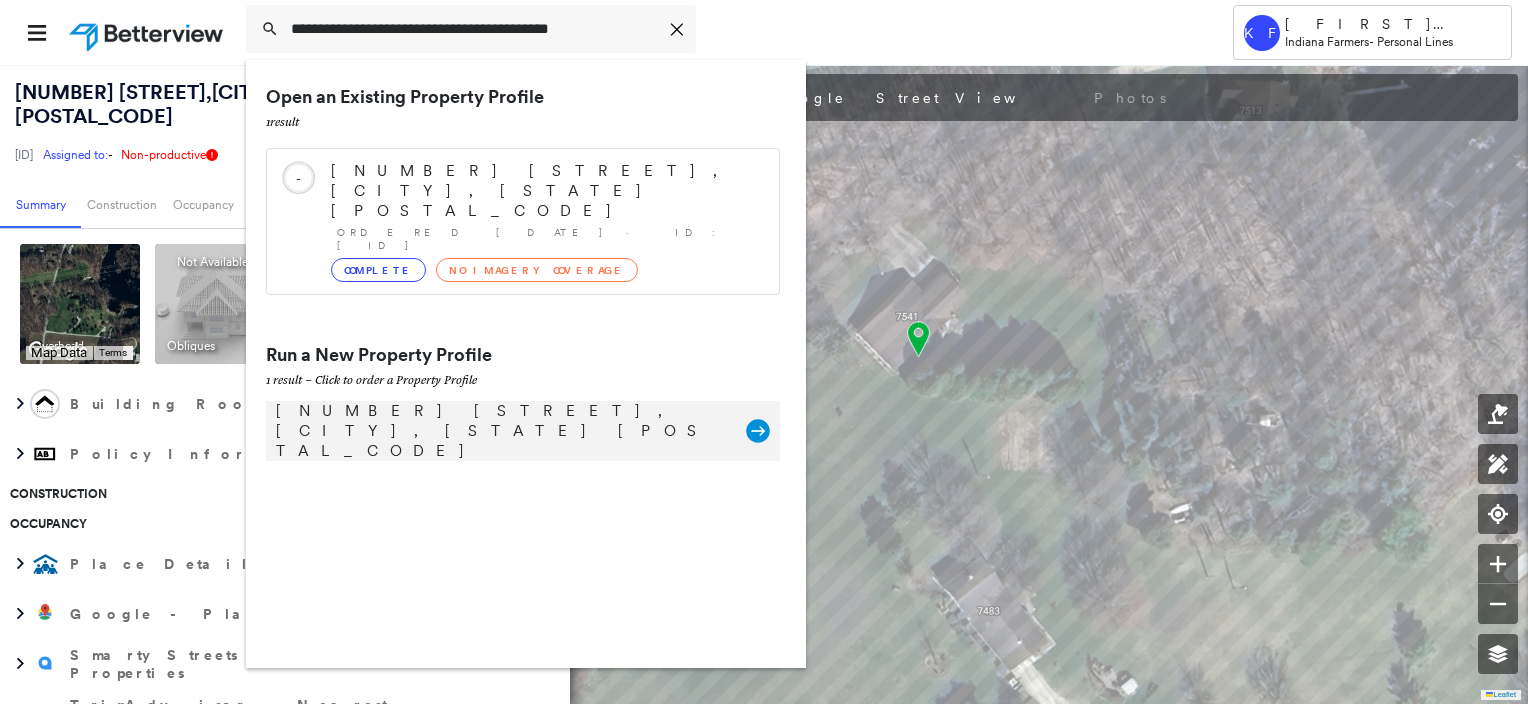 click 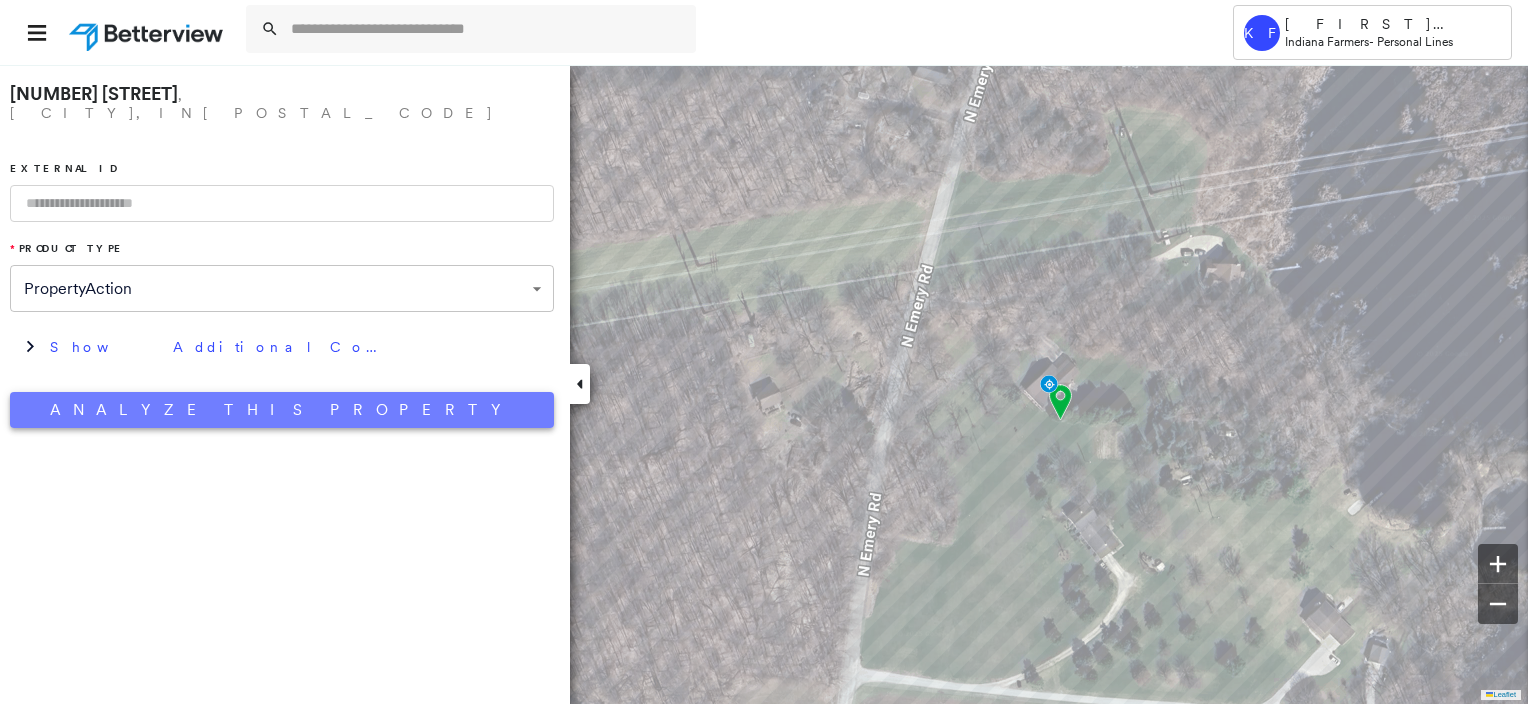 click on "Analyze This Property" at bounding box center [282, 410] 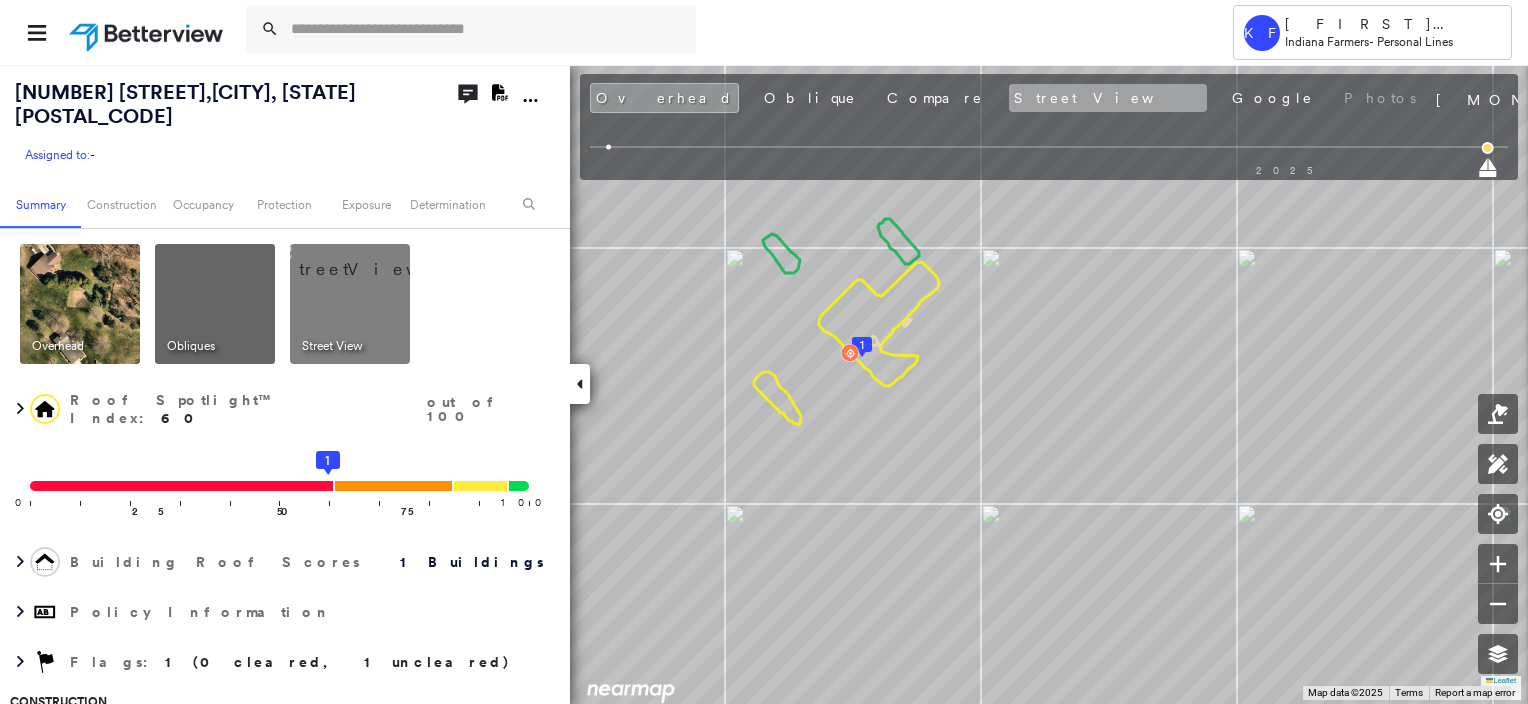 click on "Street View" at bounding box center (1108, 98) 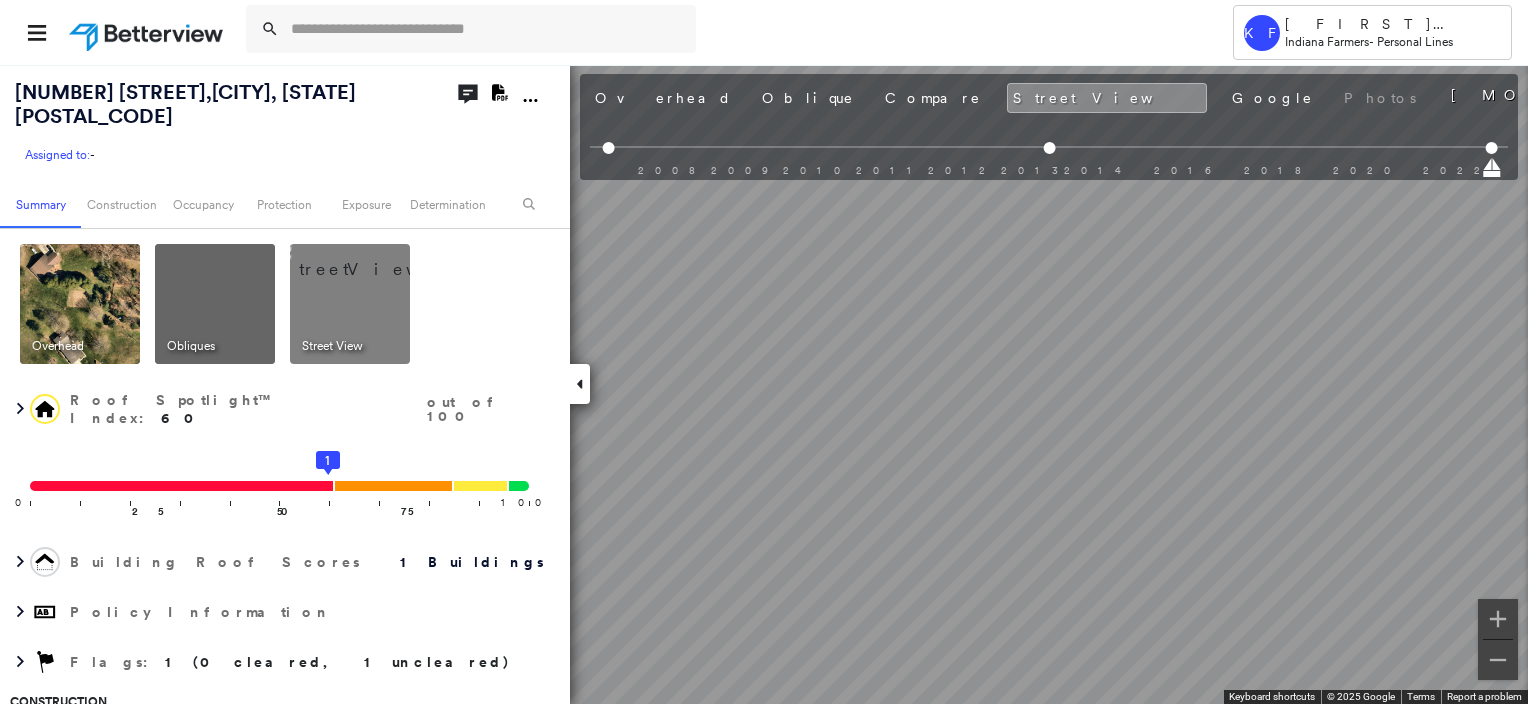 click at bounding box center [80, 304] 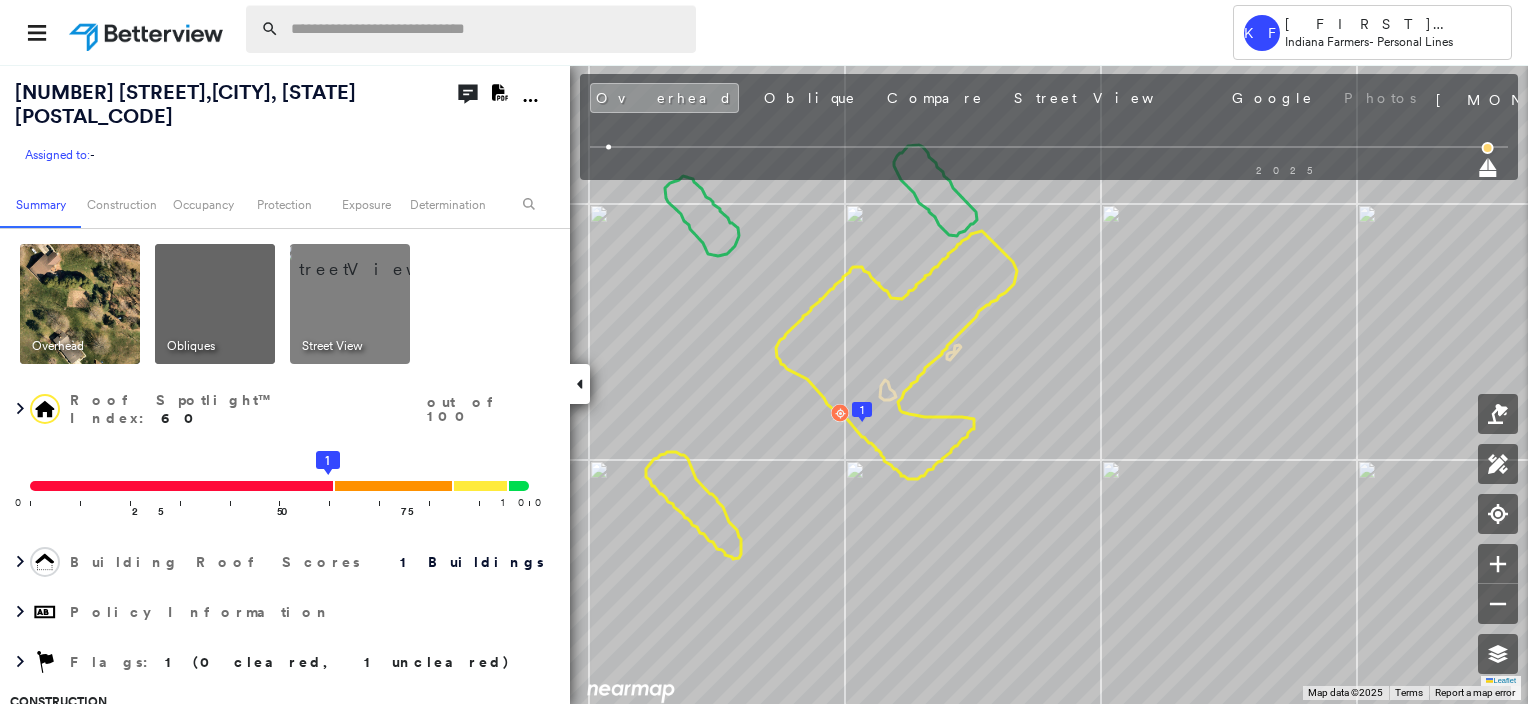 click at bounding box center (487, 29) 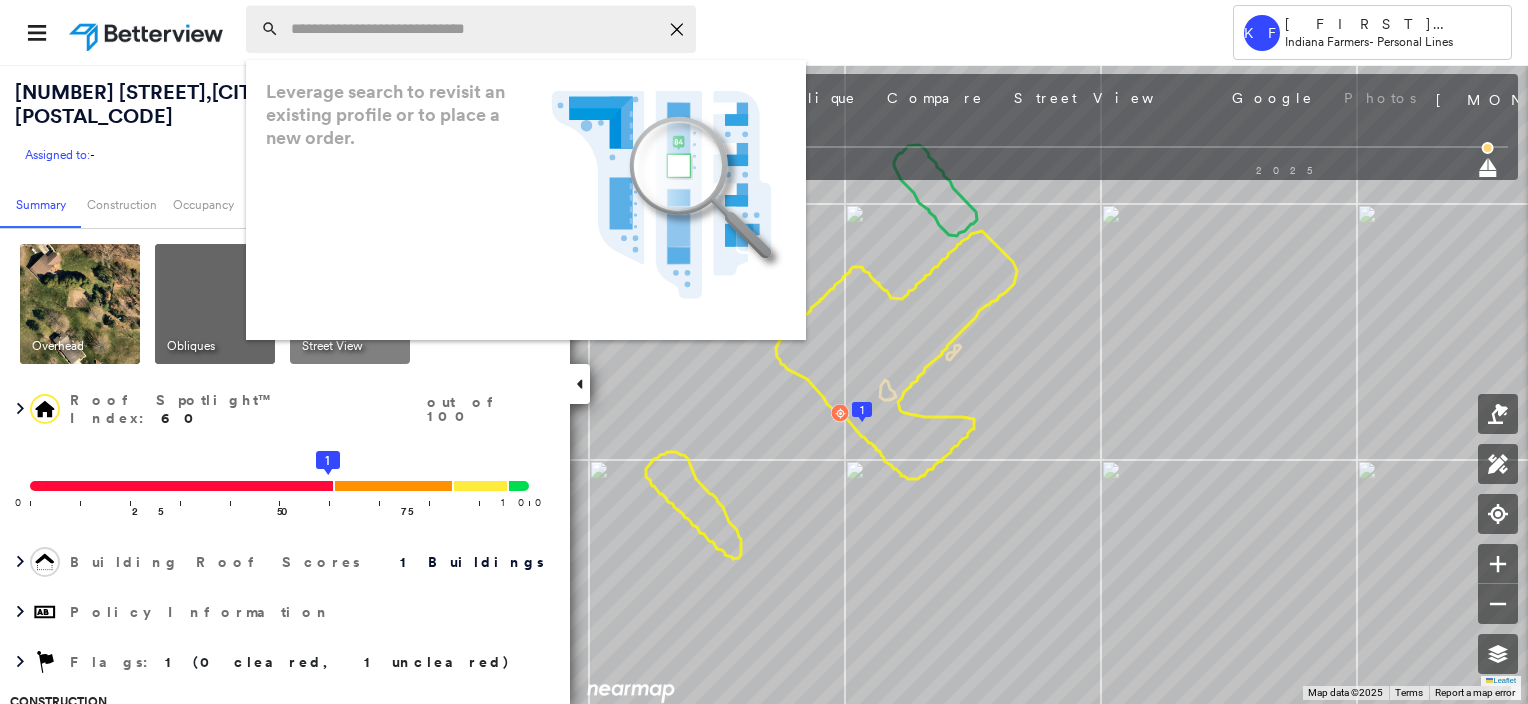 paste on "**********" 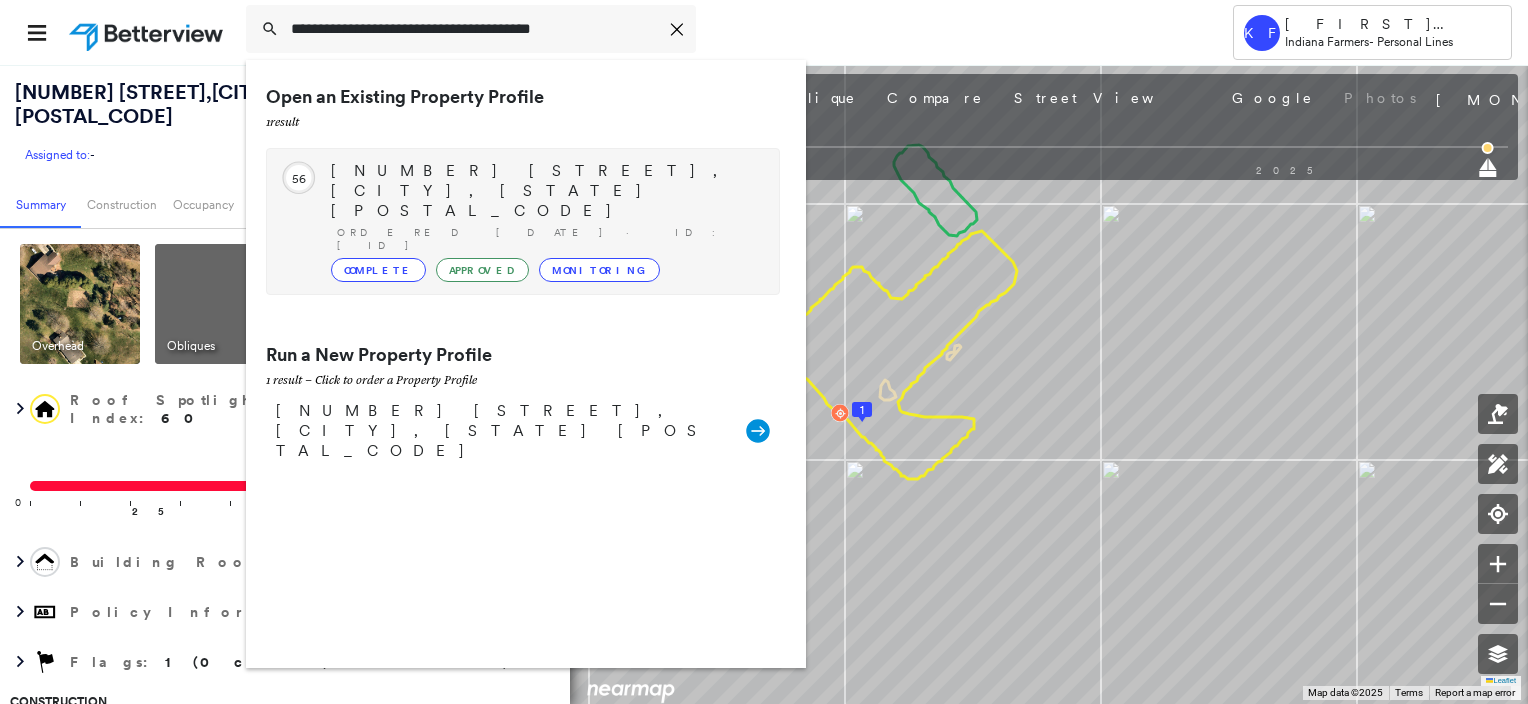 type on "**********" 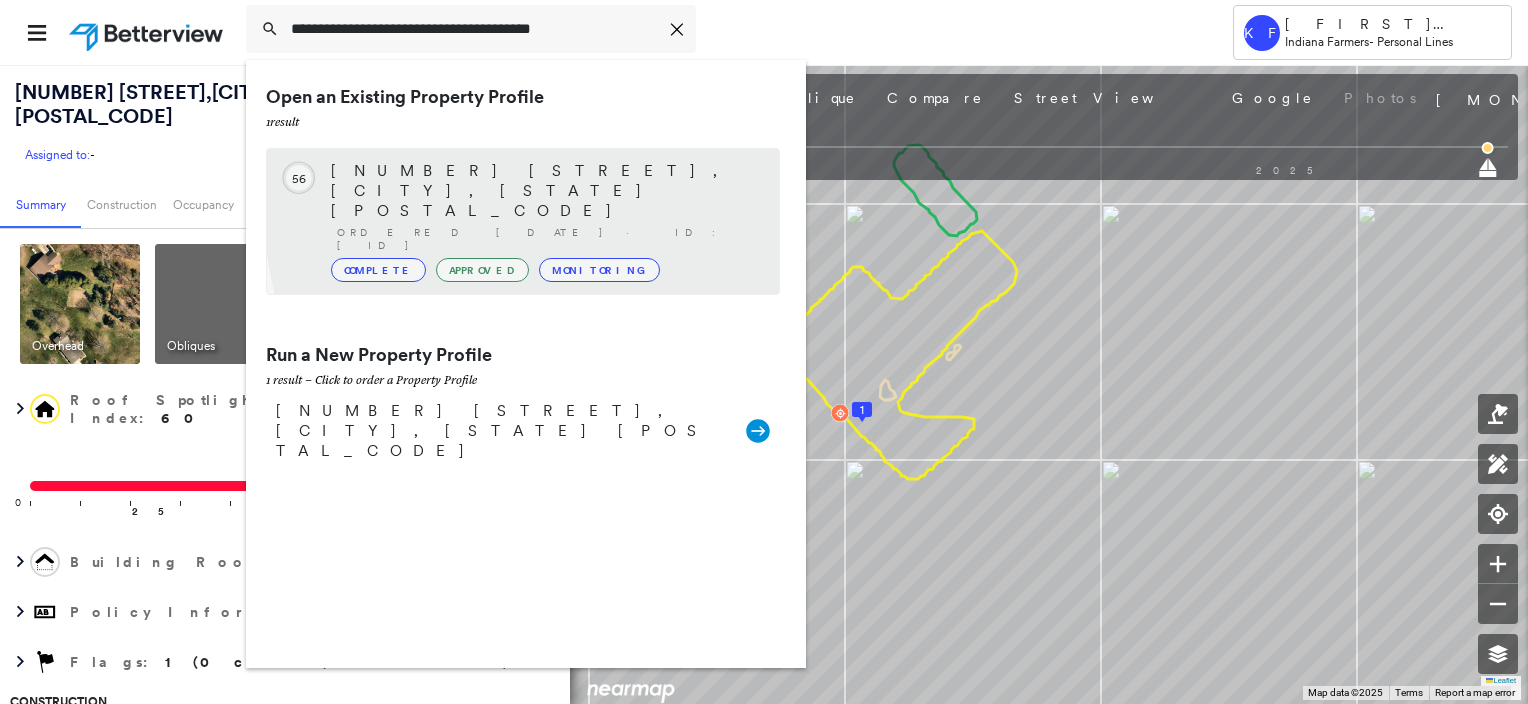 click on "Ordered [DATE] · ID: [ID]" at bounding box center (548, 239) 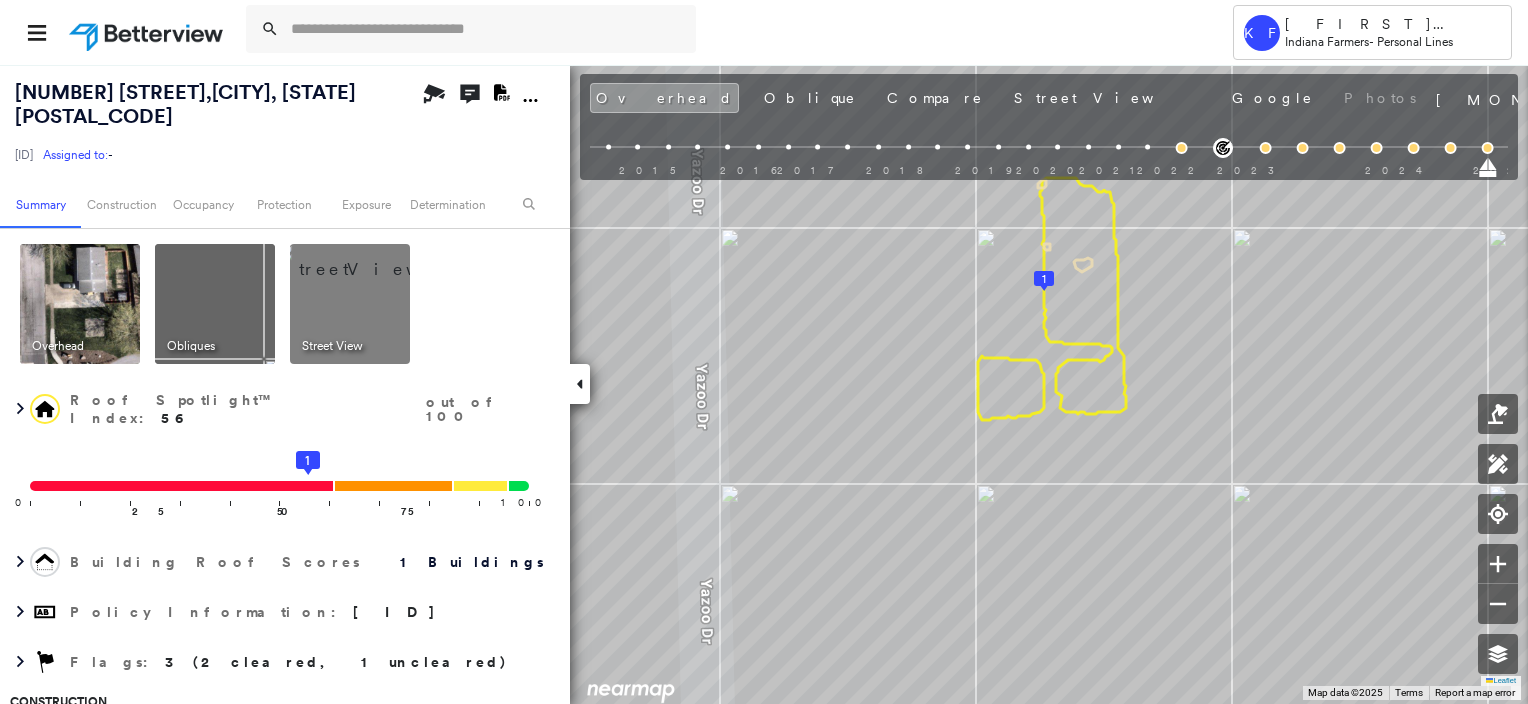 click at bounding box center (374, 259) 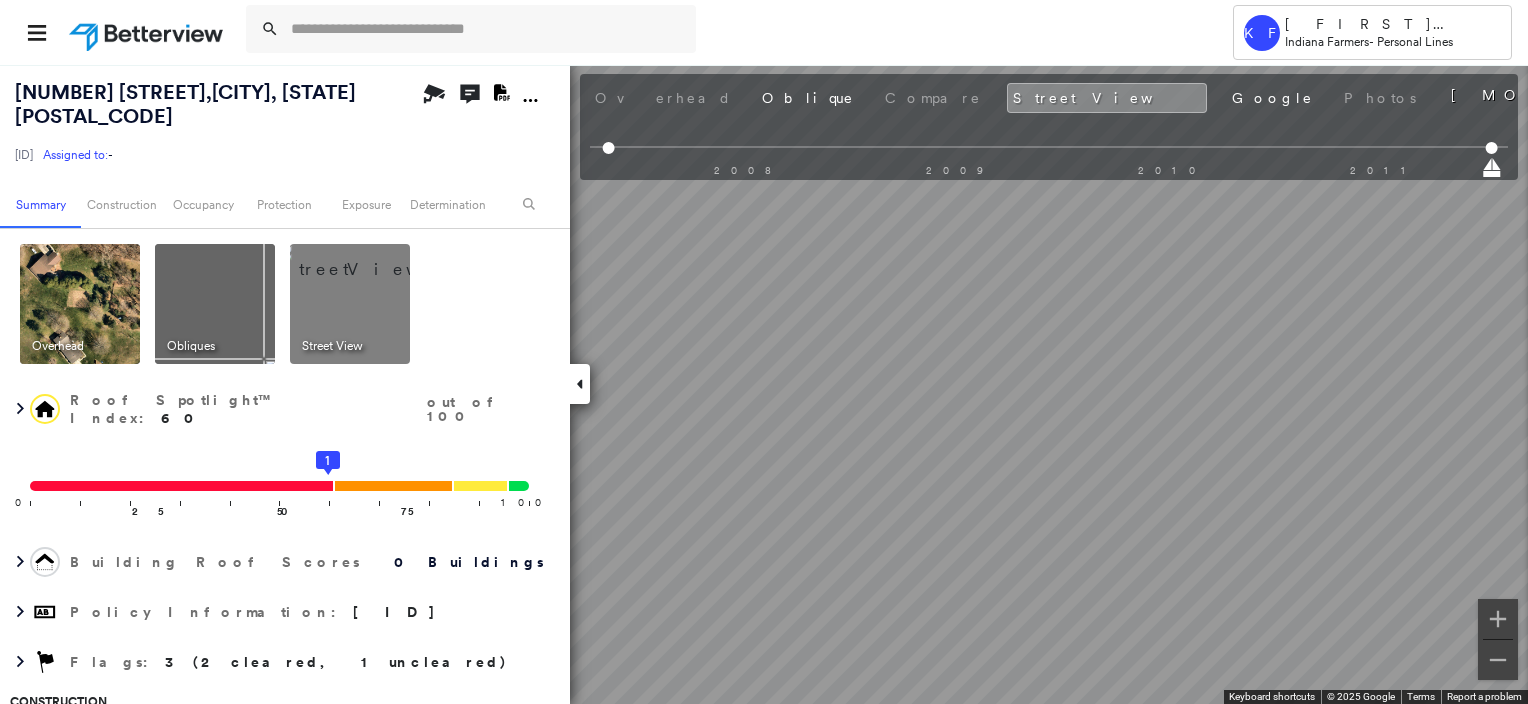 click on "Tower KF [LAST] [STATE] [CITY] - Personal Lines [NUMBER] [STREET] , [CITY], [STATE] [ID] Assigned to: - Assigned to: - [ID] Assigned to: - Open Comments Download PDF Report Summary Construction Occupancy Protection Exposure Determination Overhead Obliques Street View Roof Spotlight™ Index : 60 out of 100 0 100 25 50 75 1 Building Roof Scores 0 Buildings Policy Information : [ID] Flags : 3 (2 cleared, 1 uncleared) Construction Occupancy Place Detail Google - Places Smarty Streets - Surrounding Properties TripAdvisor - Nearest Locations National Registry of Historic Places Protection US Fire Administration: Nearest Fire Stations Exposure Additional Perils FEMA Risk Index Determination Flags : 3 (2 cleared, 1 uncleared) Uncleared Flags (1) Cleared Flags (2) Med Medium Priority Roof Score Flagged [DATE] Clear Action Taken New Entry History Quote/New Business Terms & Conditions Added ACV Endorsement Added Cosmetic Endorsement Inspection/Loss Control General Save Renewal" at bounding box center [764, 352] 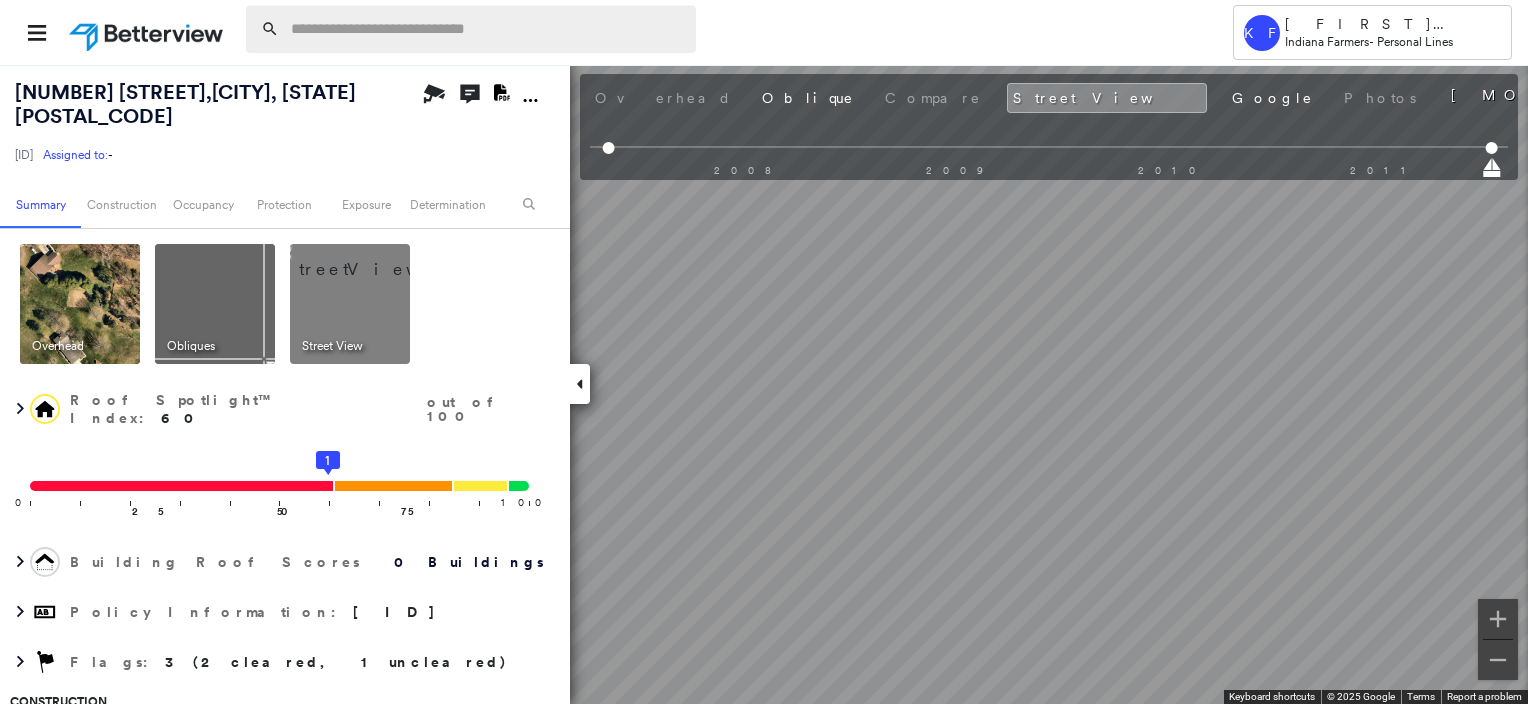 click at bounding box center (487, 29) 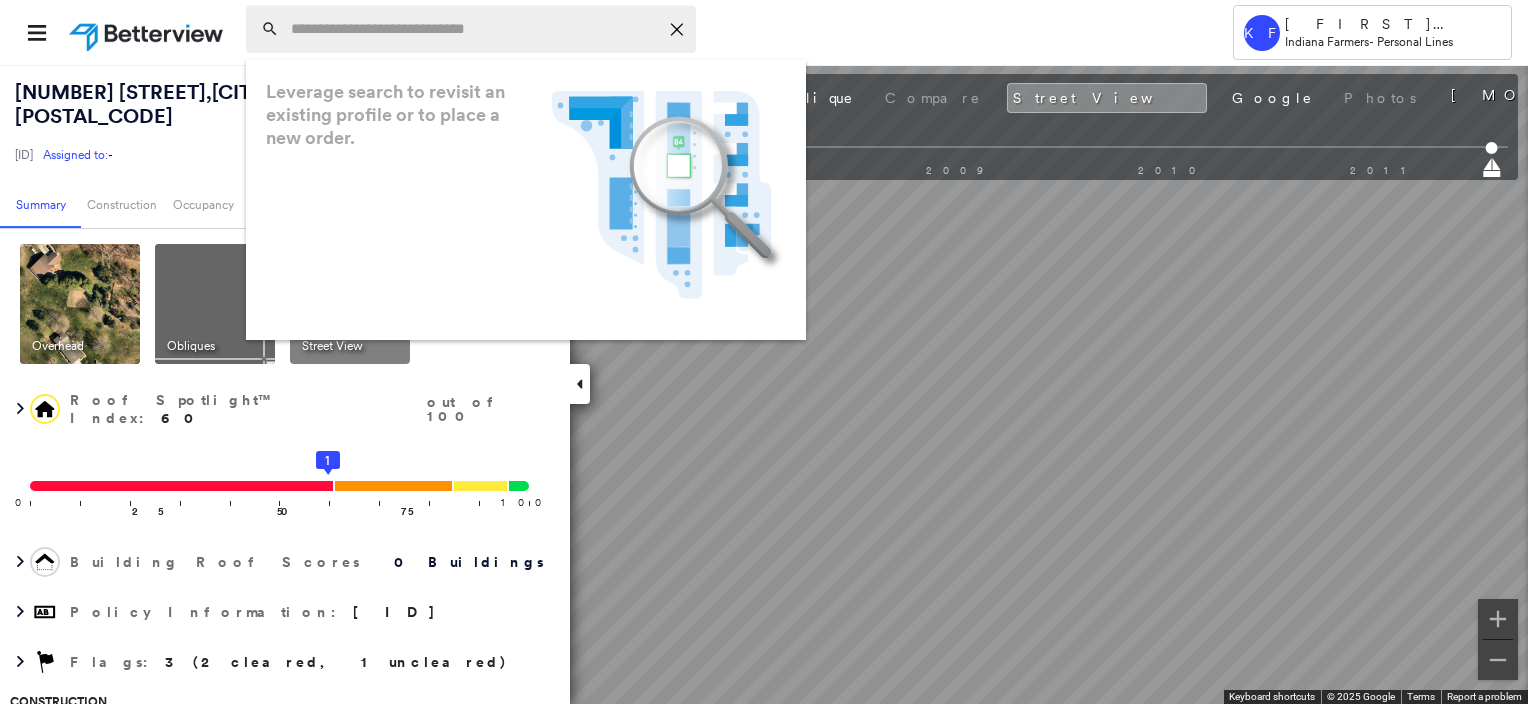 paste on "**********" 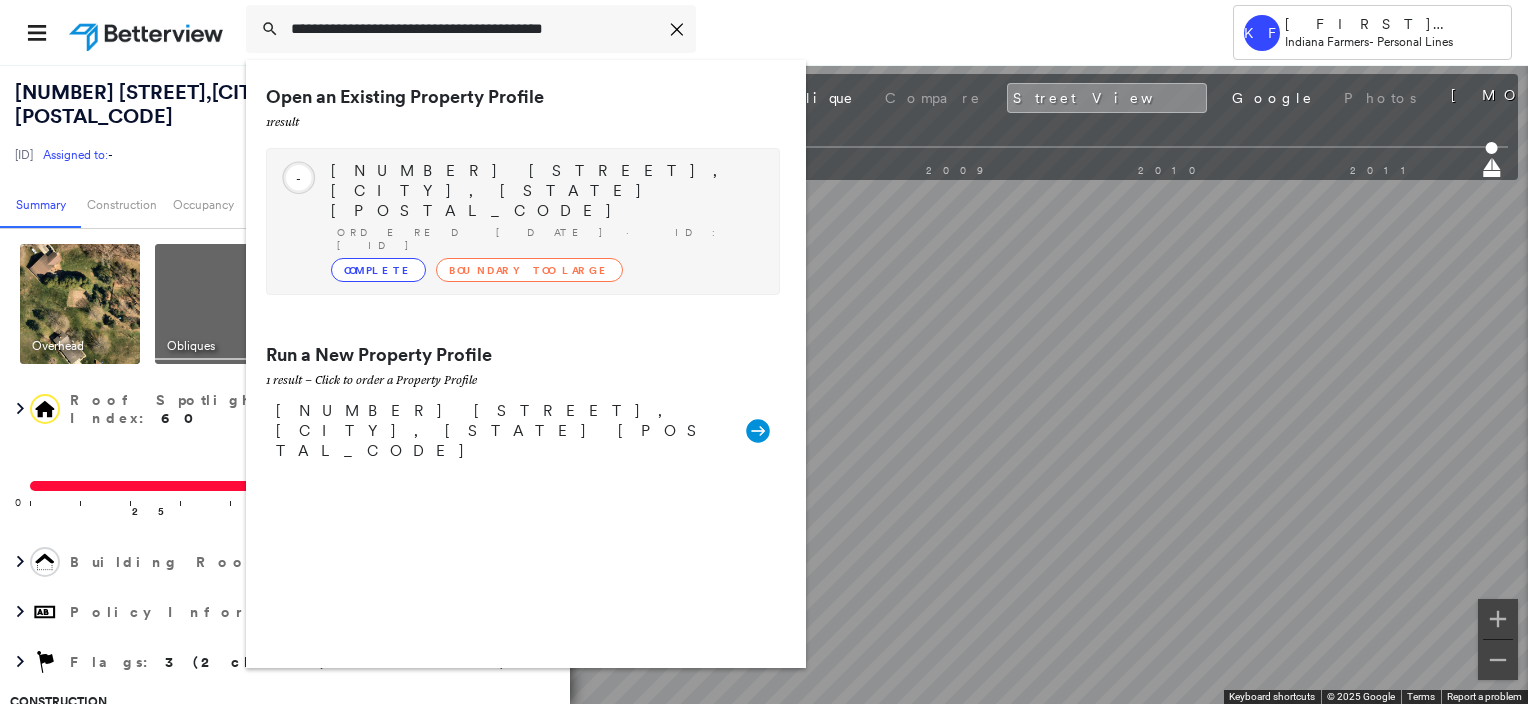 type on "**********" 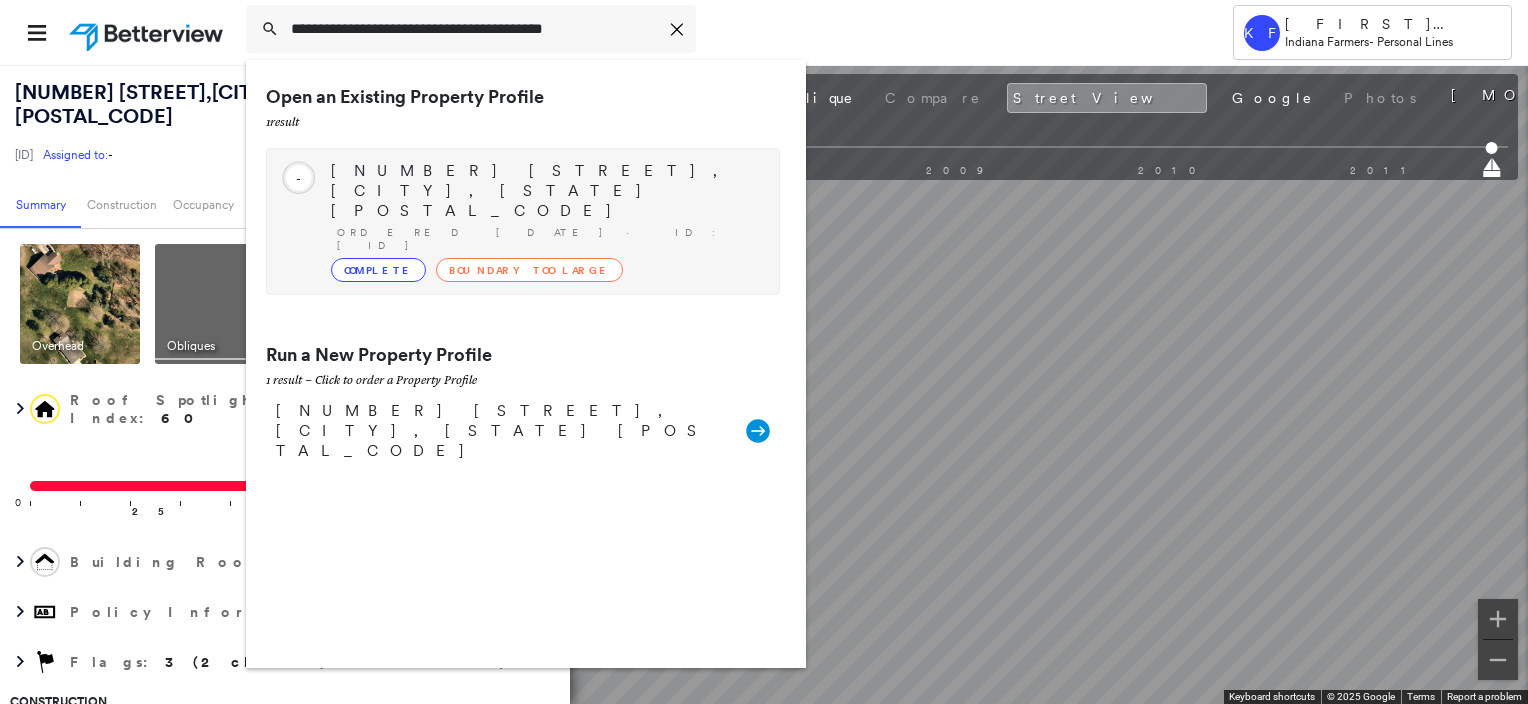 click on "[NUMBER] [STREET], [CITY], [STATE] [POSTAL_CODE] Ordered [DATE] · ID: [ID] Complete Boundary Too Large" at bounding box center [545, 221] 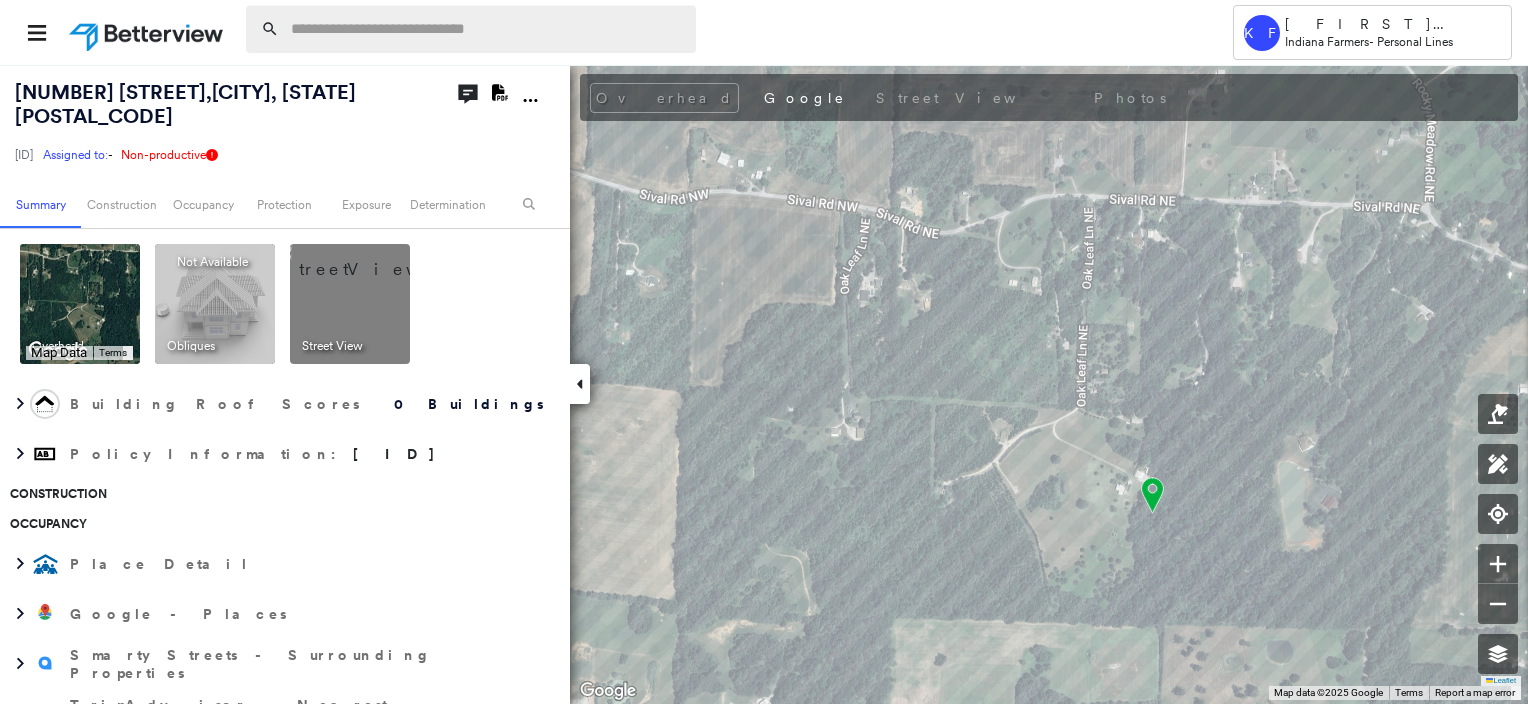 click at bounding box center (487, 29) 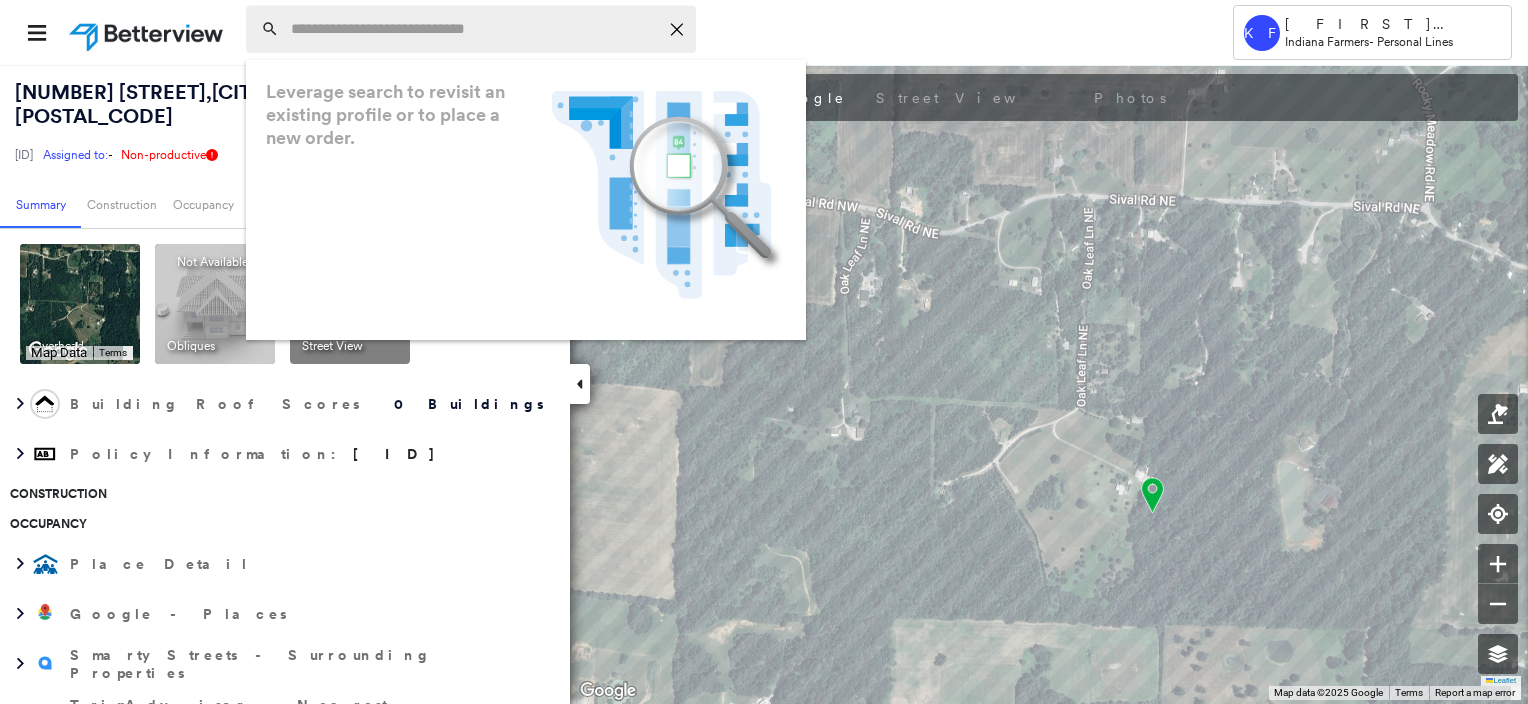 paste on "**********" 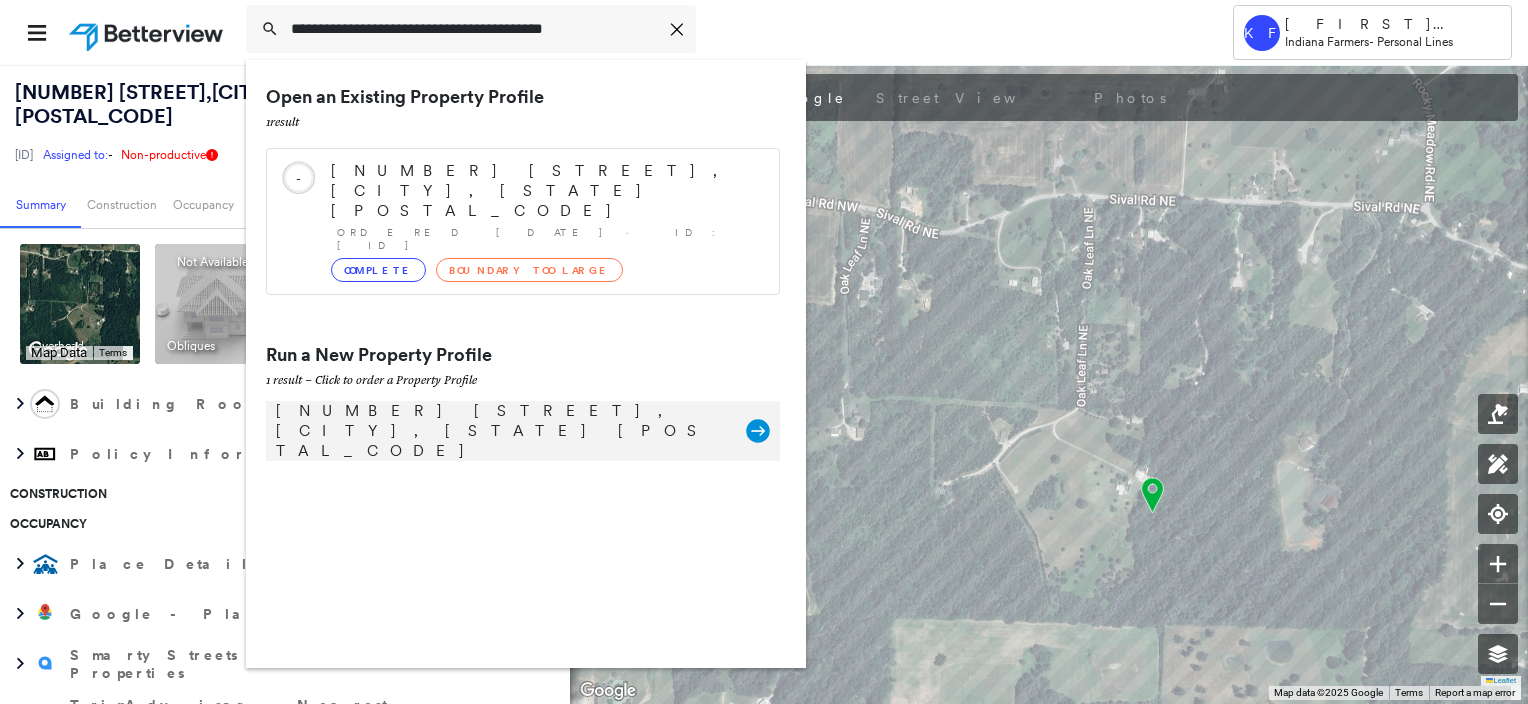 type on "**********" 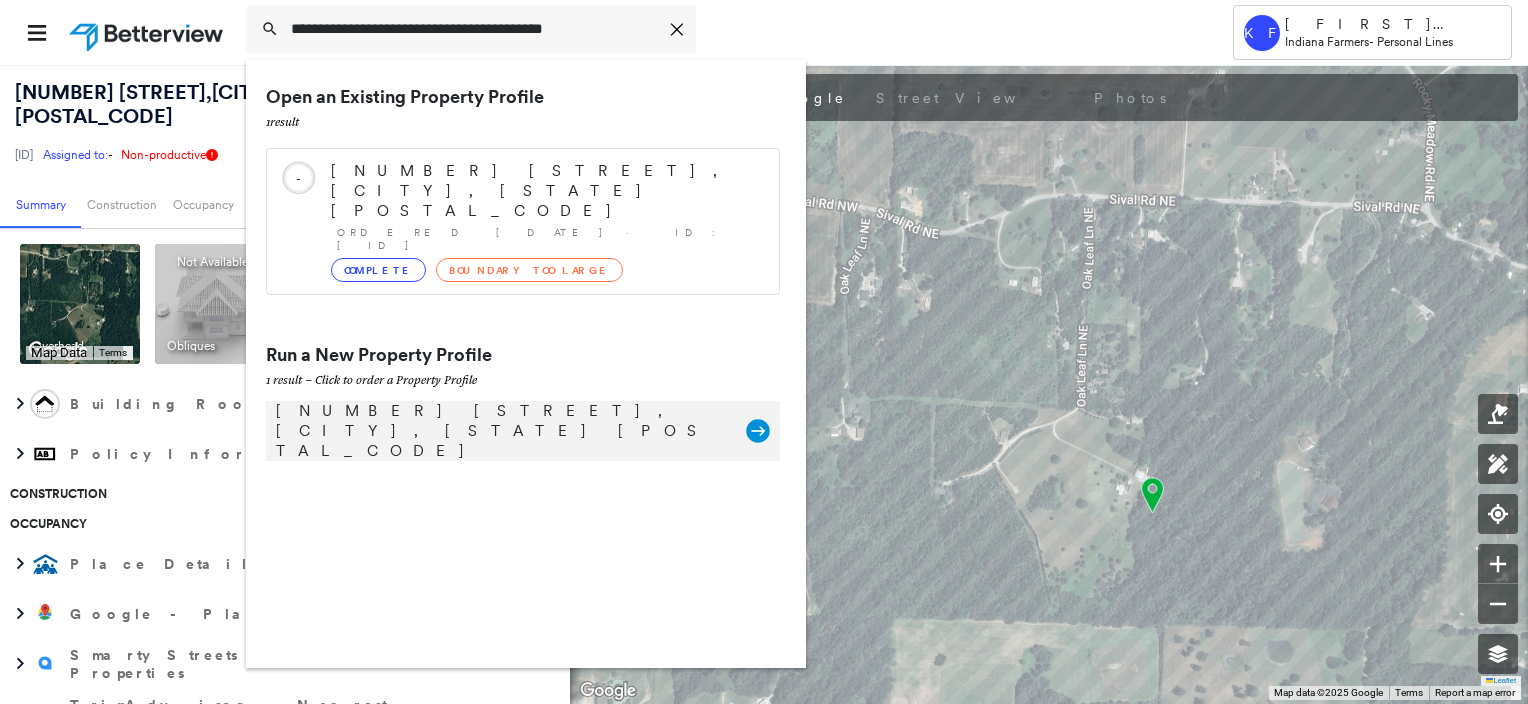 click 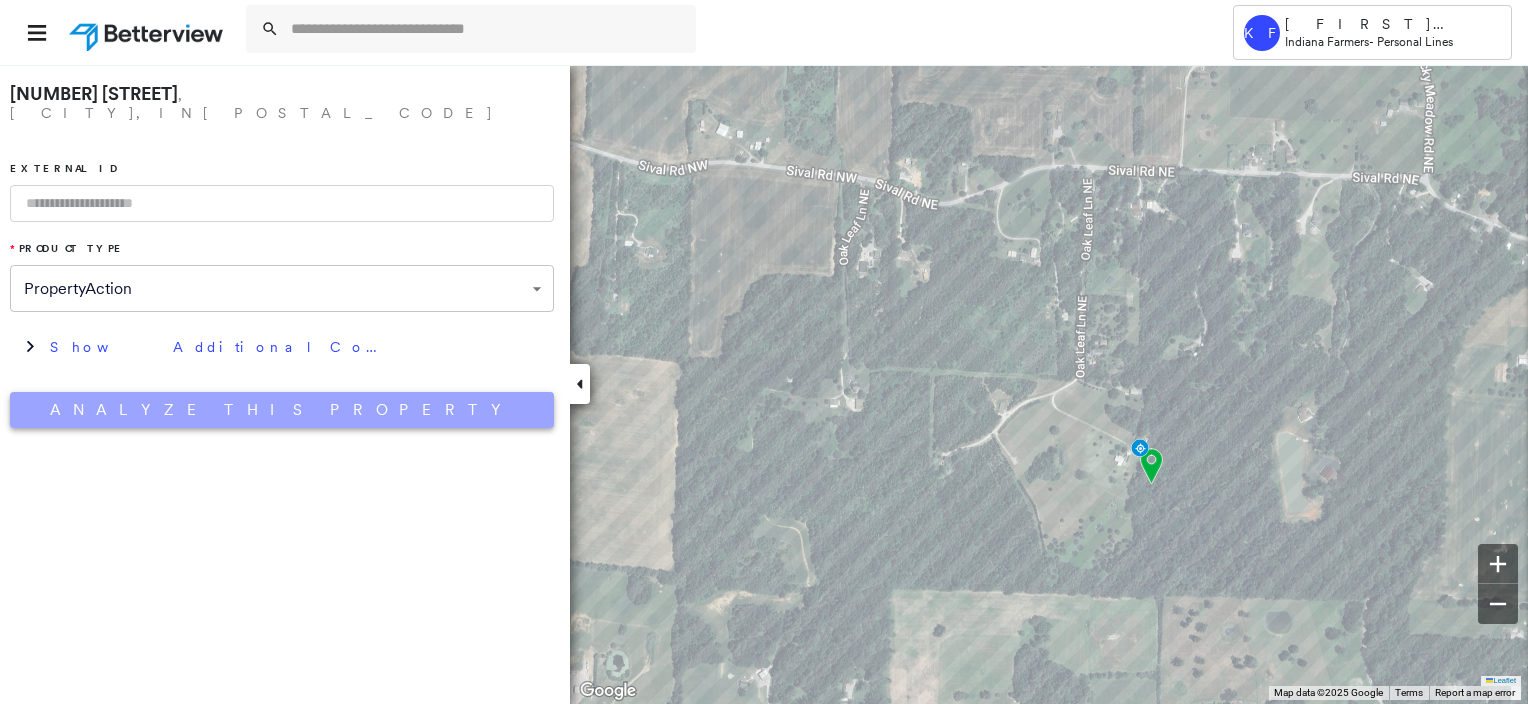 click on "Analyze This Property" at bounding box center (282, 410) 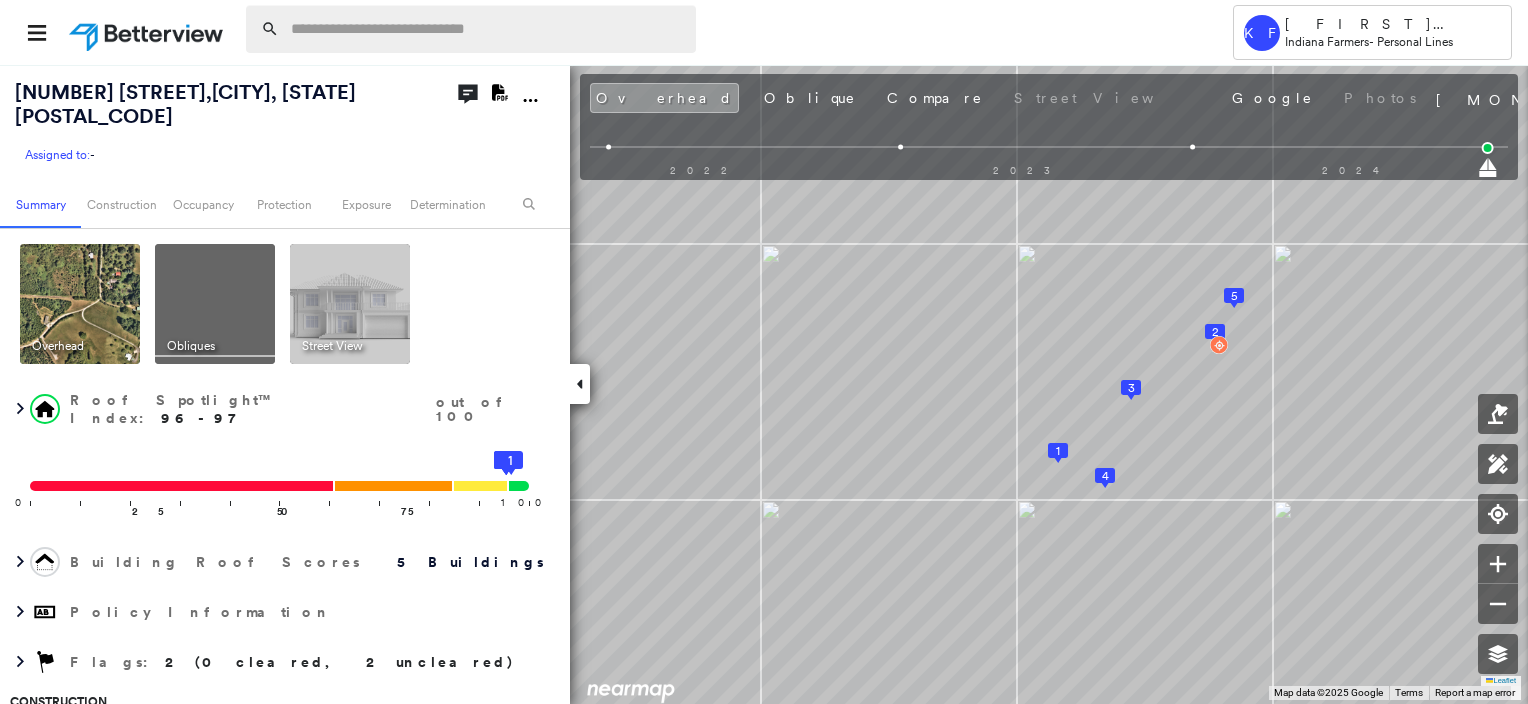 drag, startPoint x: 374, startPoint y: 17, endPoint x: 368, endPoint y: 28, distance: 12.529964 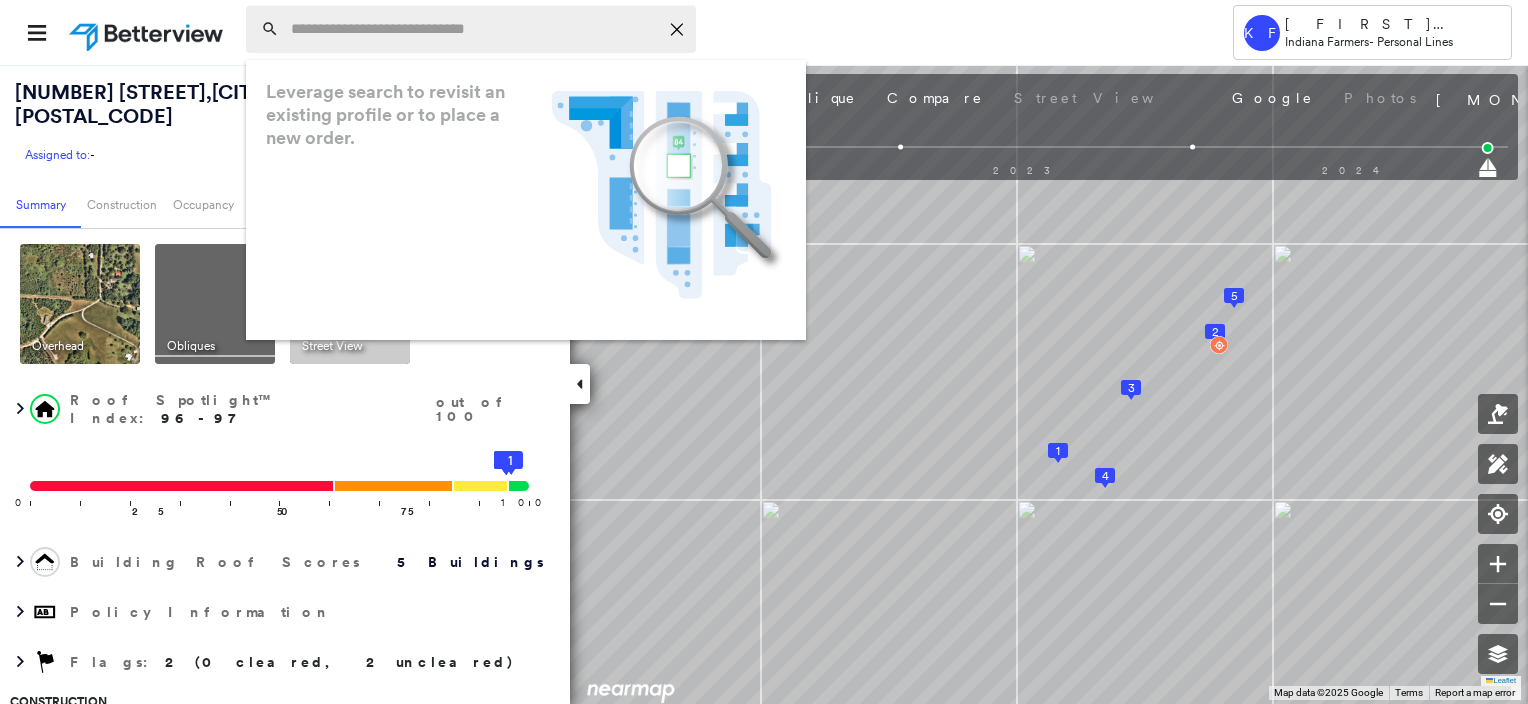 paste on "**********" 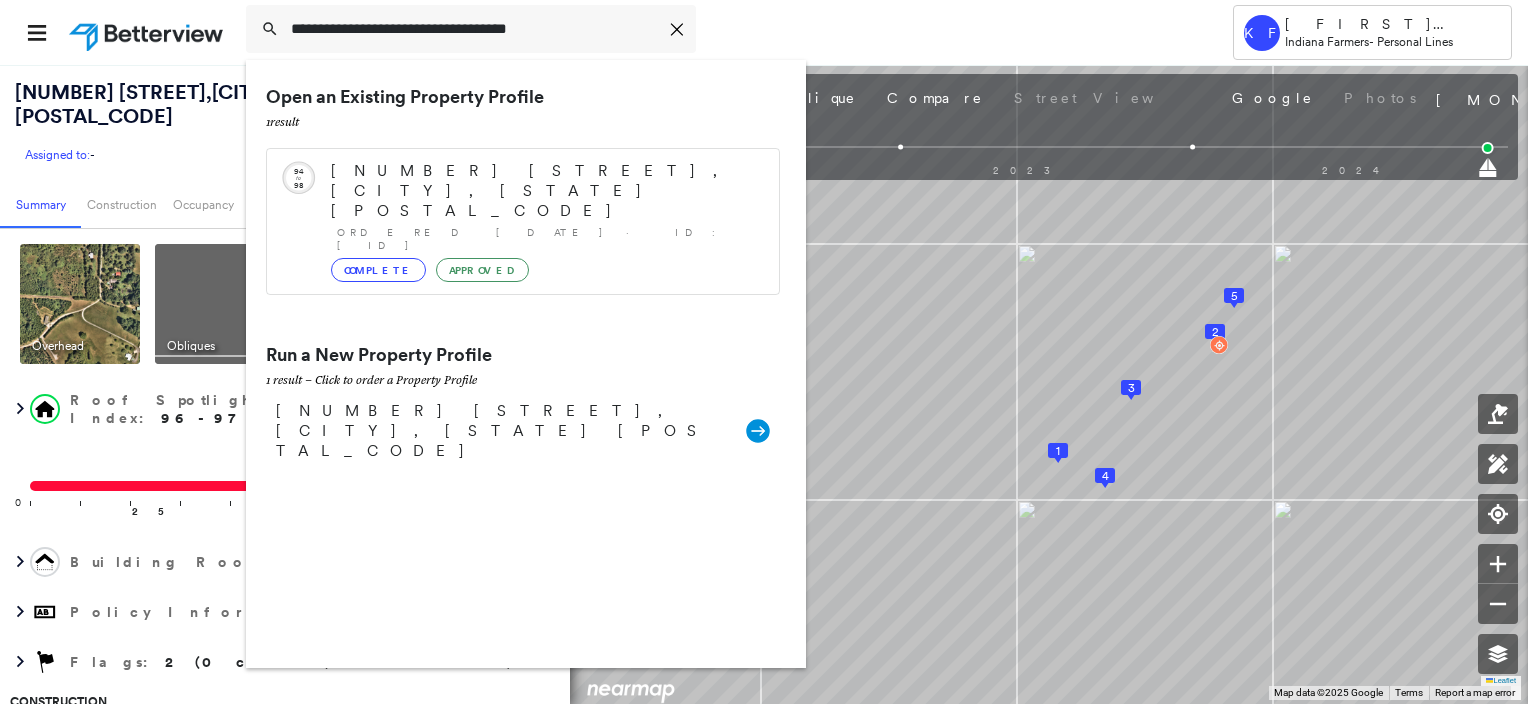 type on "**********" 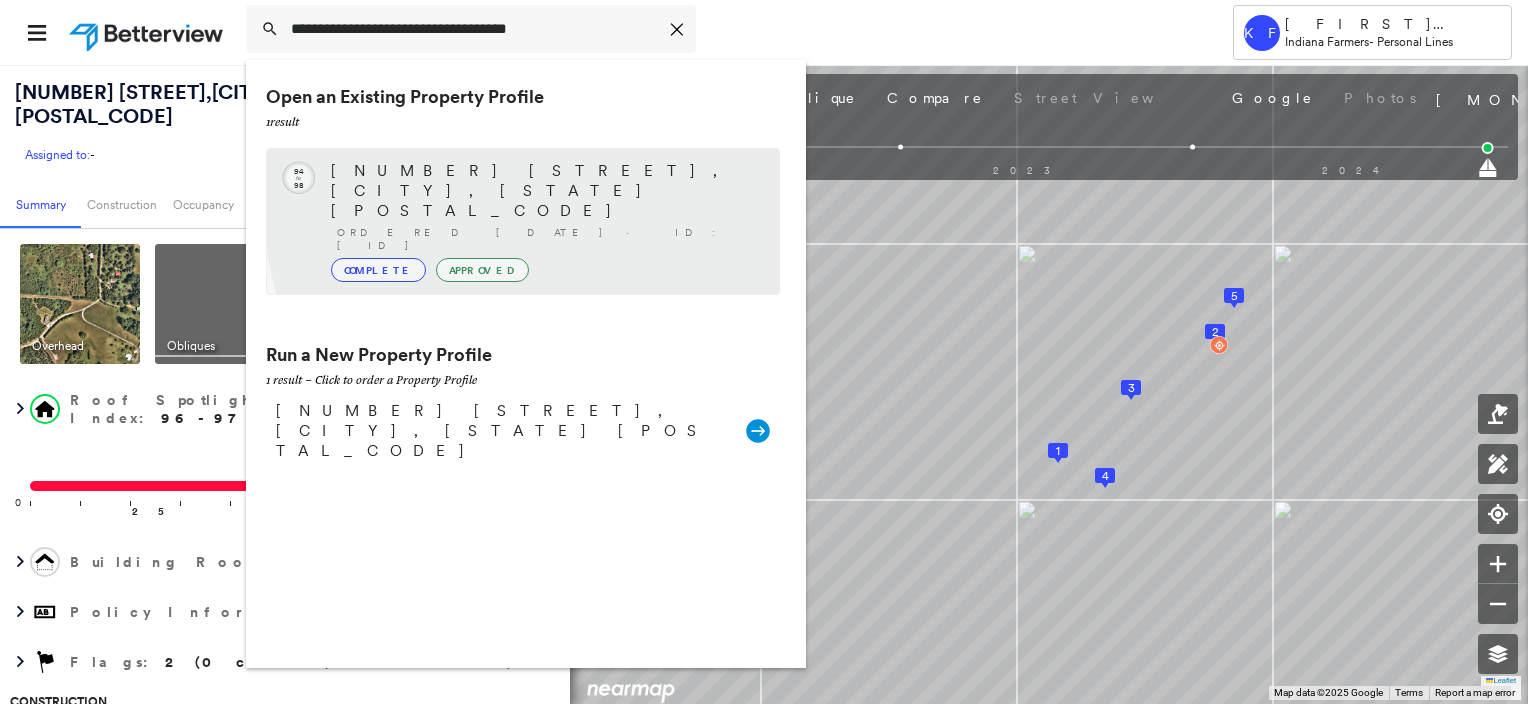 click on "Ordered [DATE] · ID: [ID]" at bounding box center (548, 239) 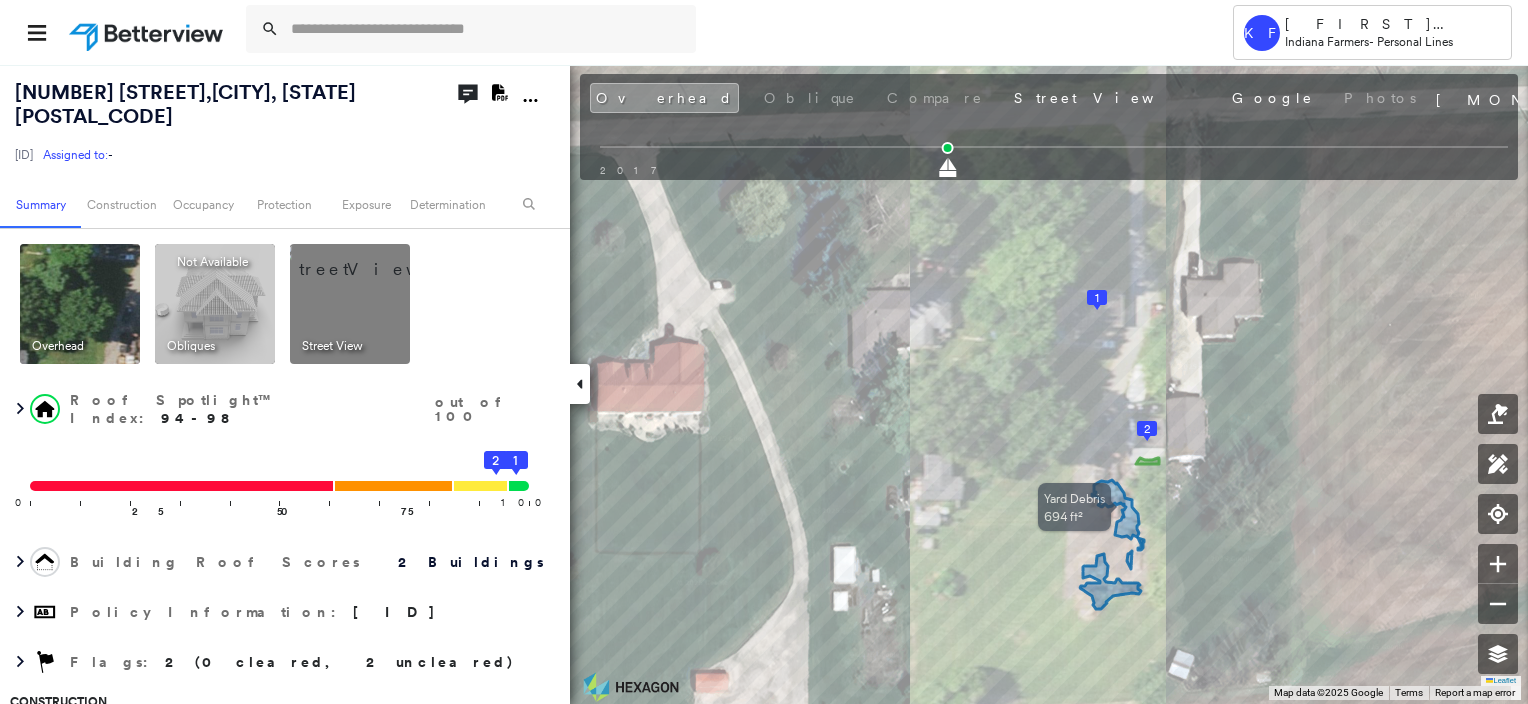 drag, startPoint x: 1227, startPoint y: 513, endPoint x: 1117, endPoint y: 496, distance: 111.305885 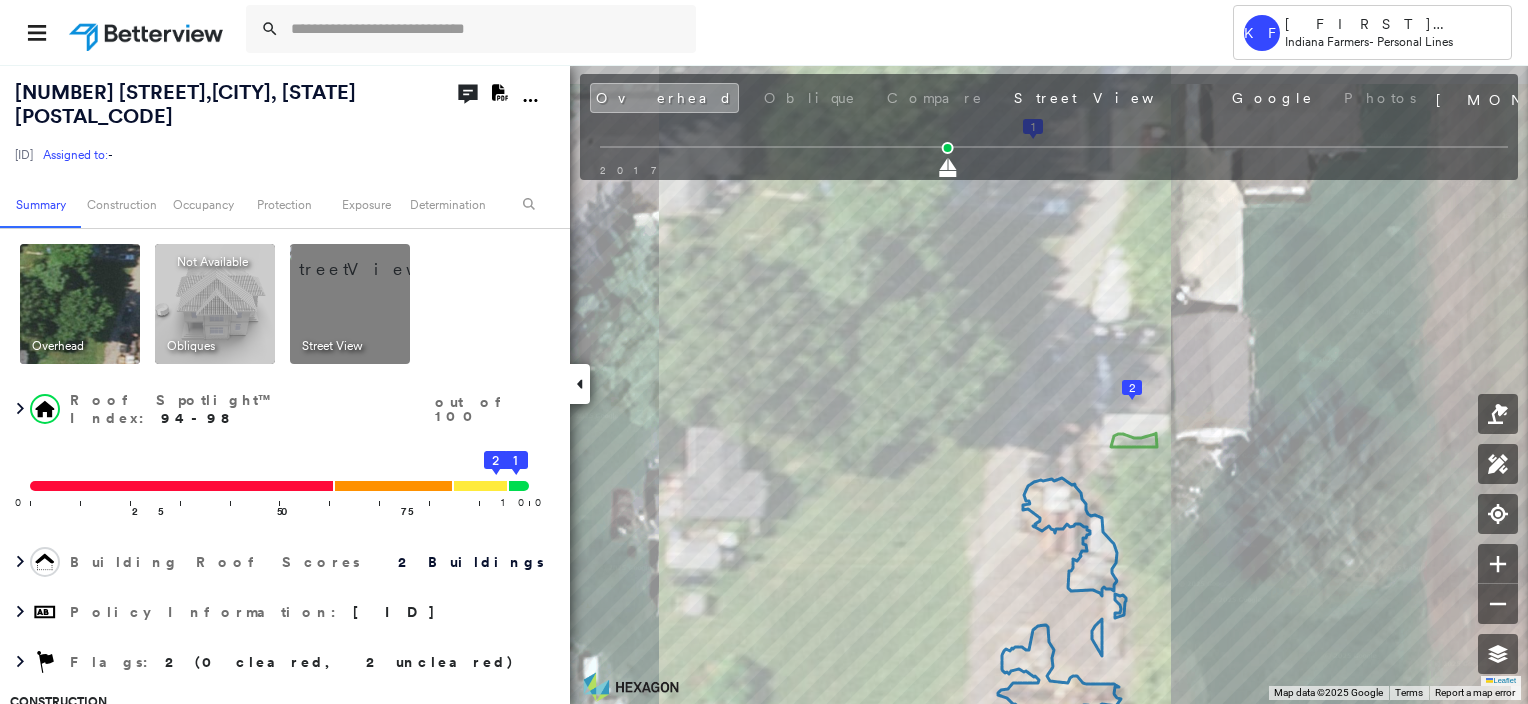 click at bounding box center [374, 259] 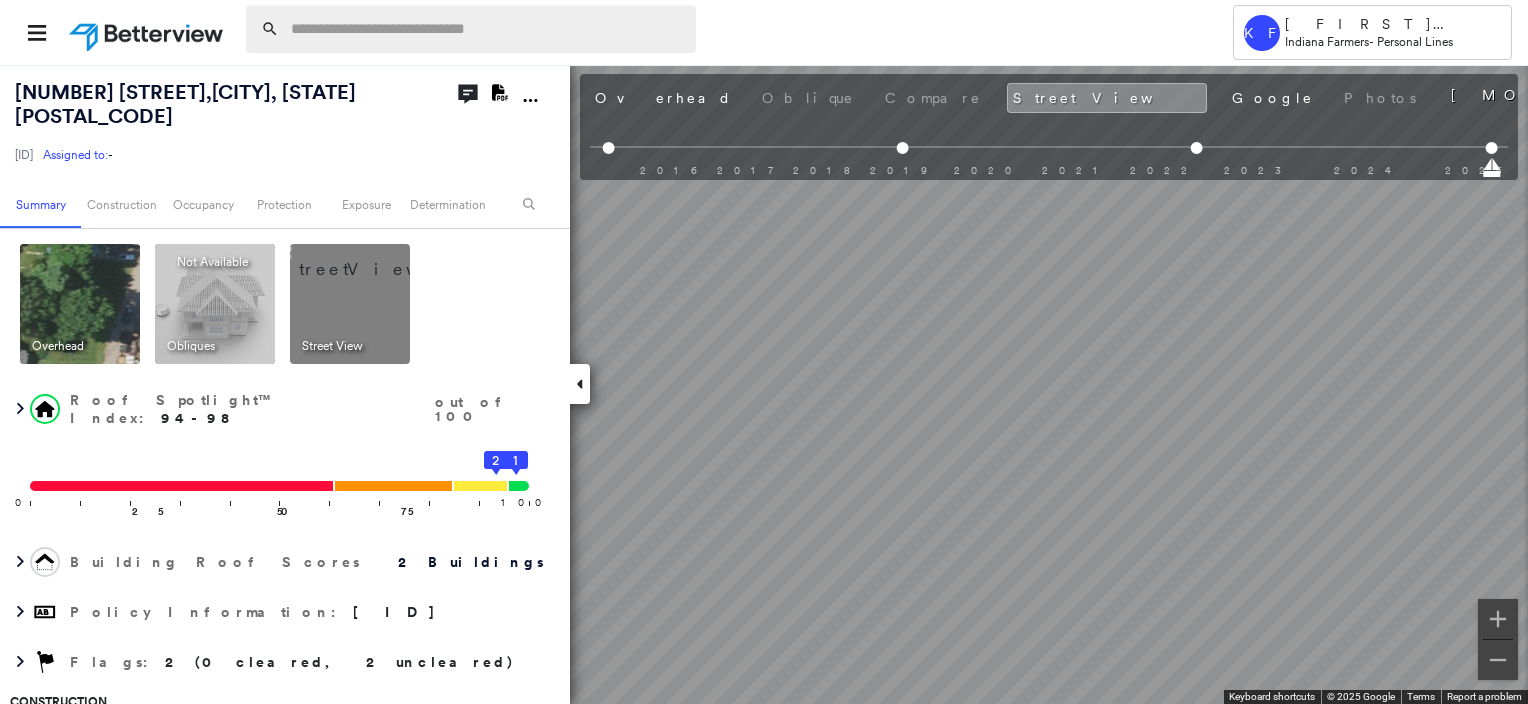 click at bounding box center (487, 29) 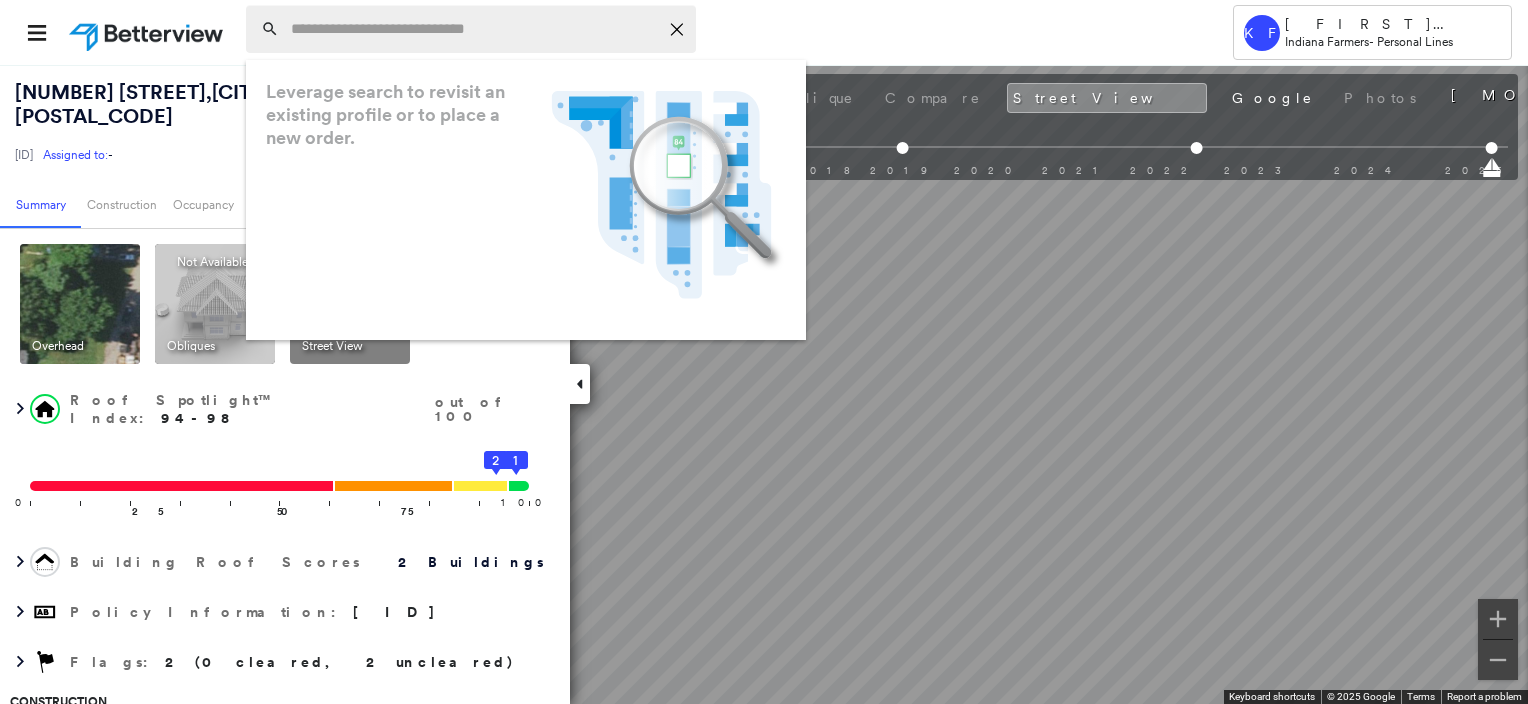 paste on "**********" 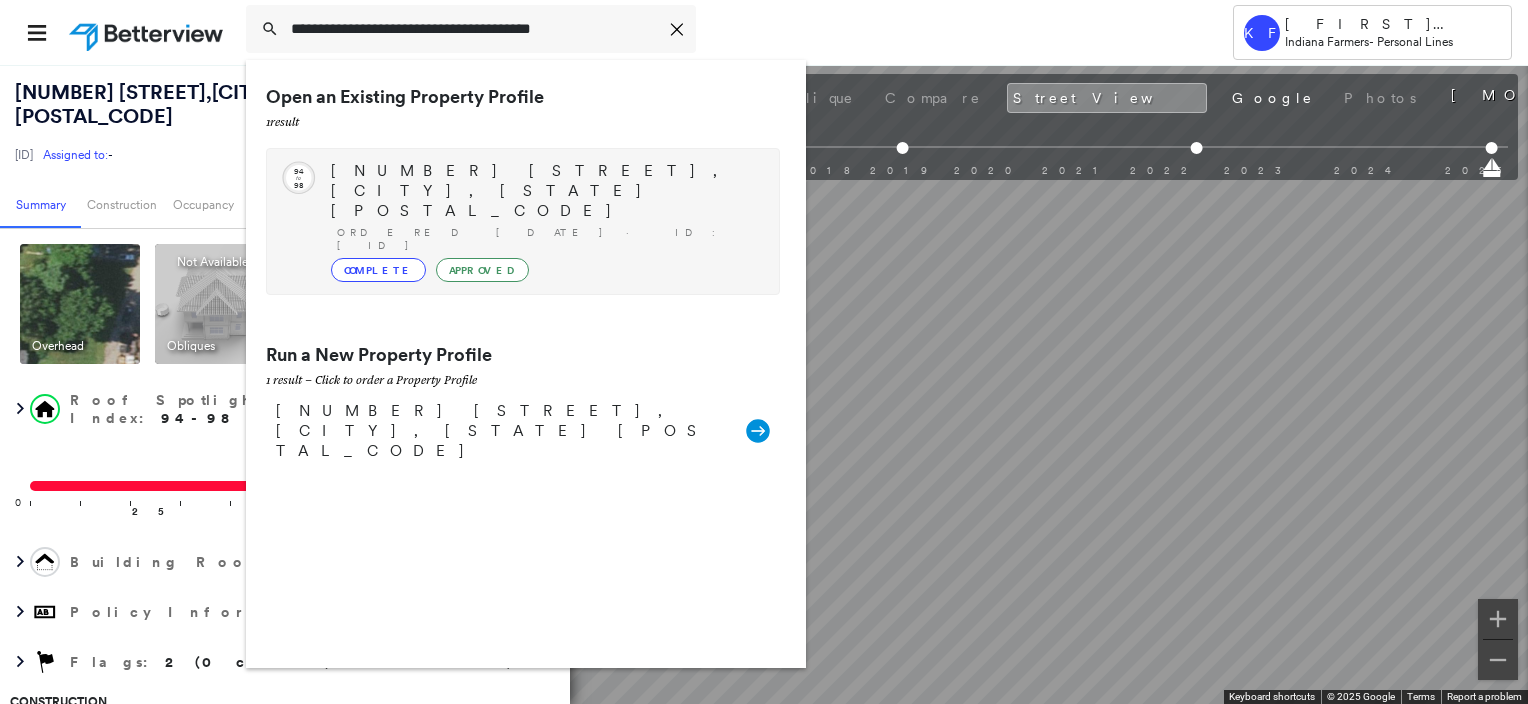 type on "**********" 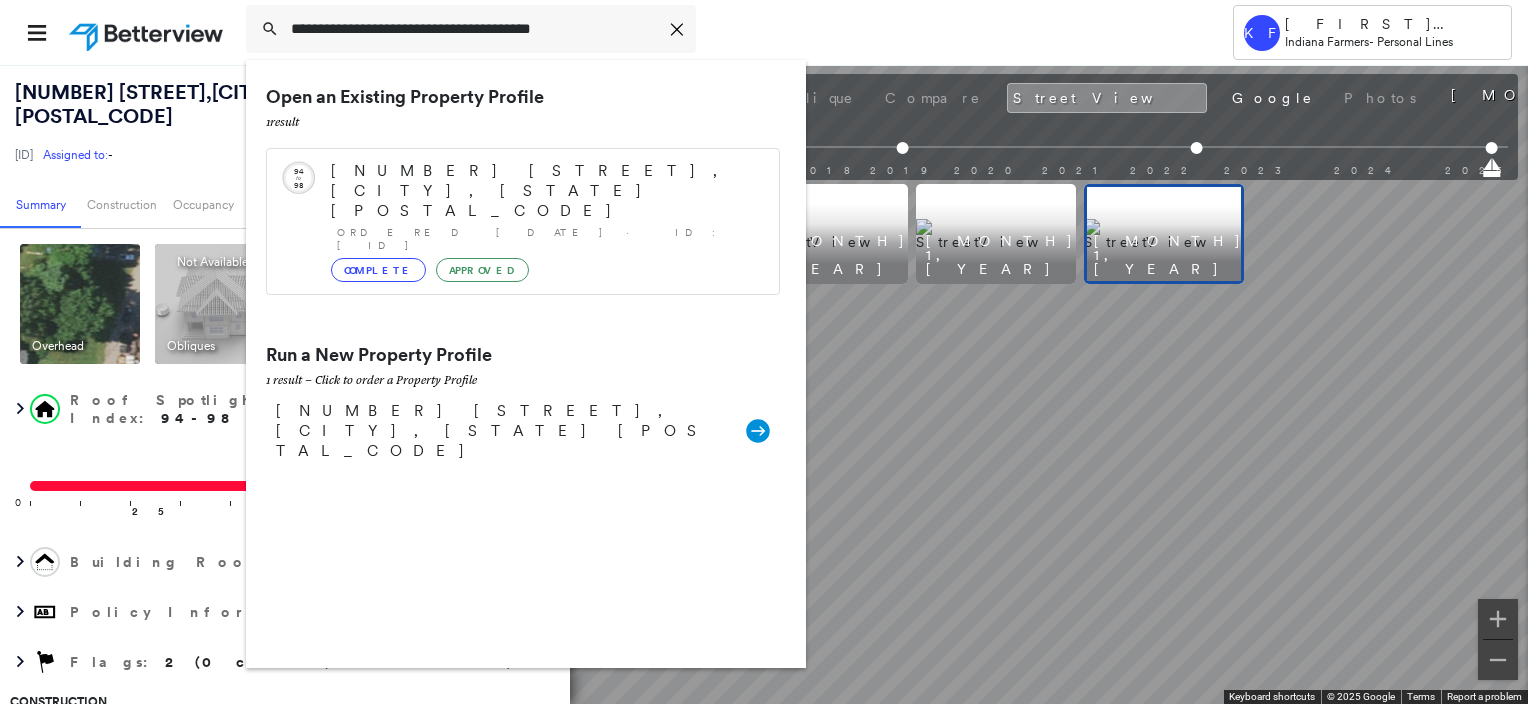 click on "[NUMBER] [STREET], [CITY], [STATE] [POSTAL_CODE]" at bounding box center (545, 191) 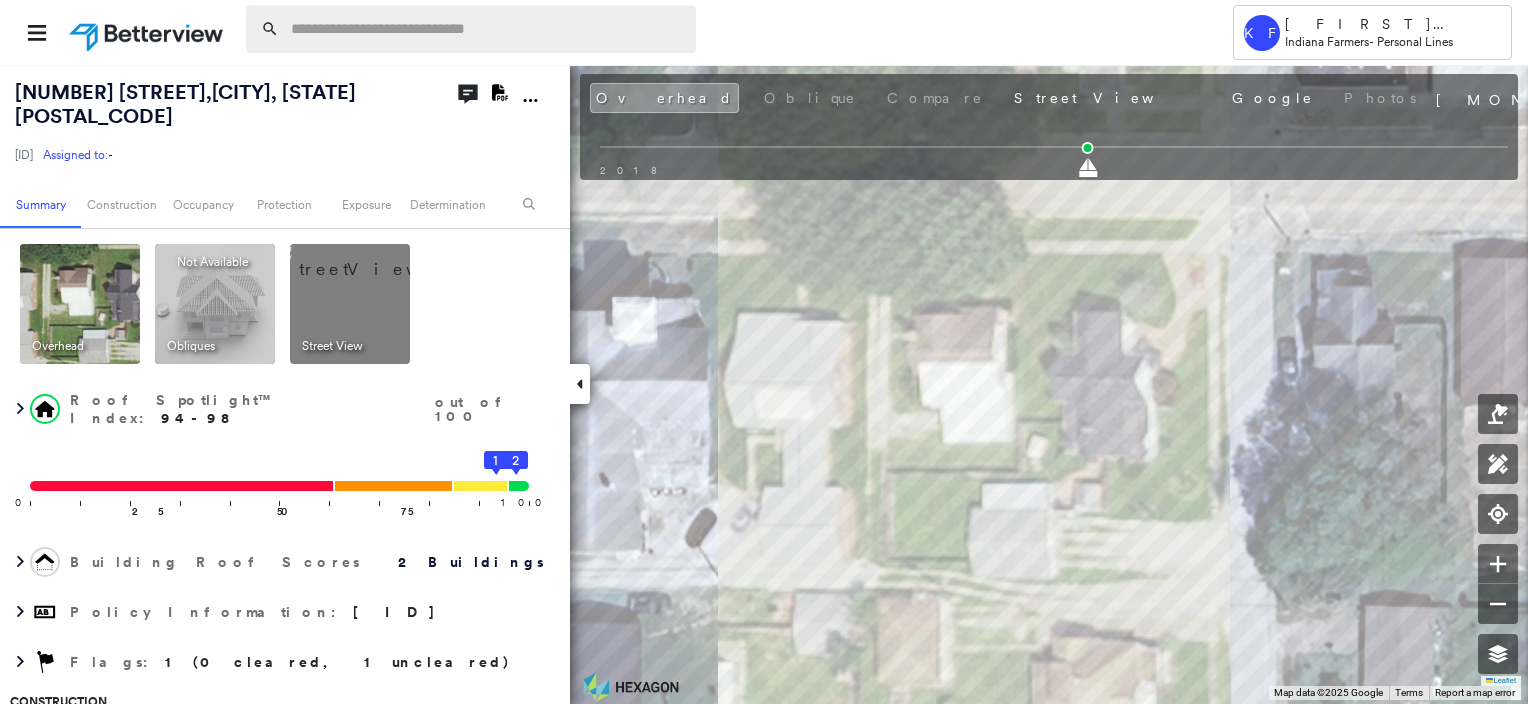 click at bounding box center (487, 29) 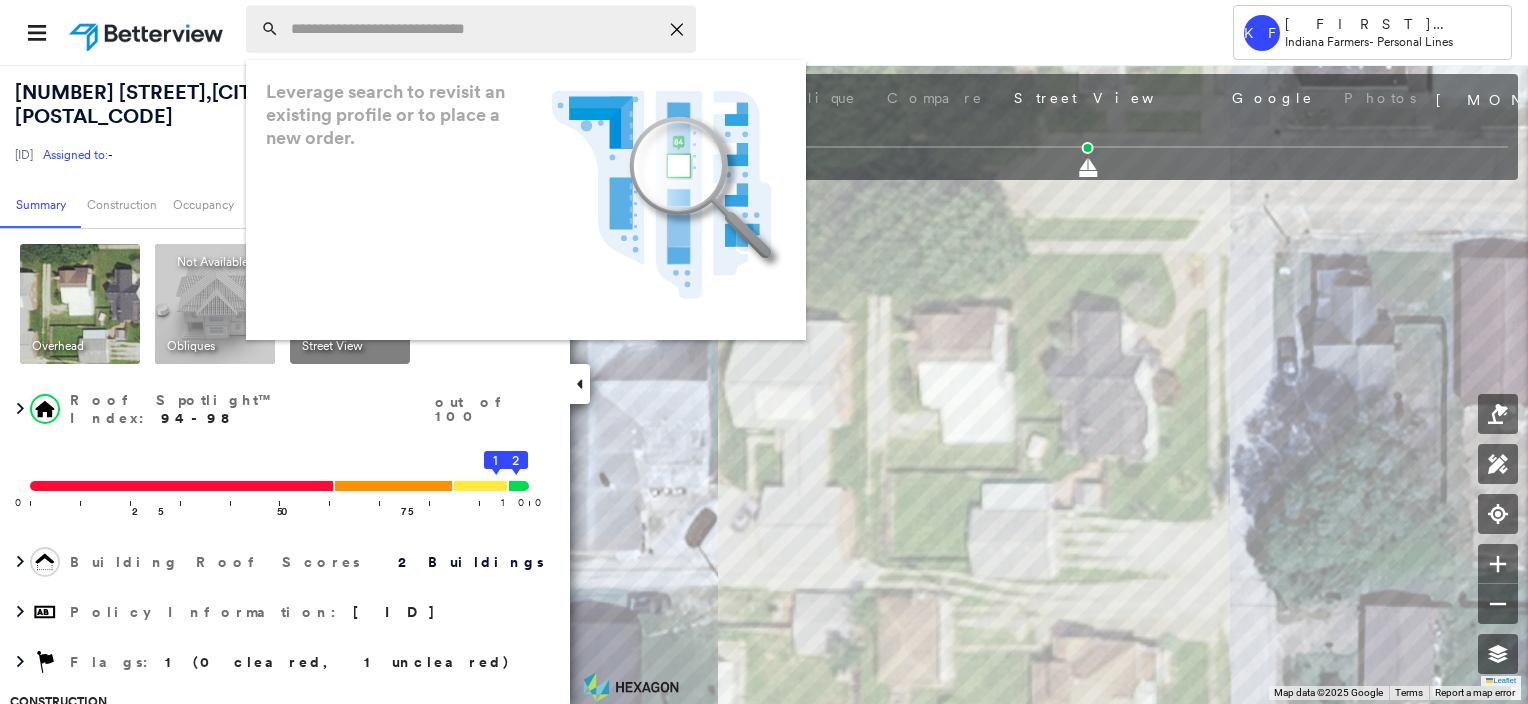 paste on "**********" 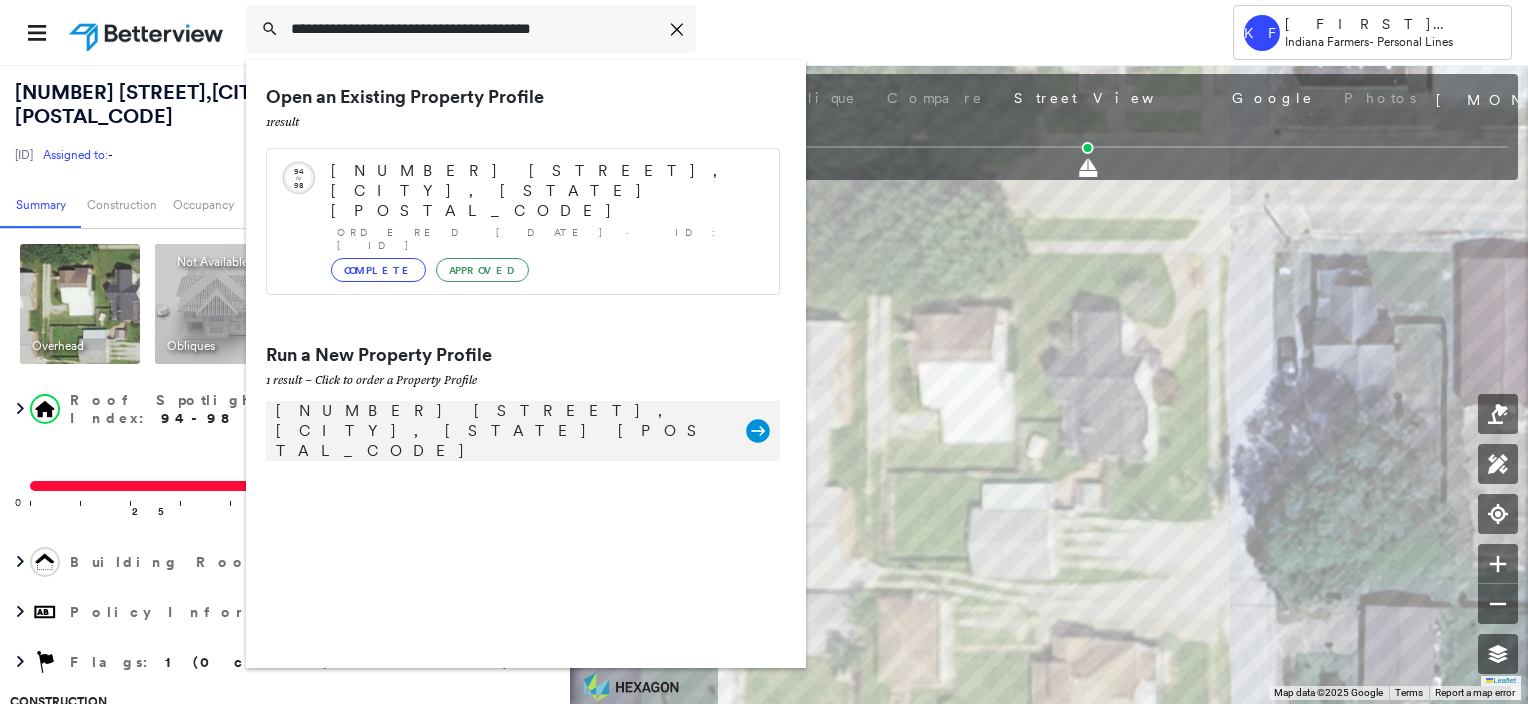 type on "**********" 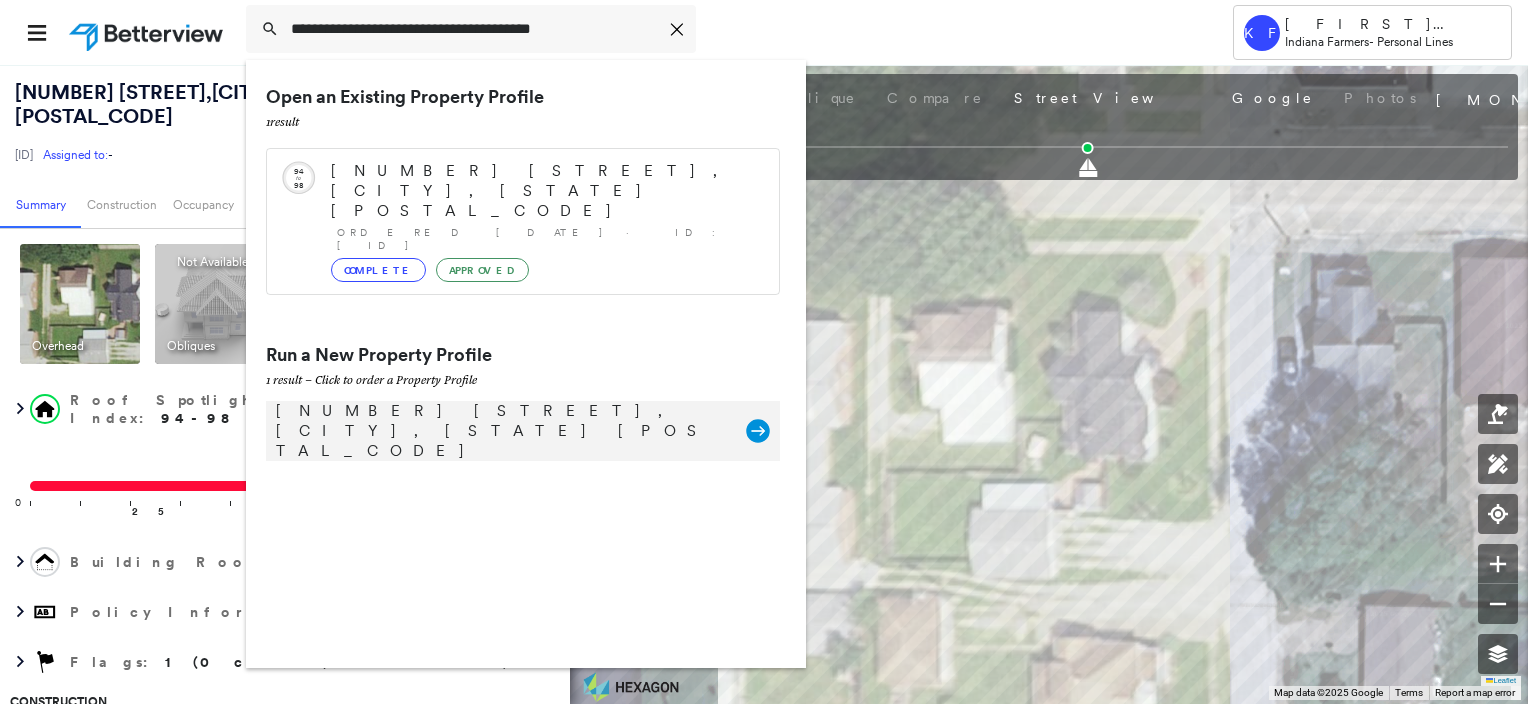 click 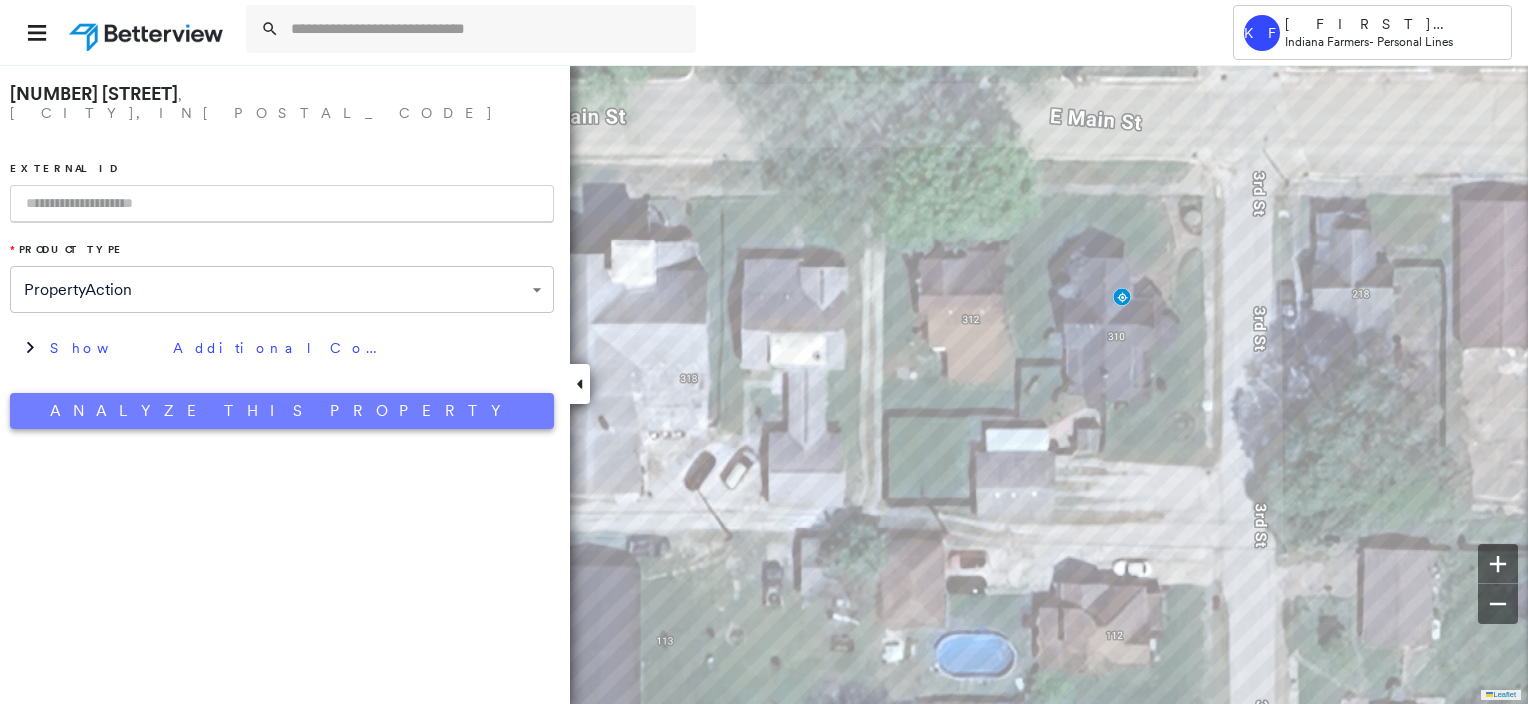 click on "Analyze This Property" at bounding box center (282, 411) 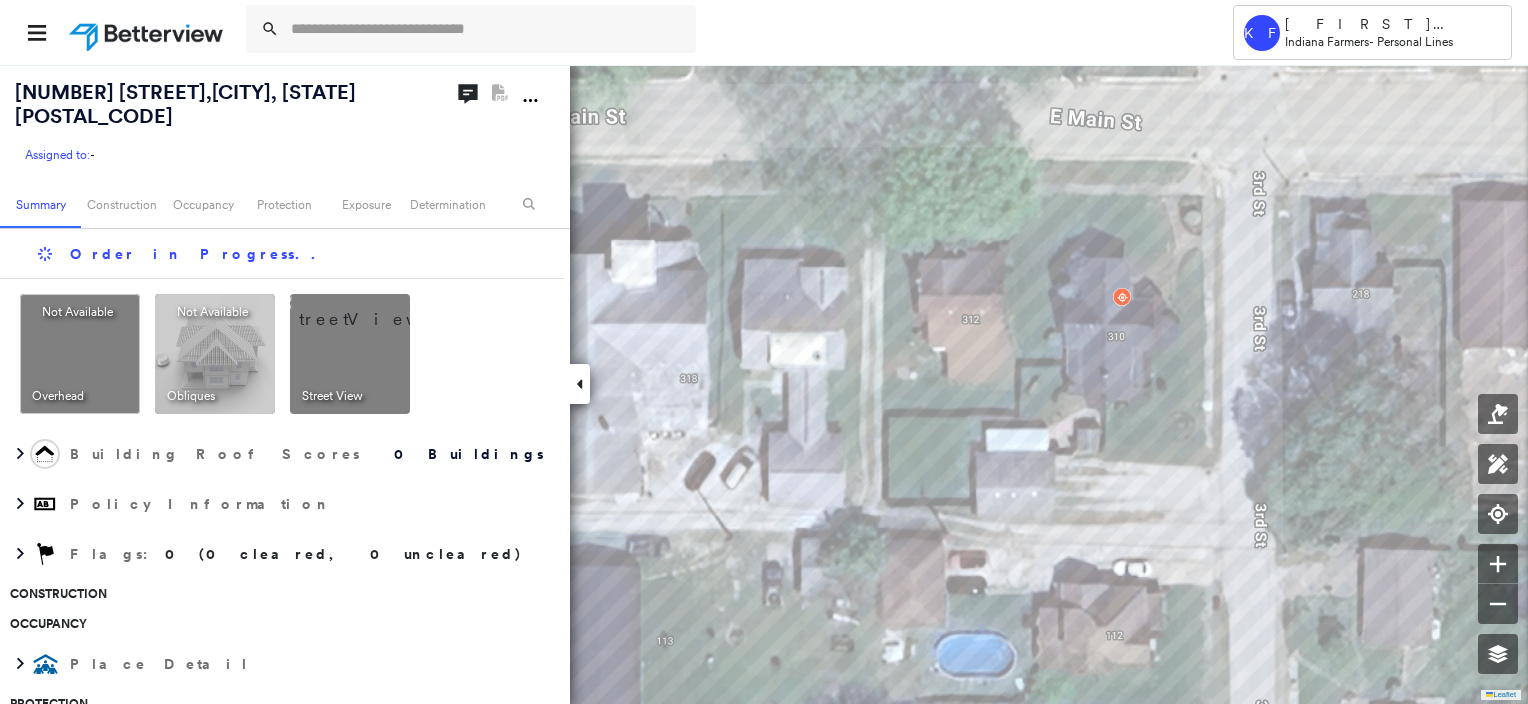 scroll, scrollTop: 0, scrollLeft: 0, axis: both 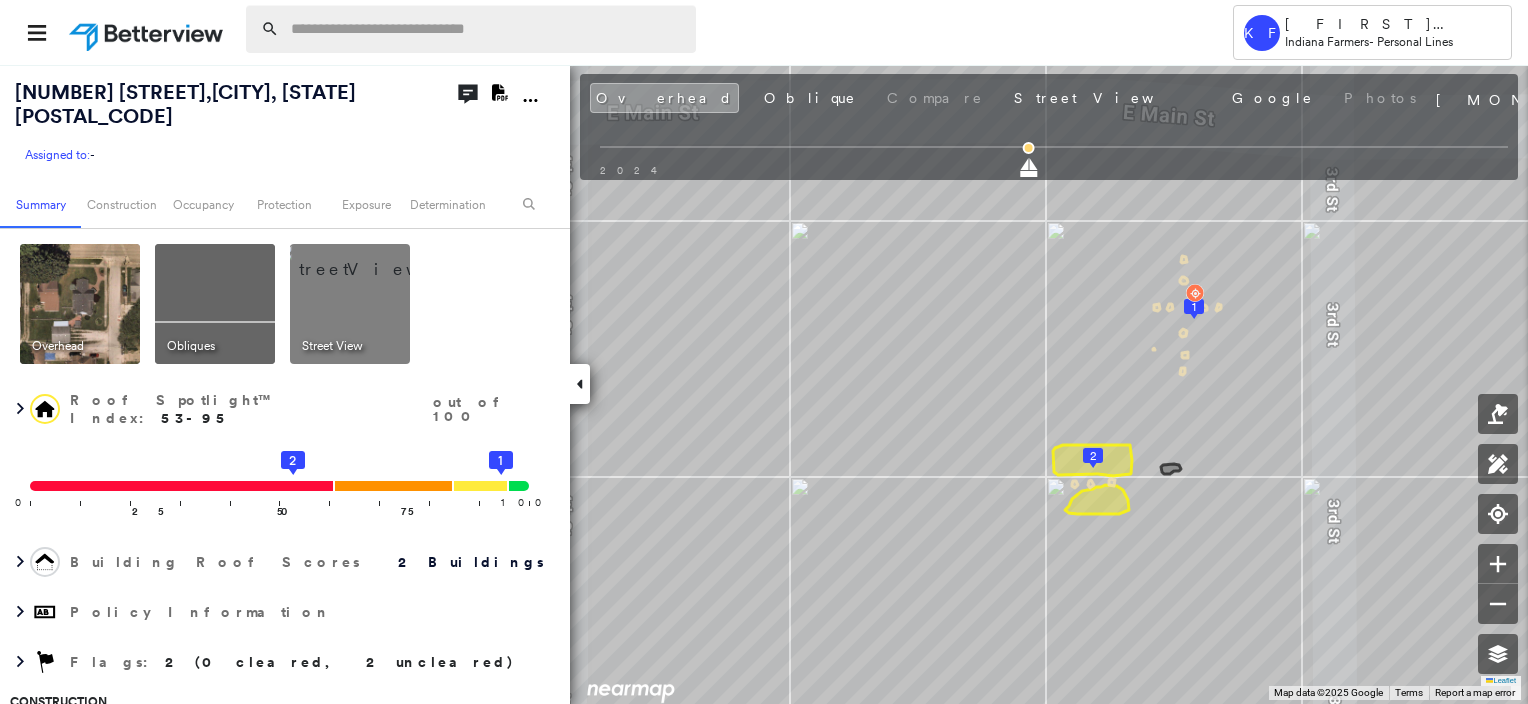 click at bounding box center (487, 29) 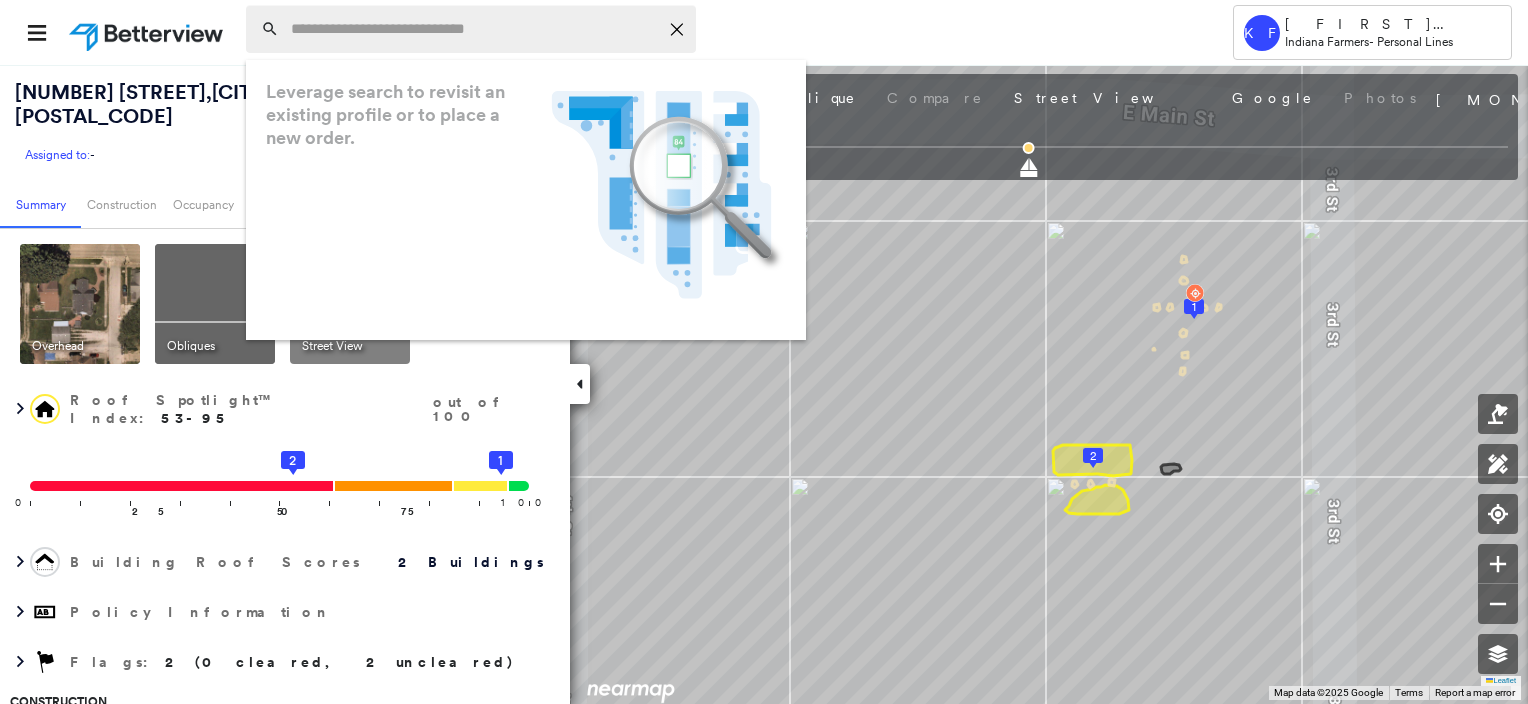 paste on "**********" 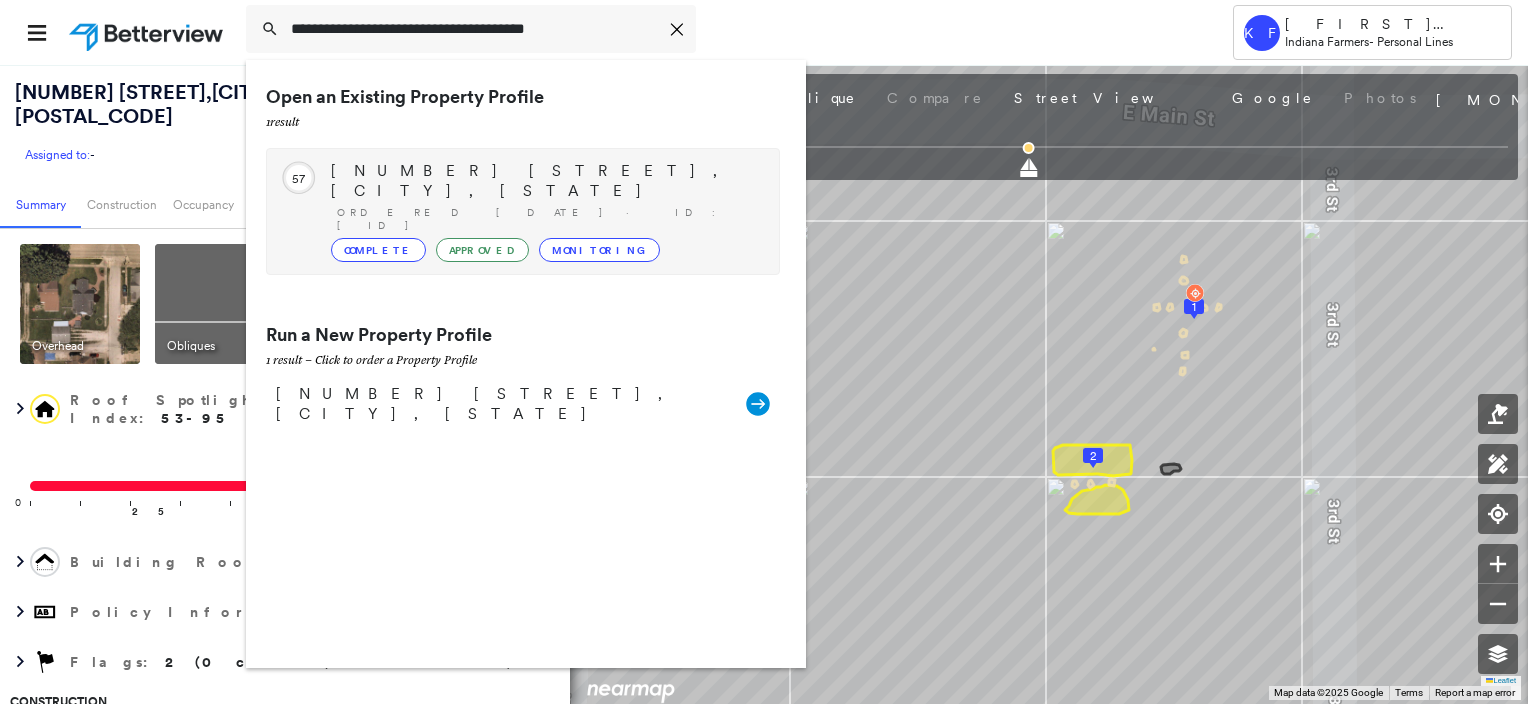type on "**********" 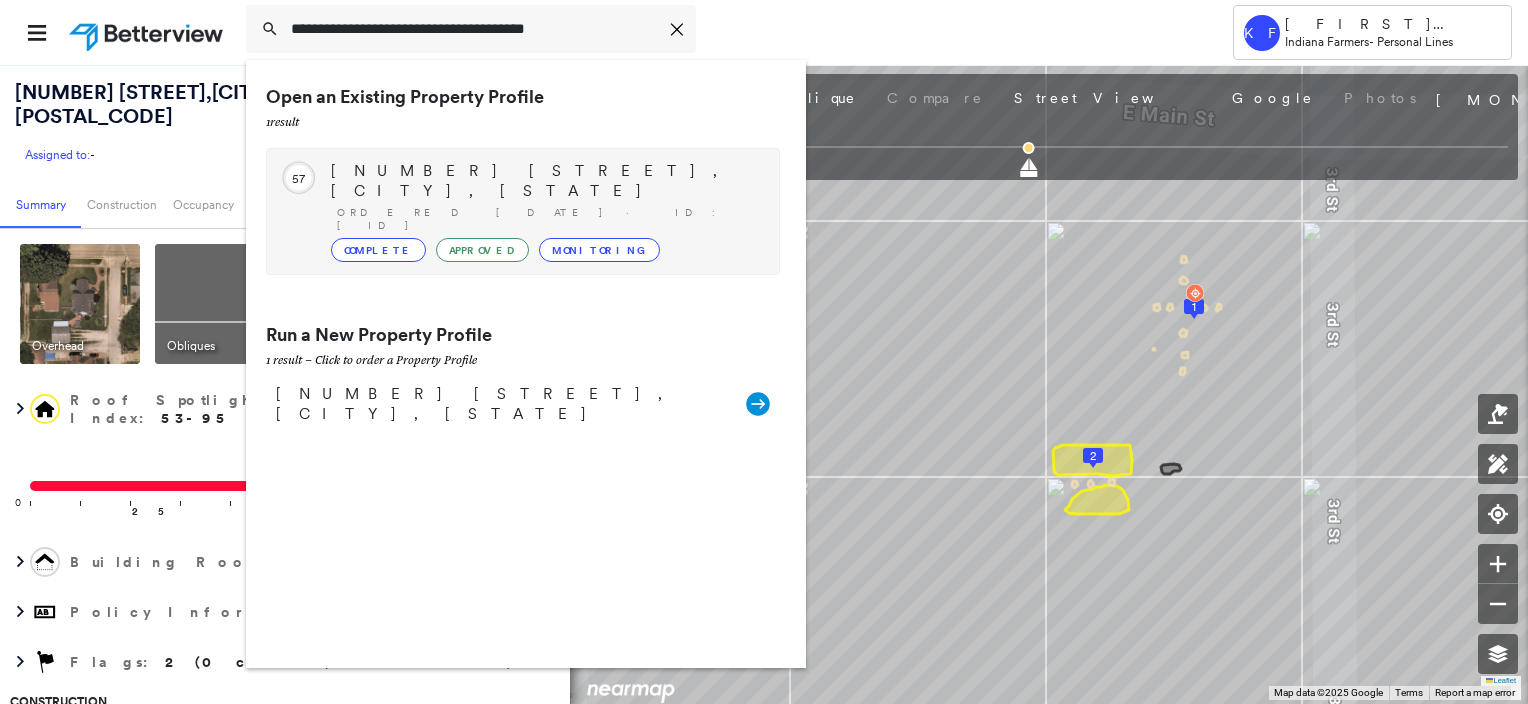 click on "Ordered 01/21/23 · ID: HOM2061721" at bounding box center (548, 219) 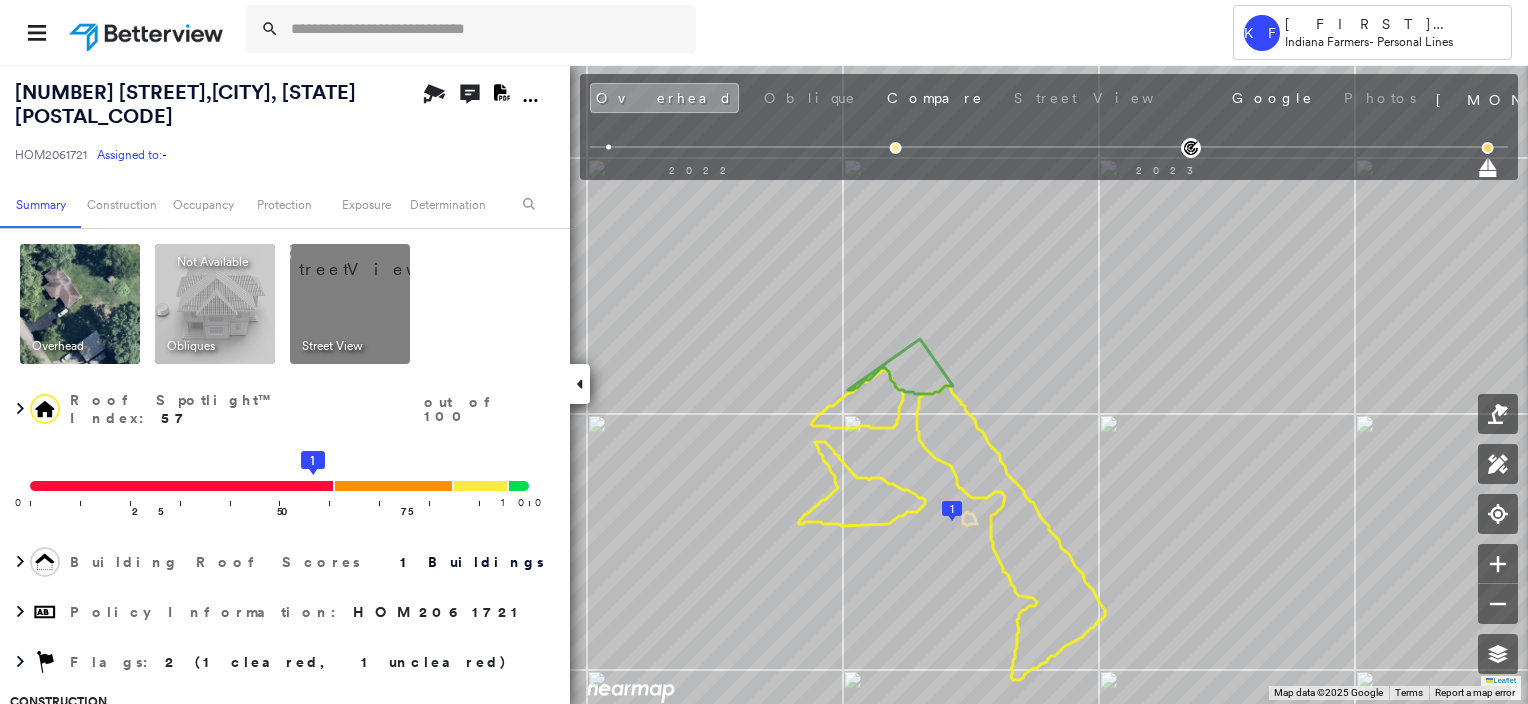 click at bounding box center (374, 259) 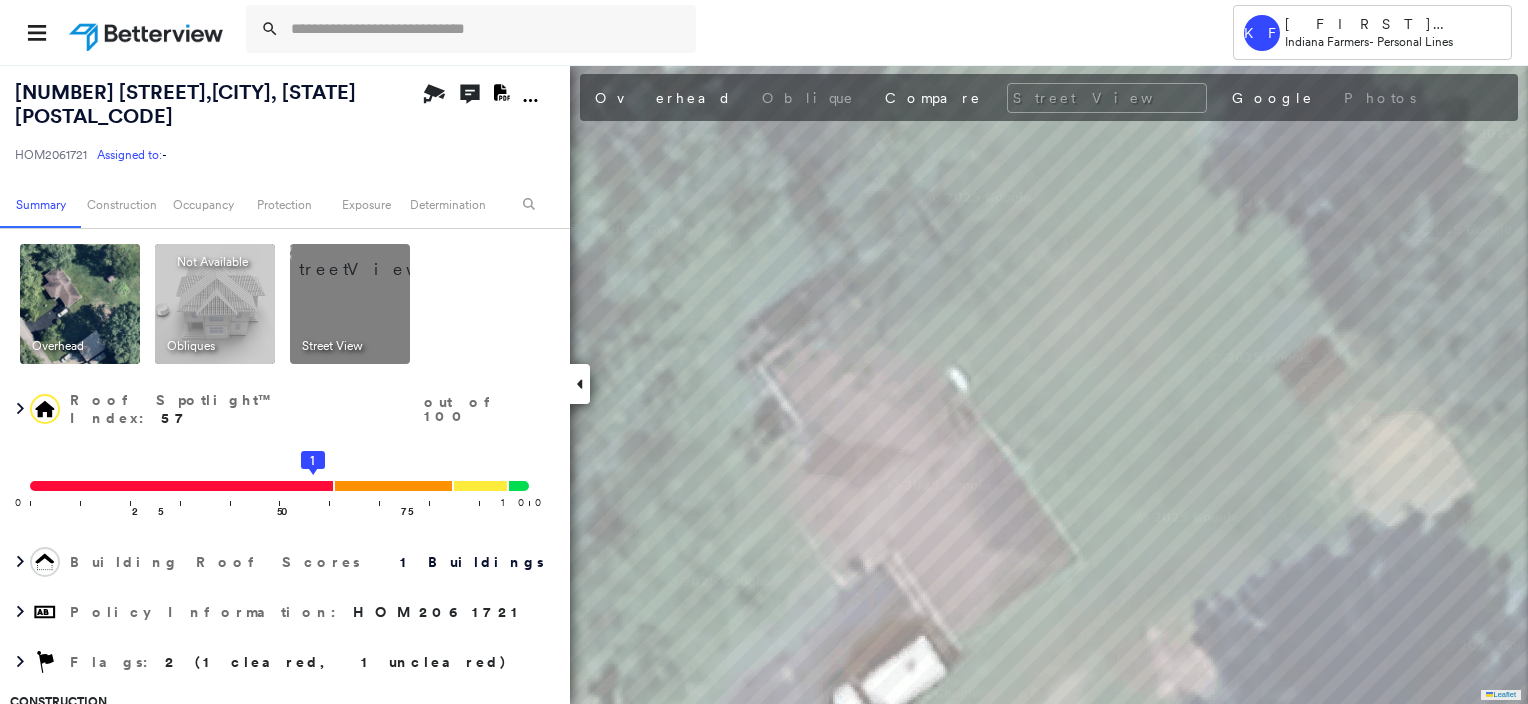 click at bounding box center (80, 304) 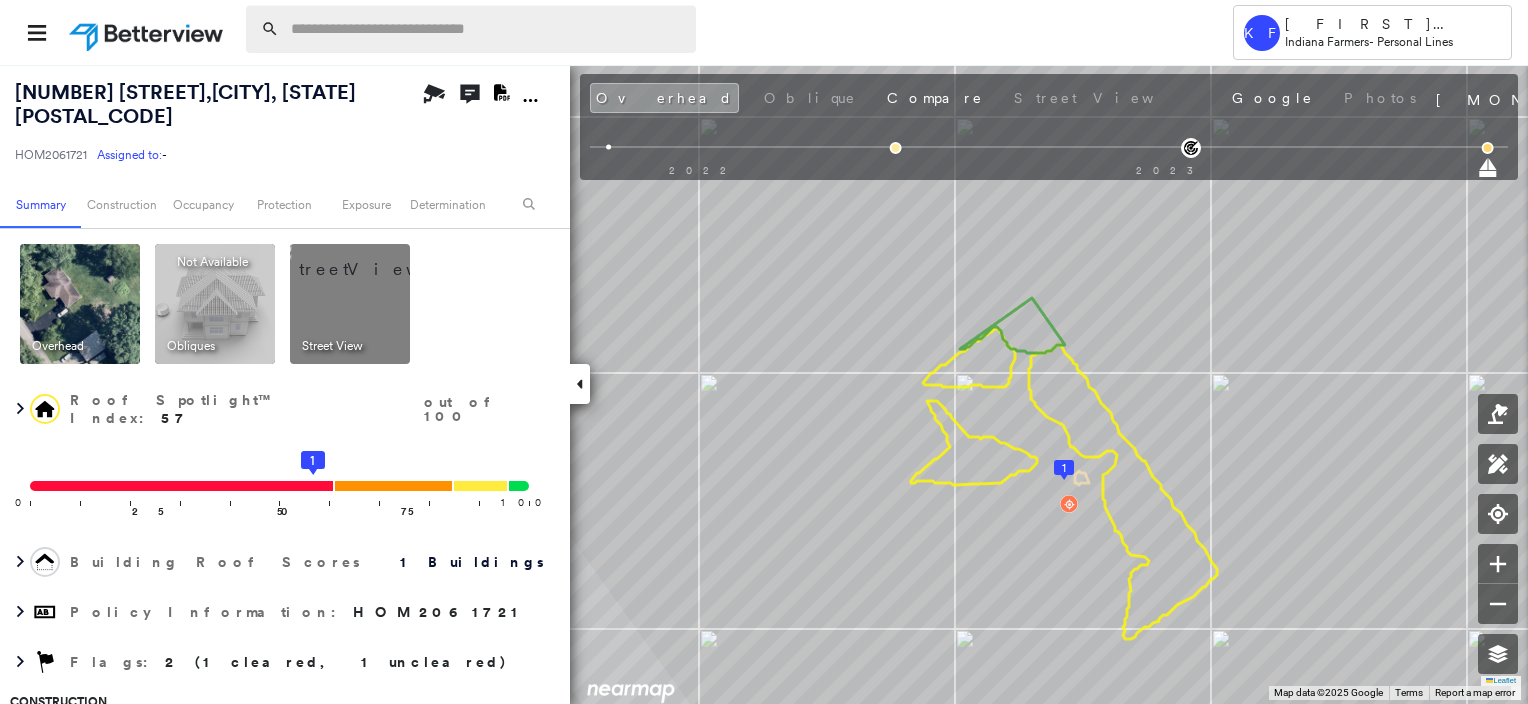 click at bounding box center [487, 29] 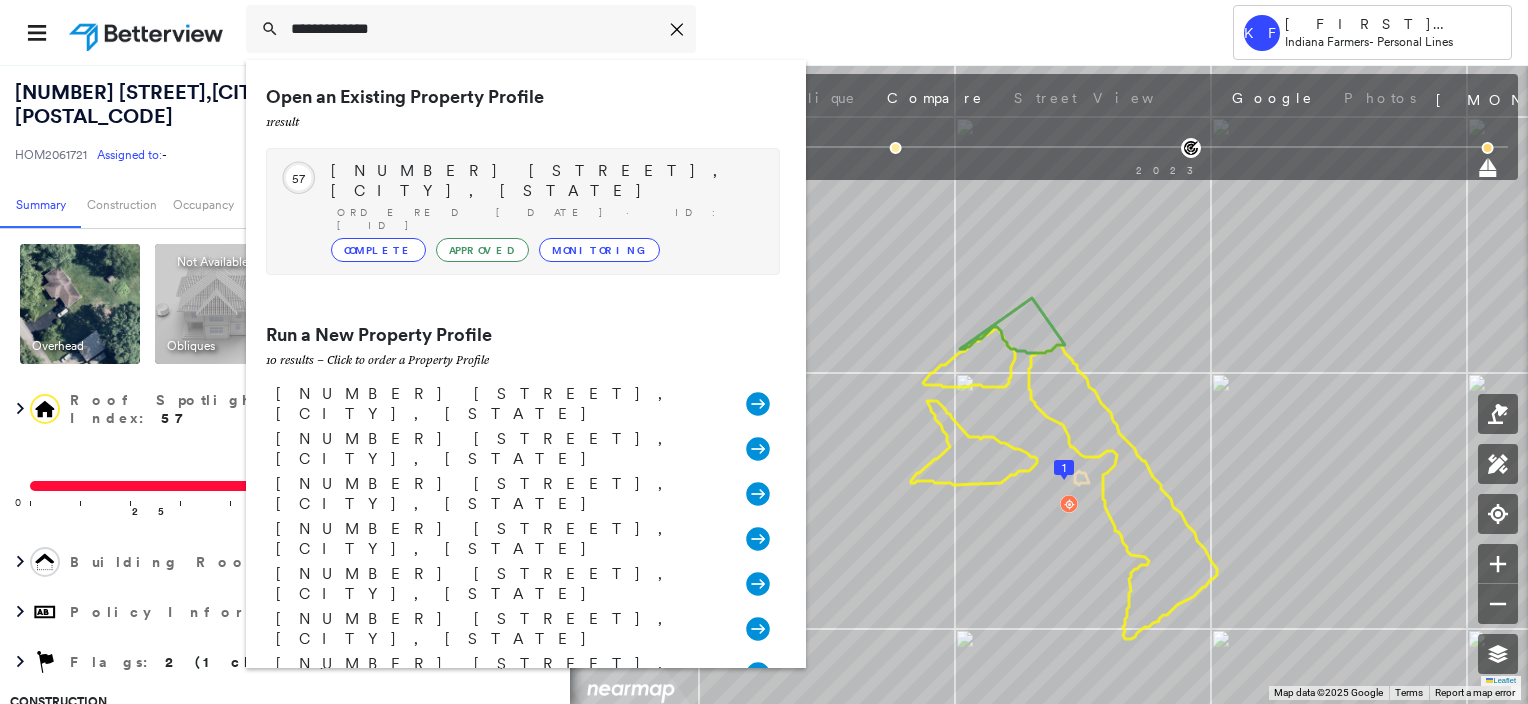type on "**********" 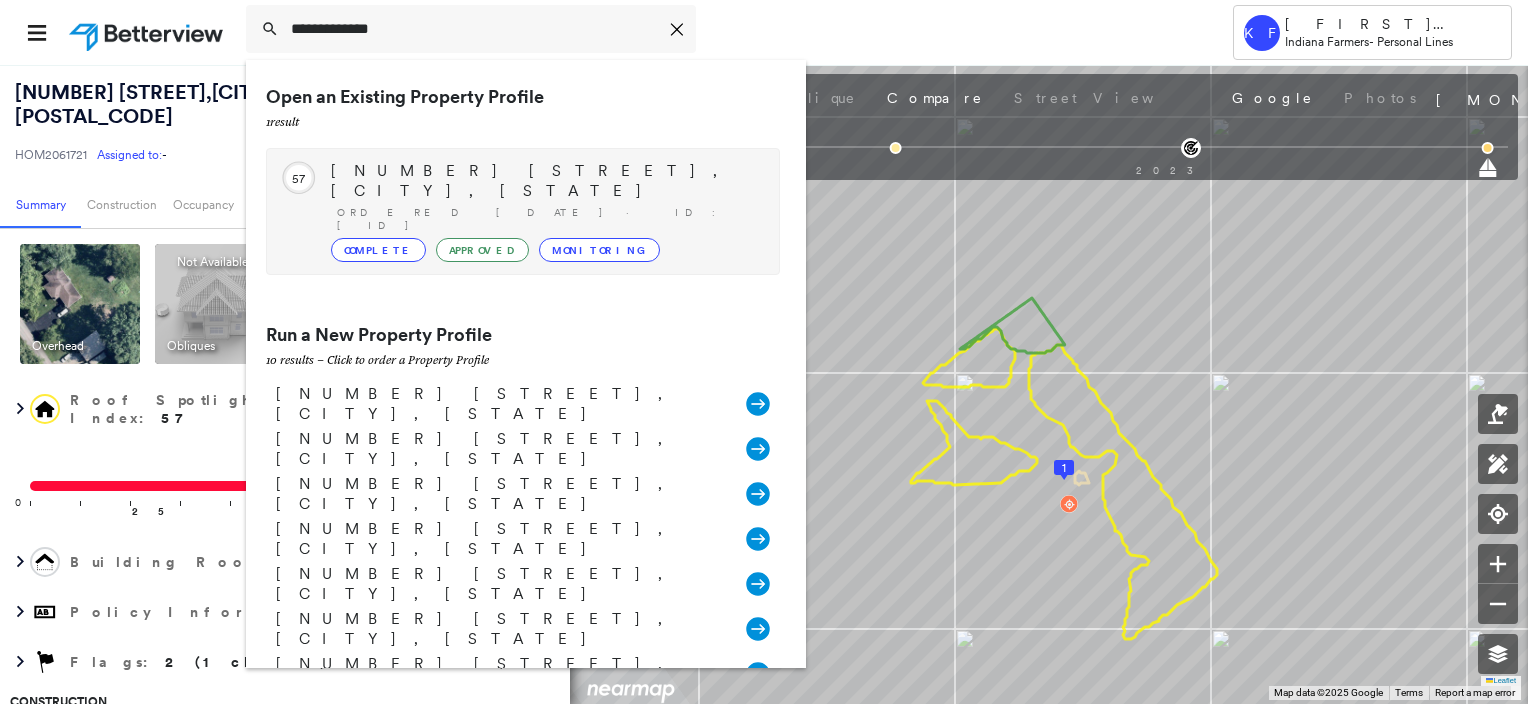 click on "Ordered 01/21/23 · ID: HOM2061721" at bounding box center [548, 219] 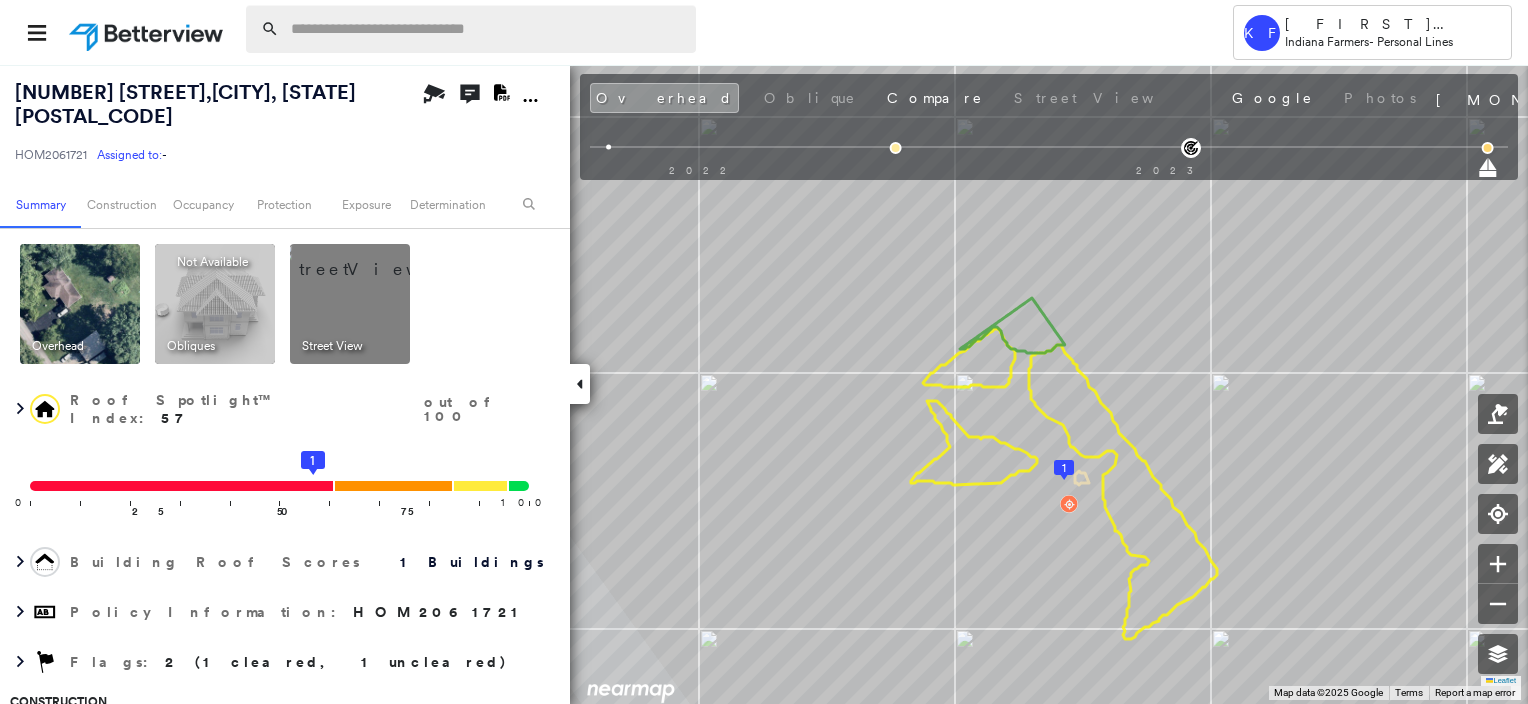 click at bounding box center (487, 29) 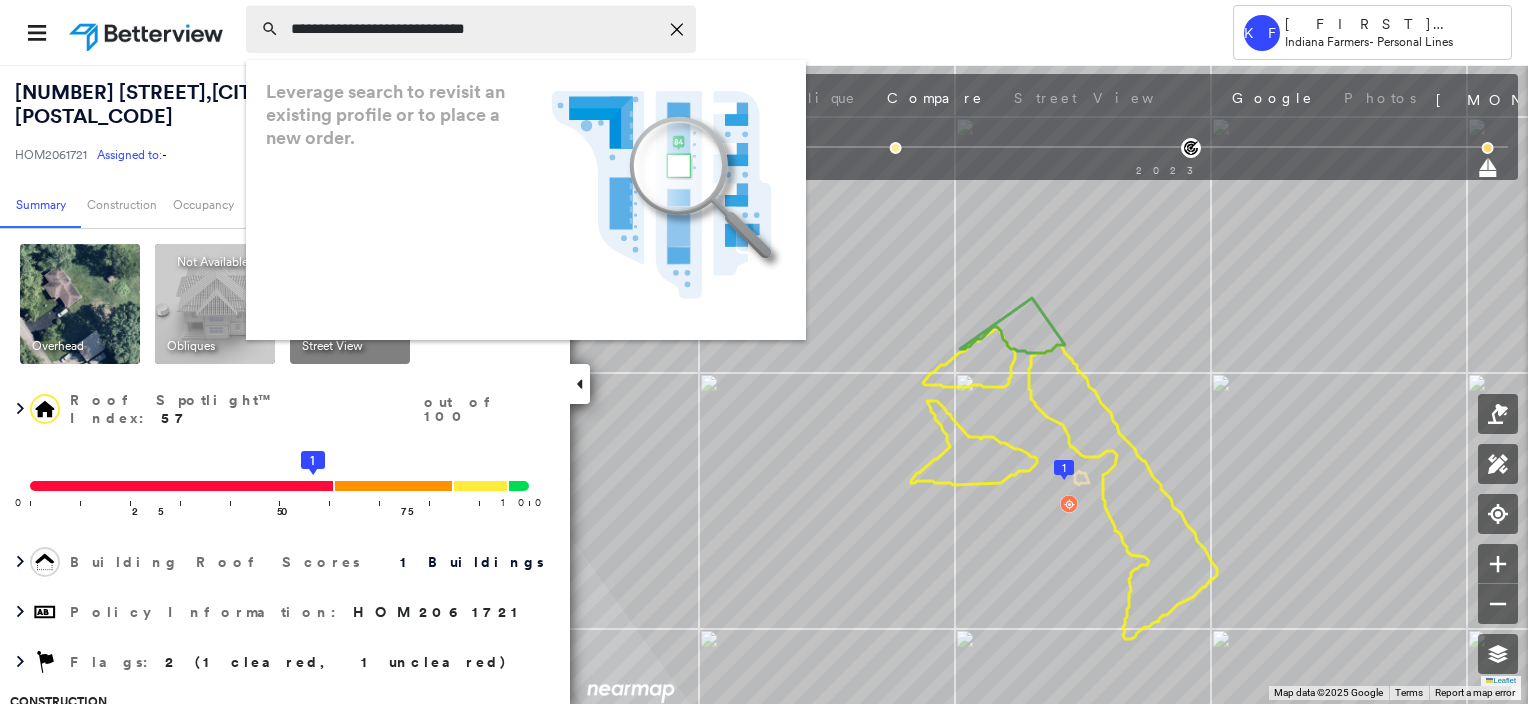 type on "**********" 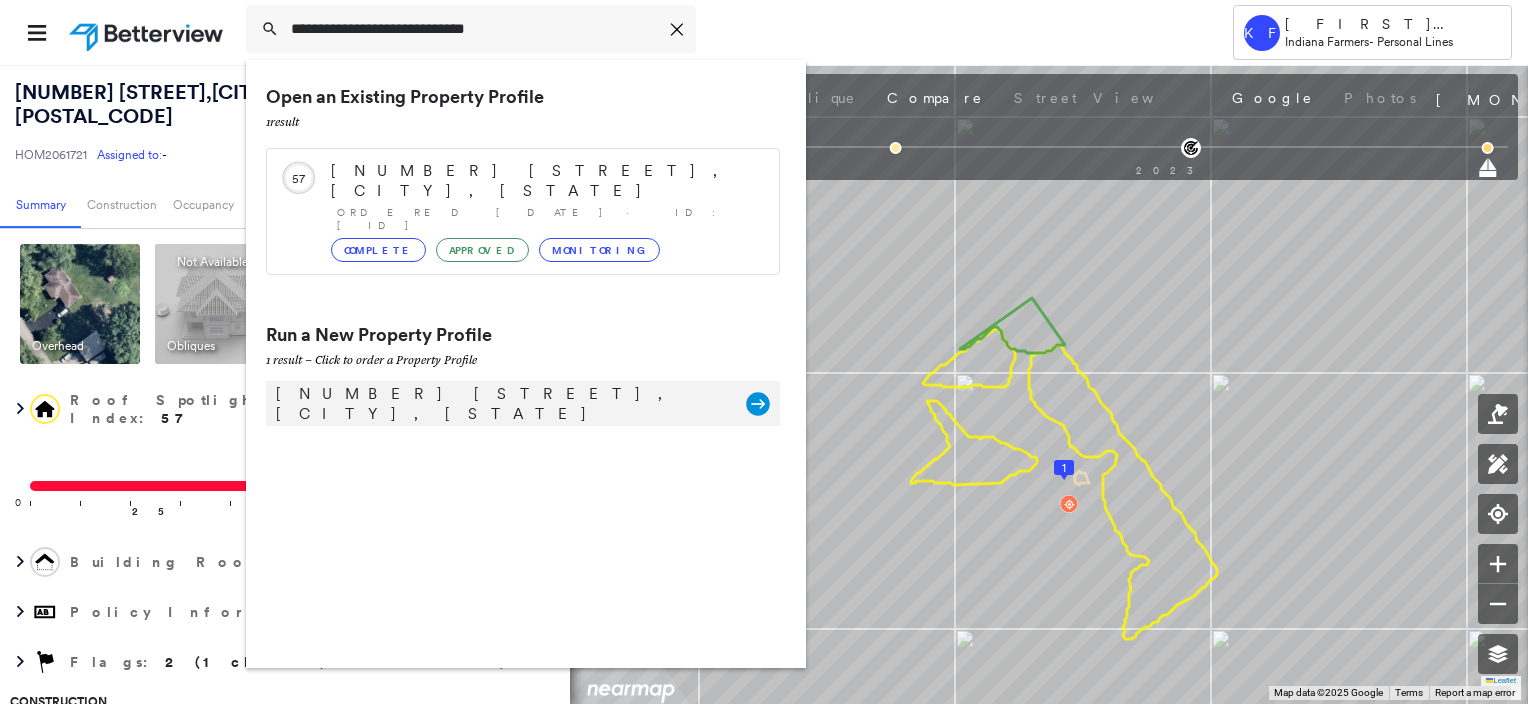 click 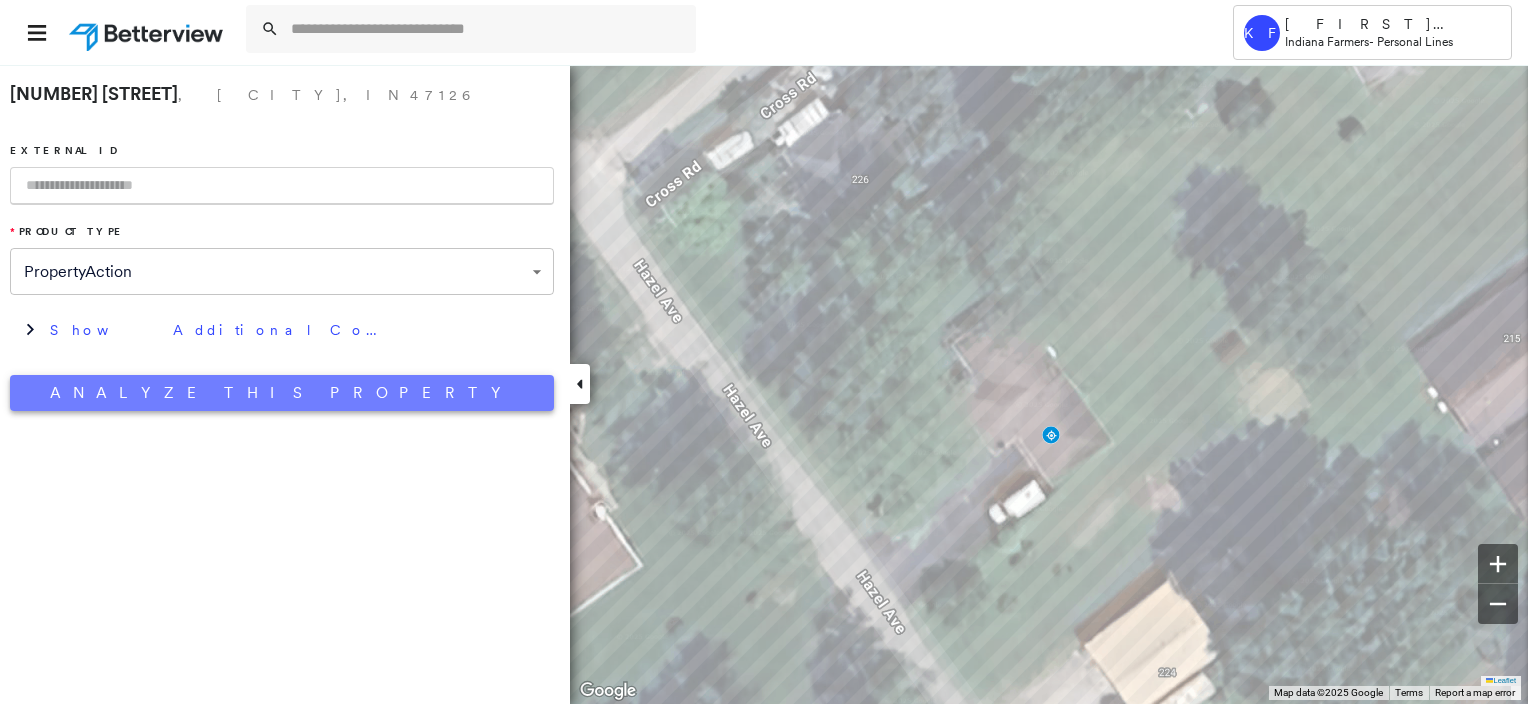 click on "Analyze This Property" at bounding box center (282, 393) 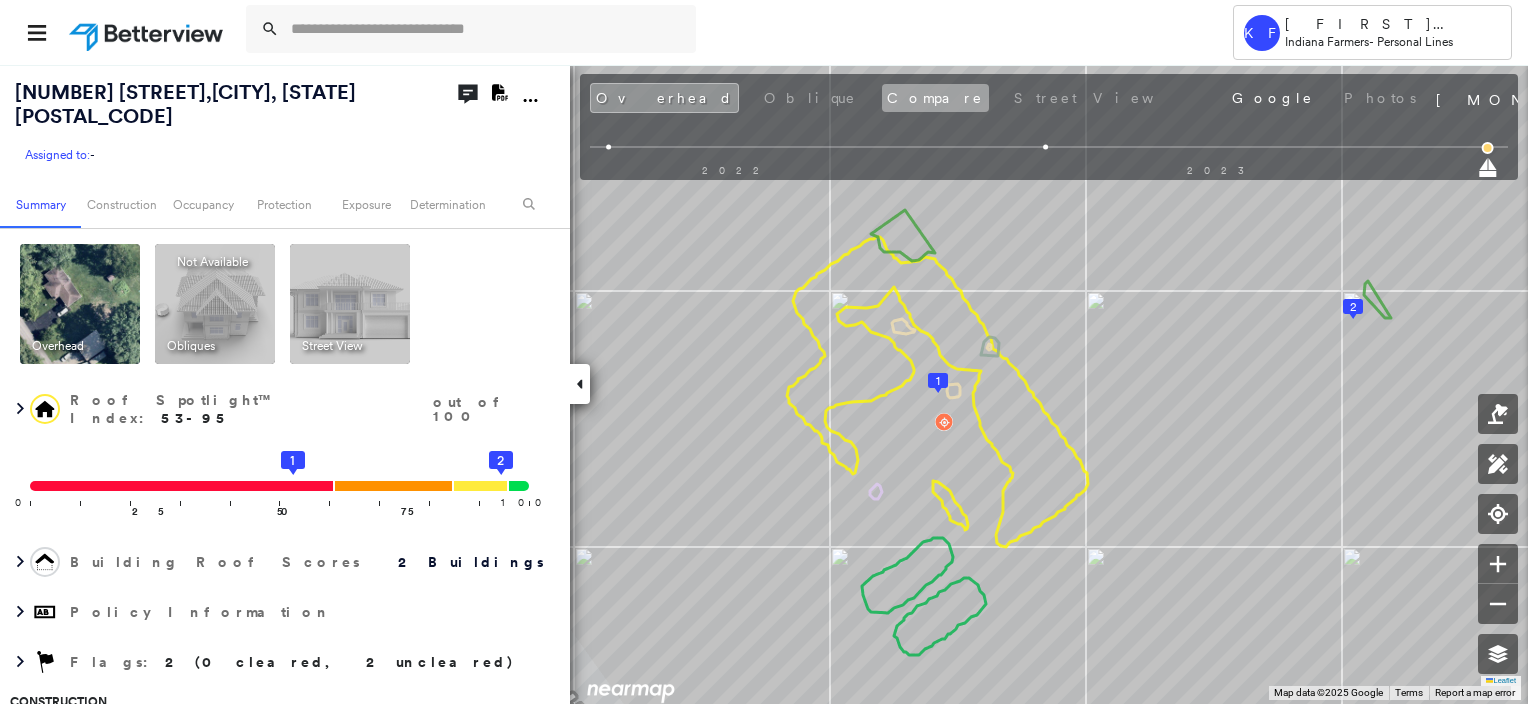 click on "Compare" at bounding box center (935, 98) 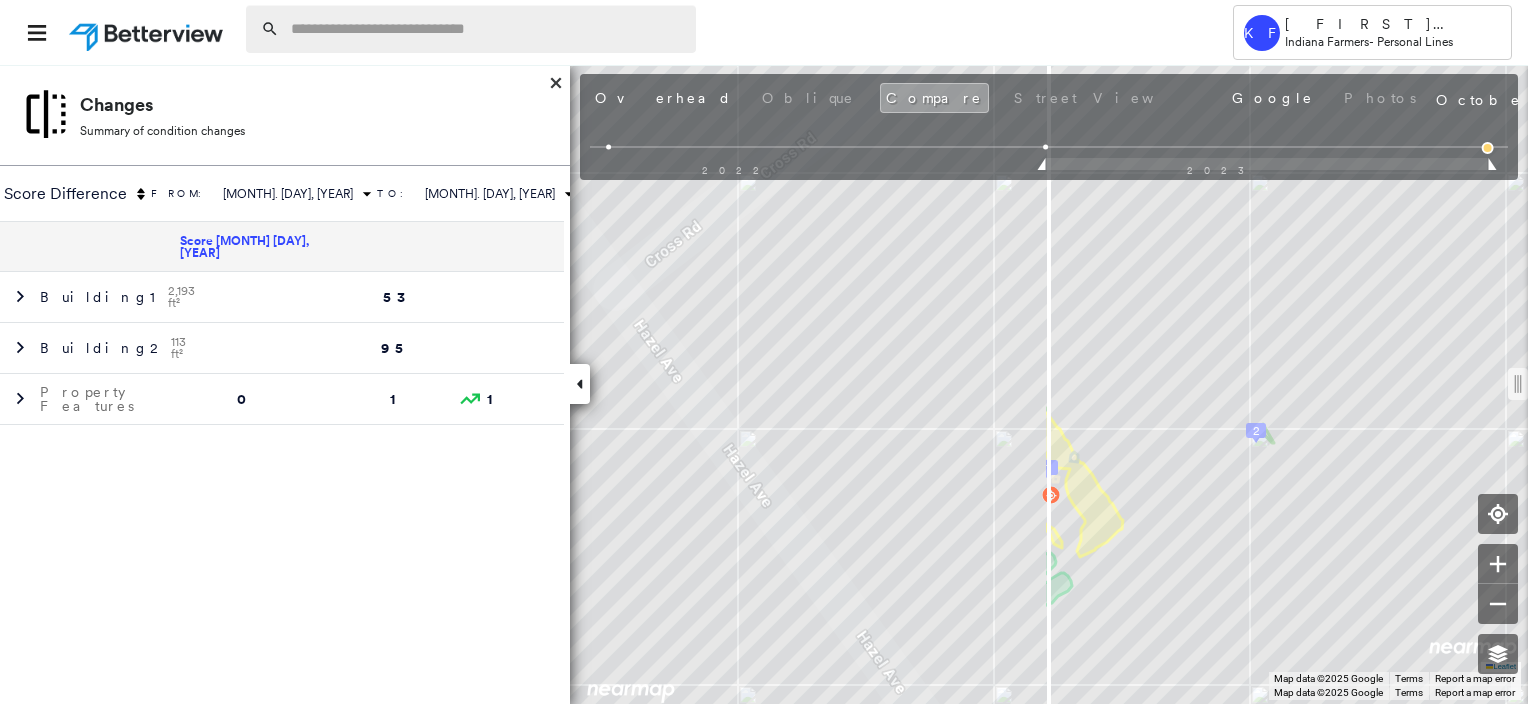 click at bounding box center [487, 29] 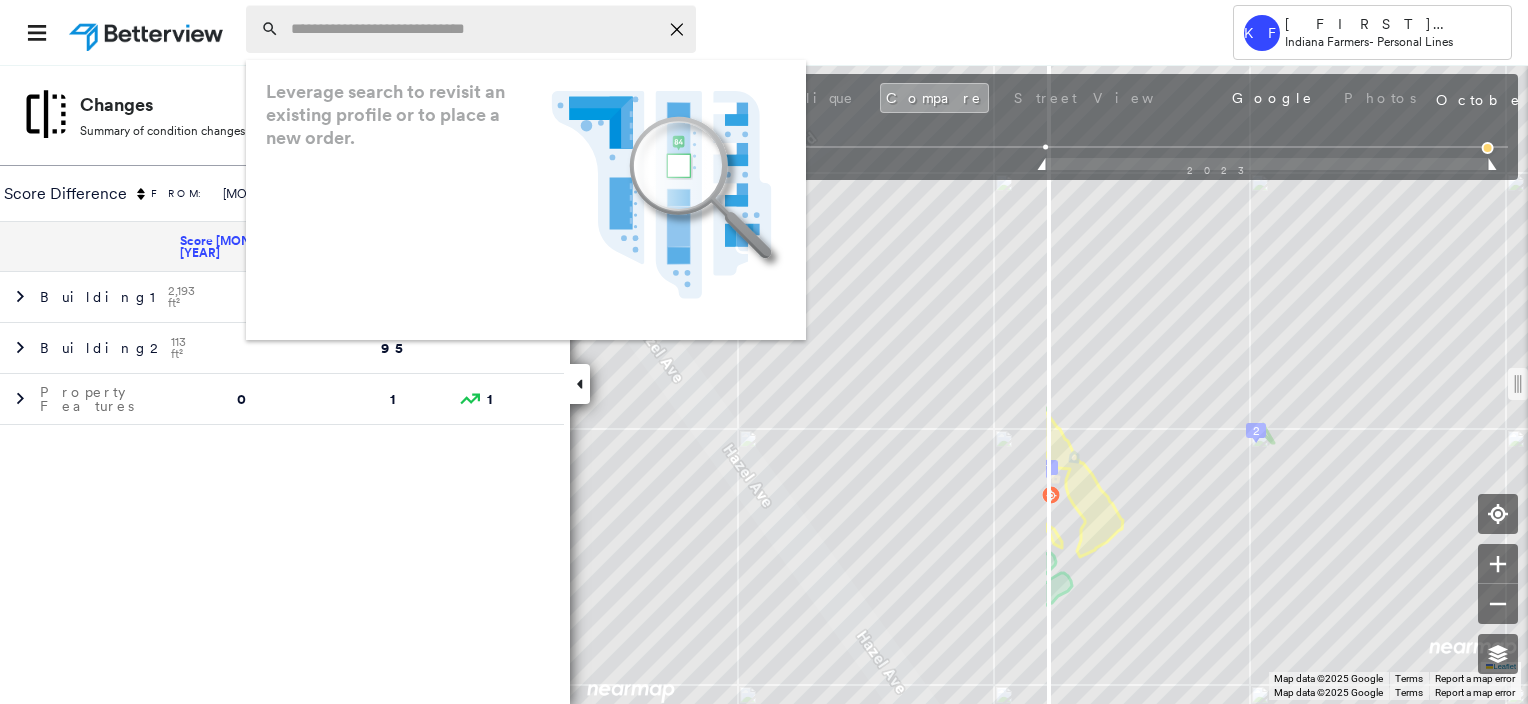 paste on "**********" 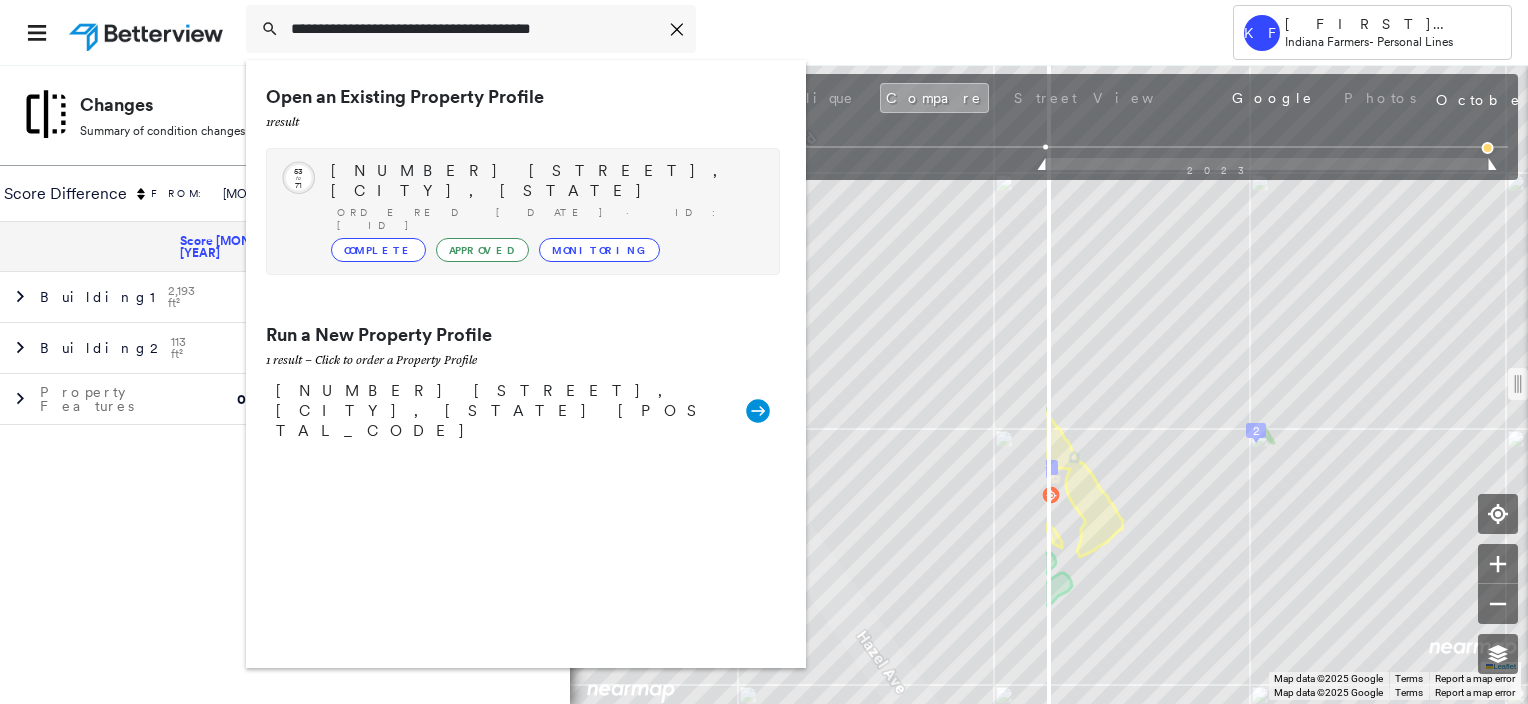 type on "**********" 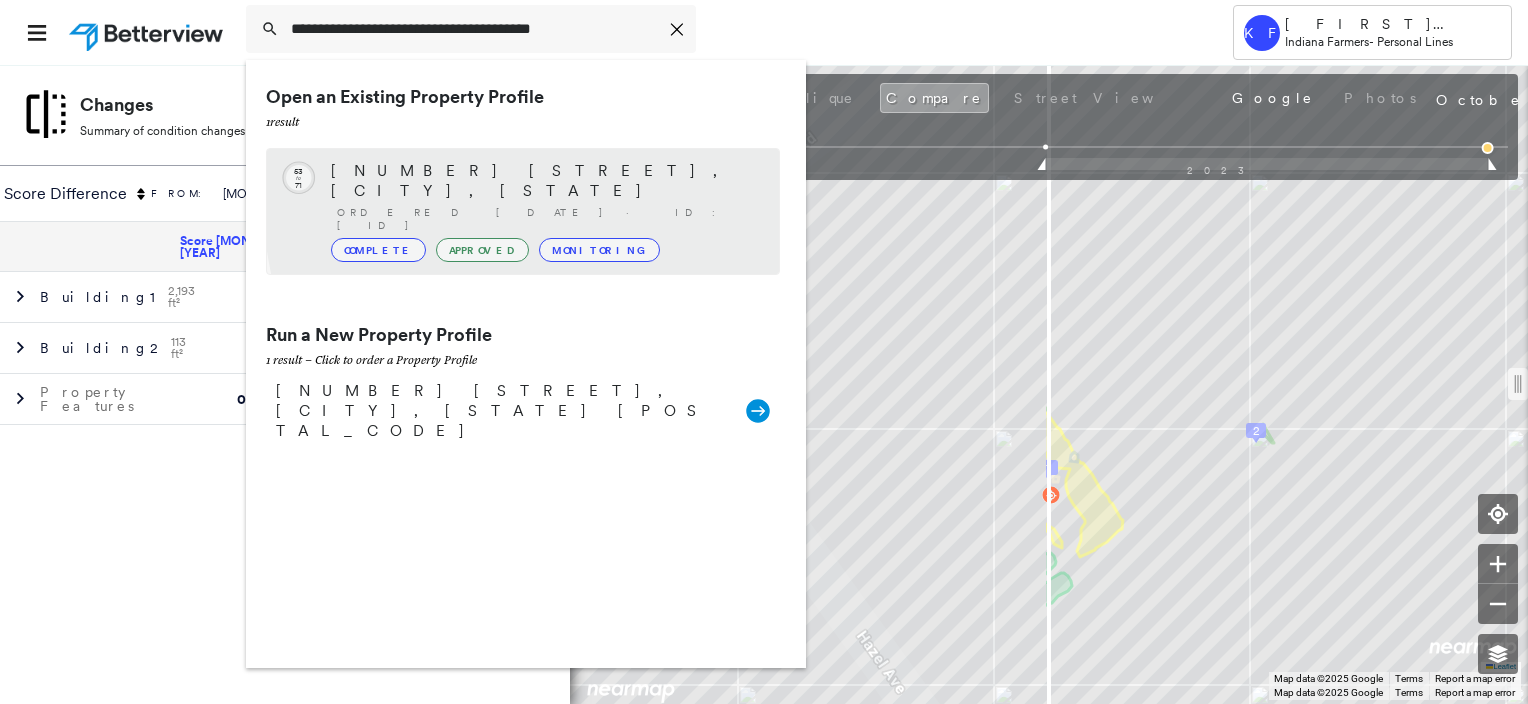 click on "Ordered 01/21/23 · ID: HOM2072136" at bounding box center [548, 219] 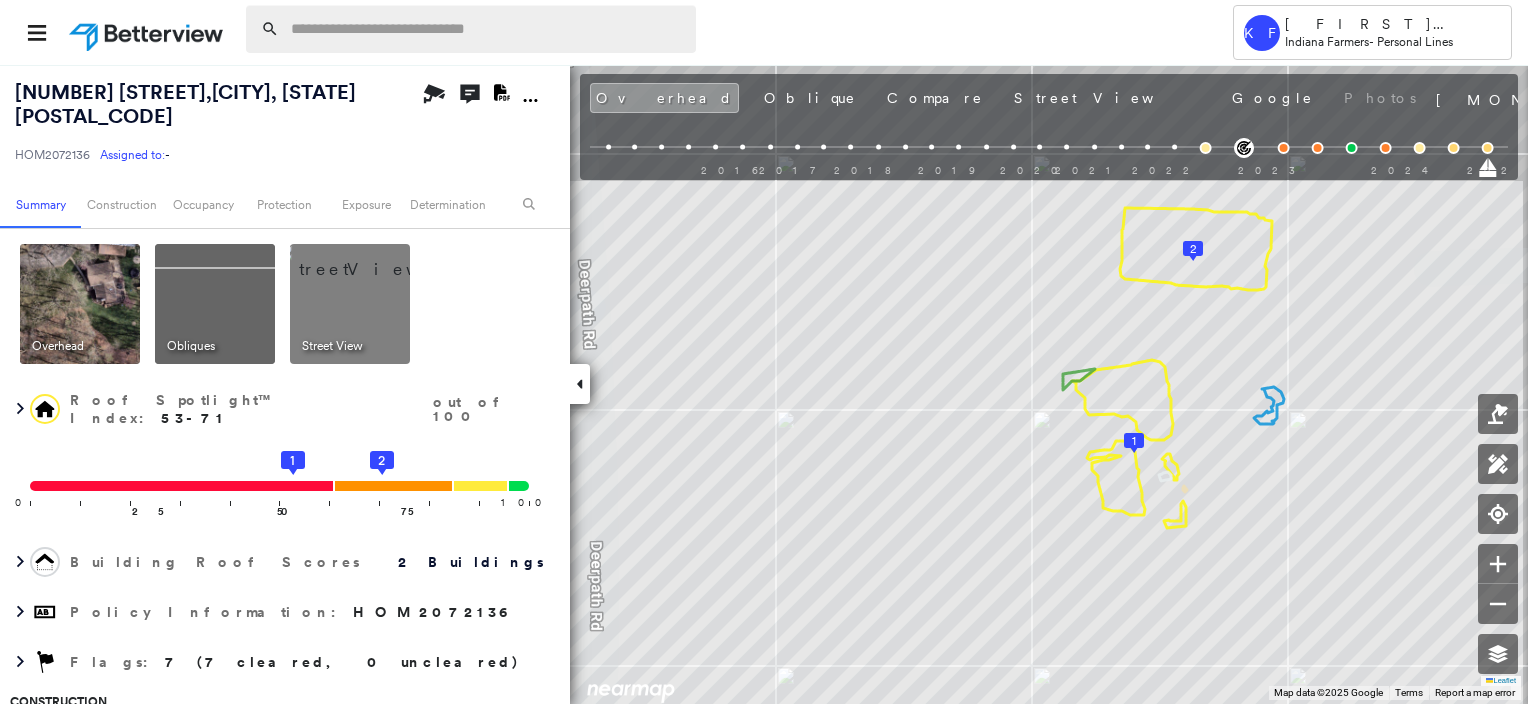 click at bounding box center (487, 29) 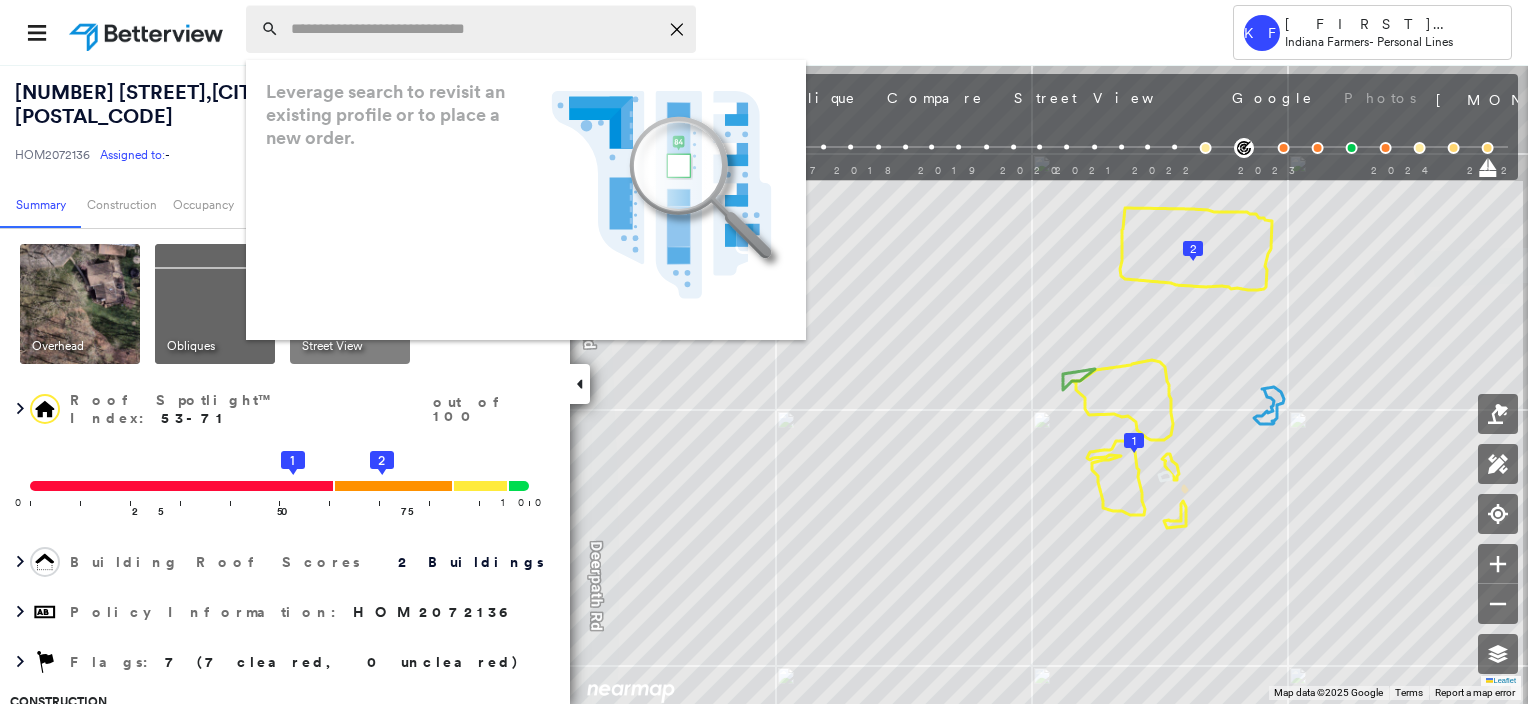 paste on "**********" 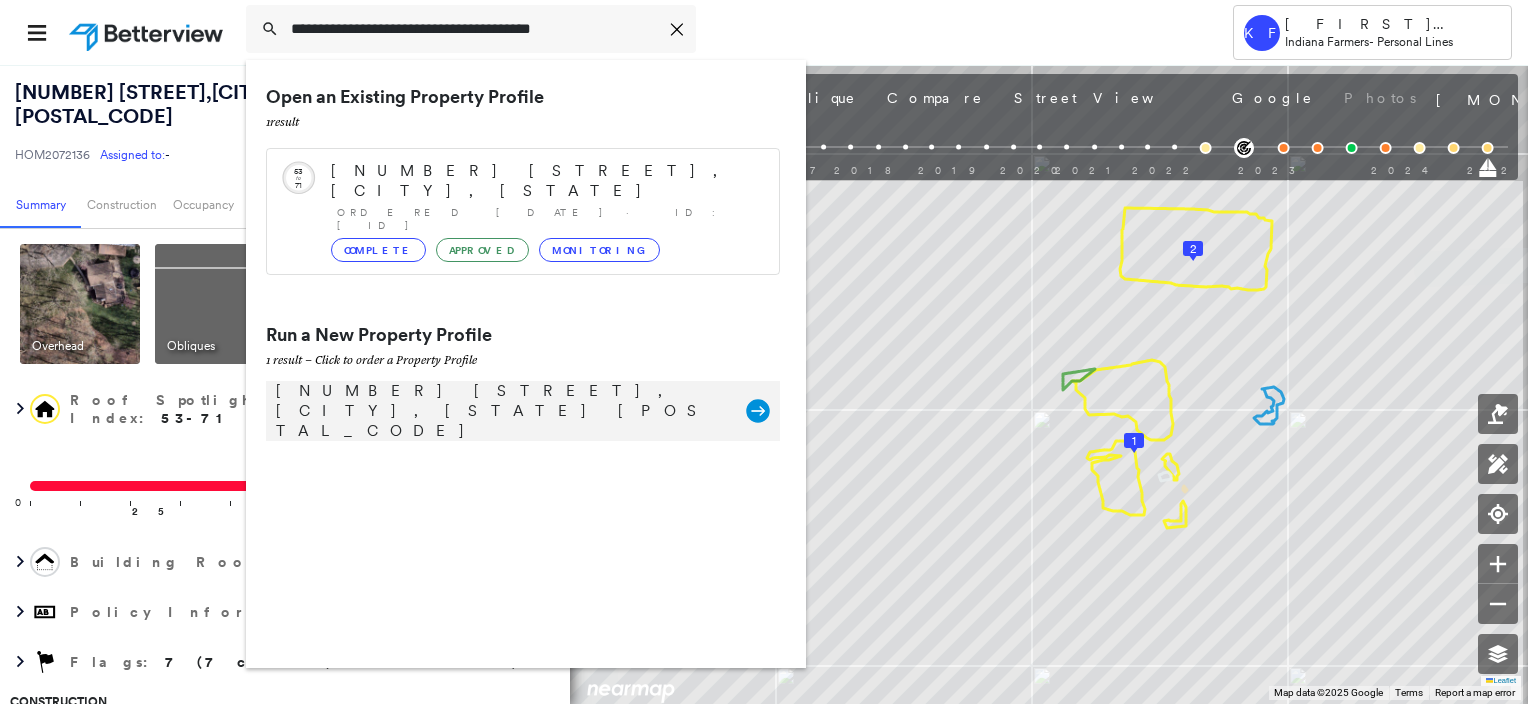 type on "**********" 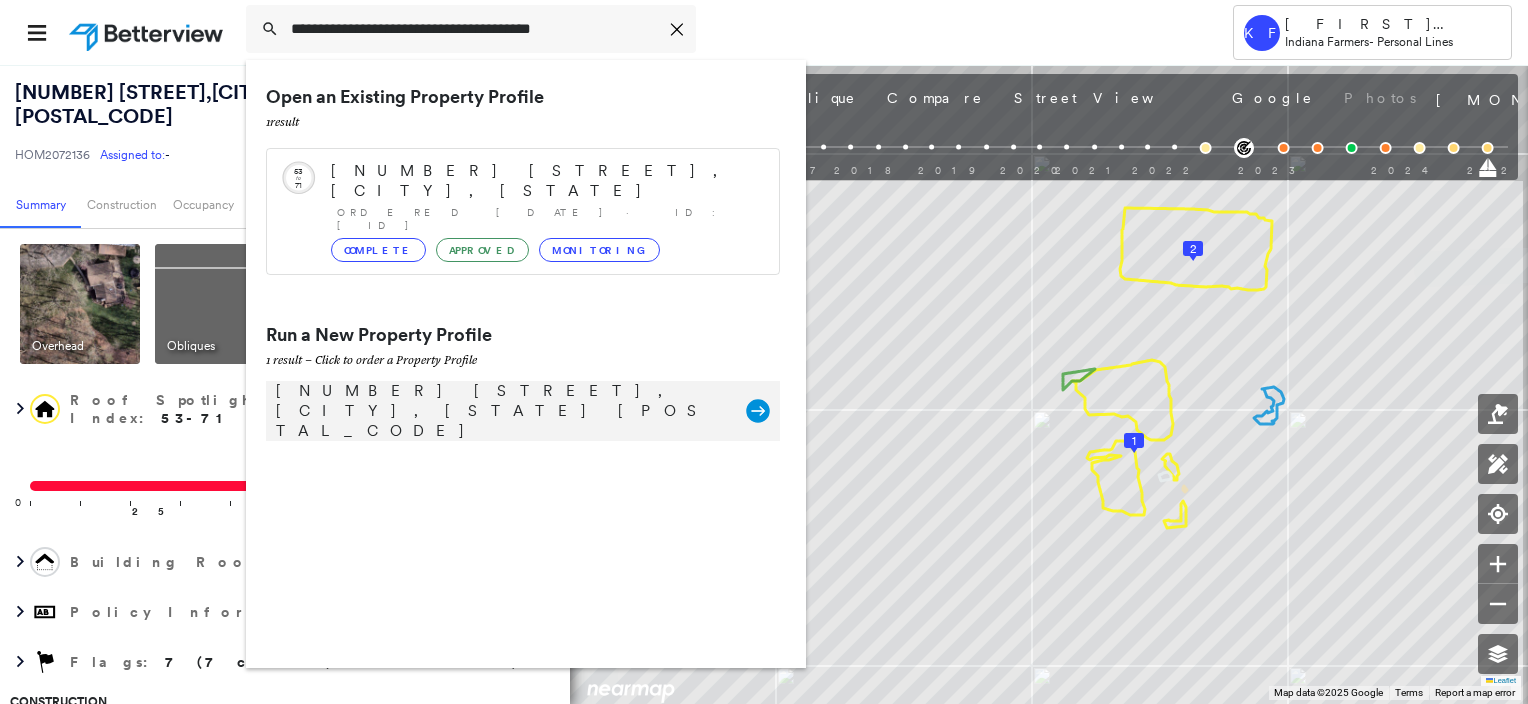 click 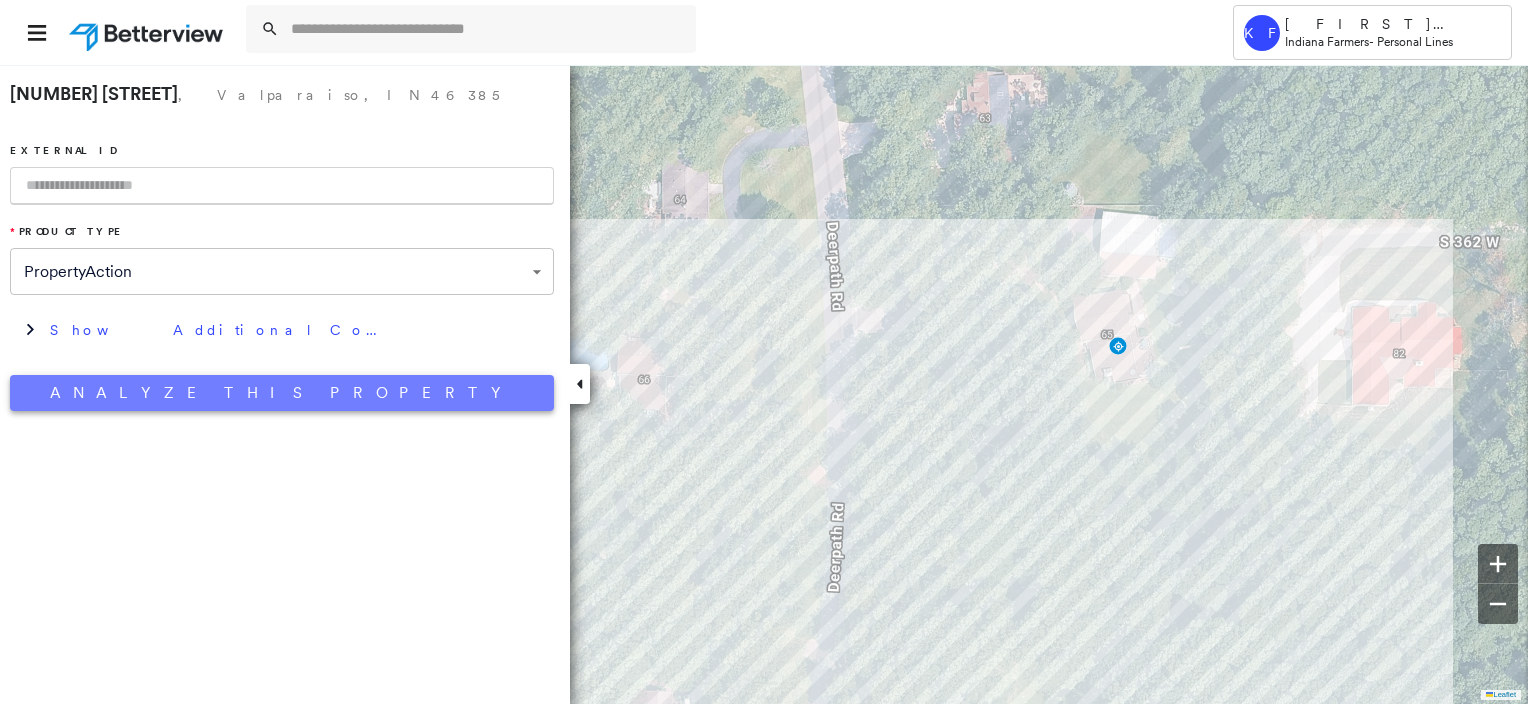click on "Analyze This Property" at bounding box center [282, 393] 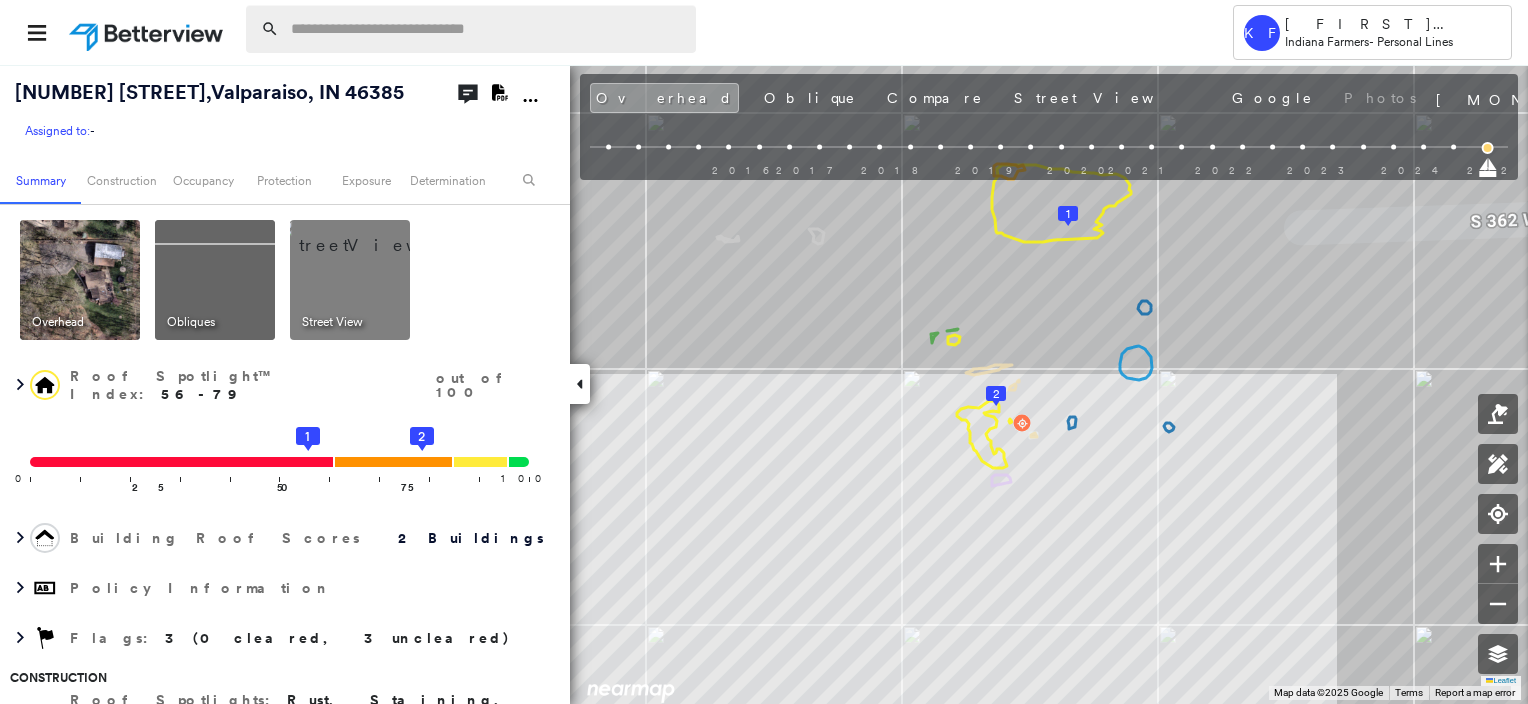 click at bounding box center [487, 29] 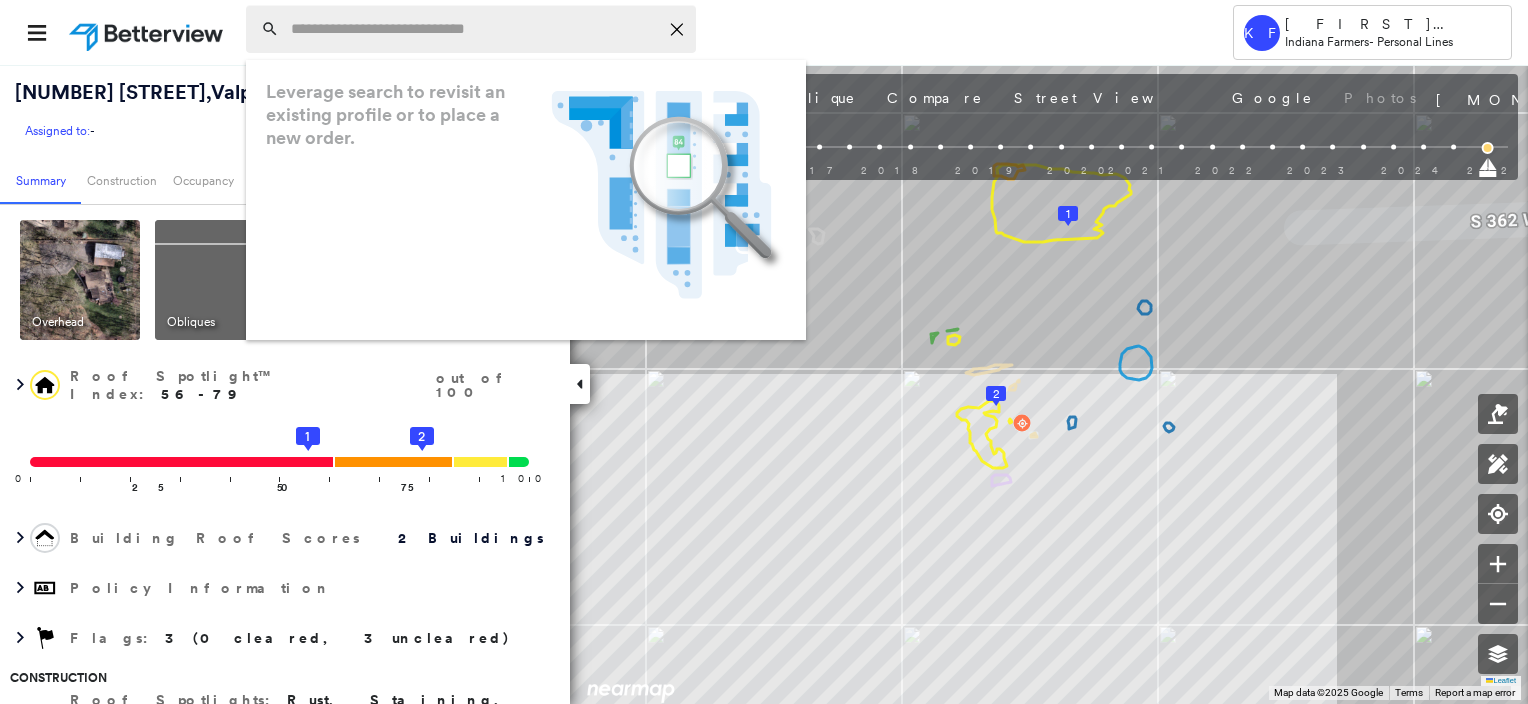 paste on "**********" 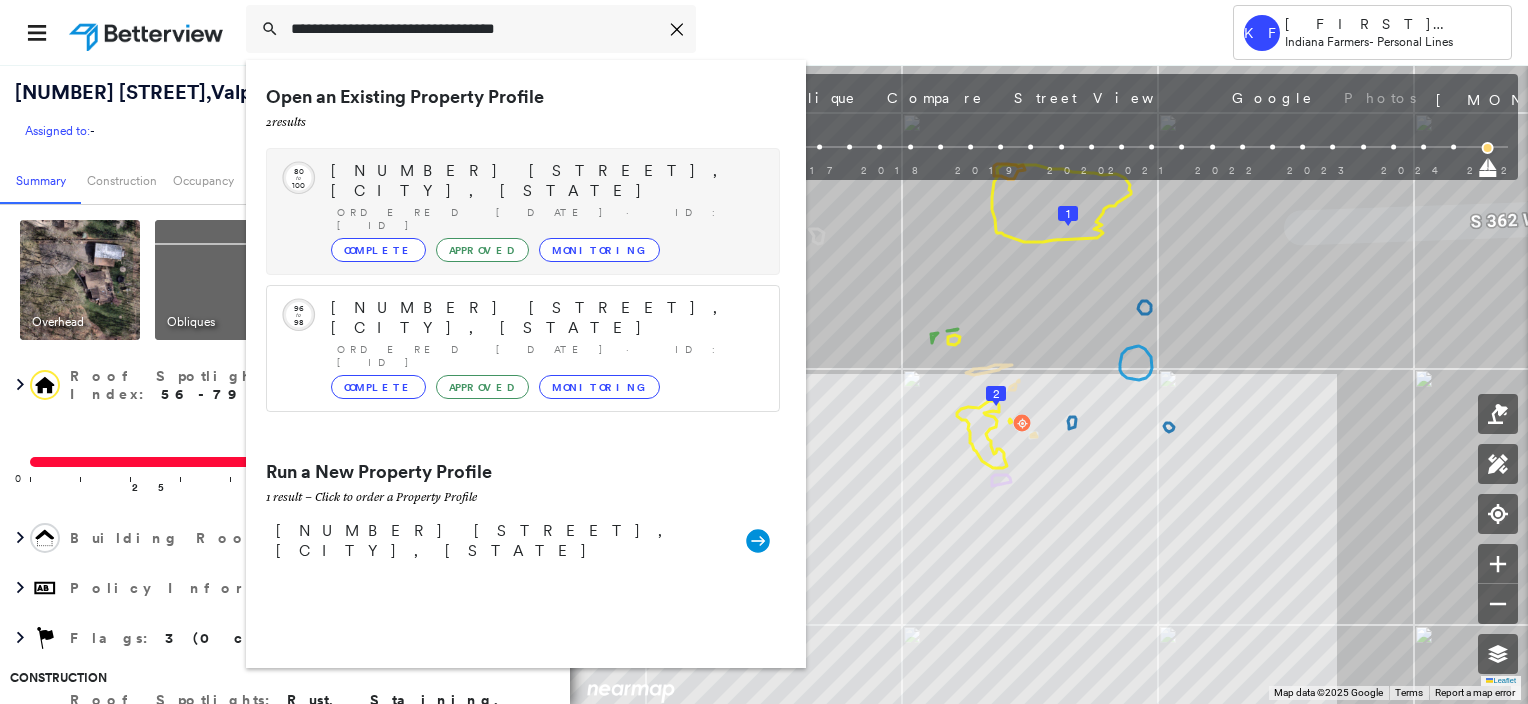 type on "**********" 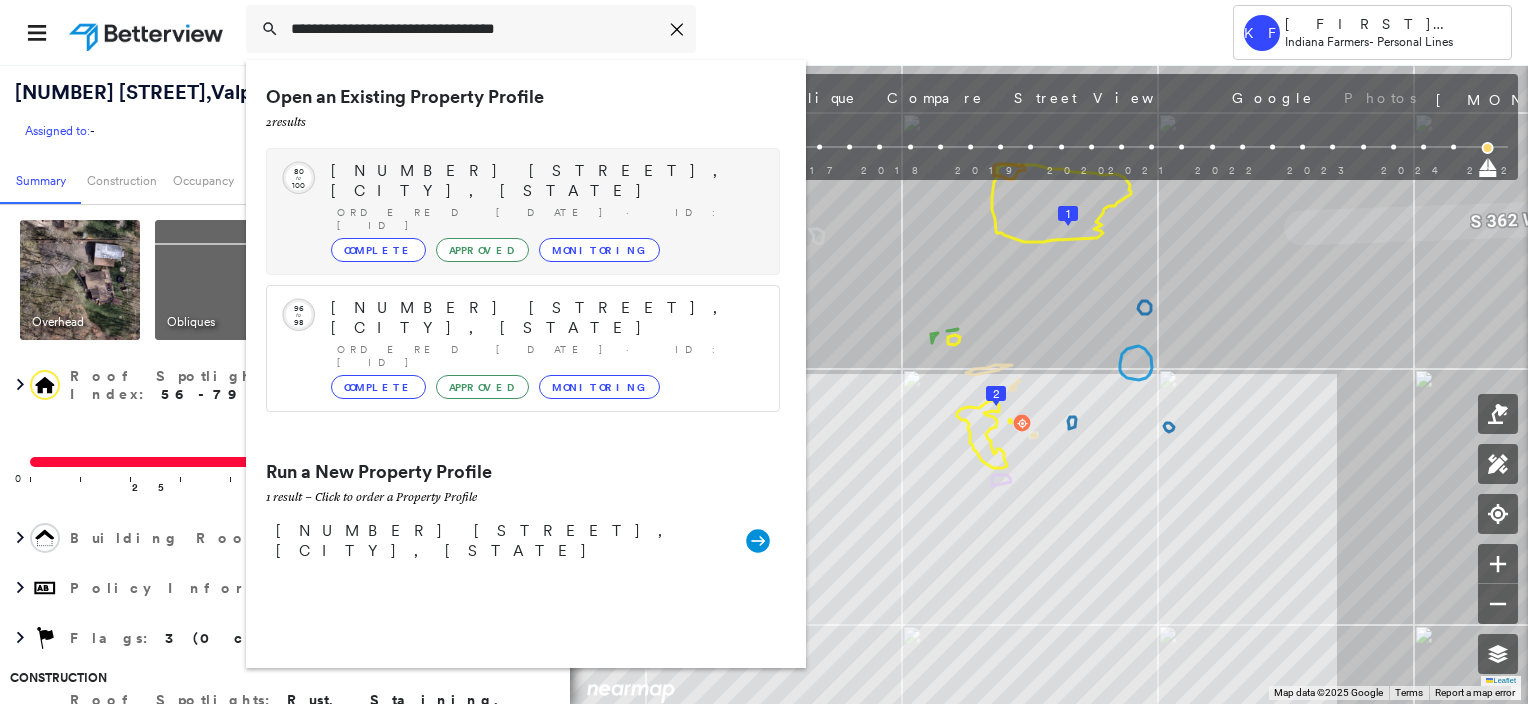 click on "Complete Approved Monitoring" at bounding box center (545, 250) 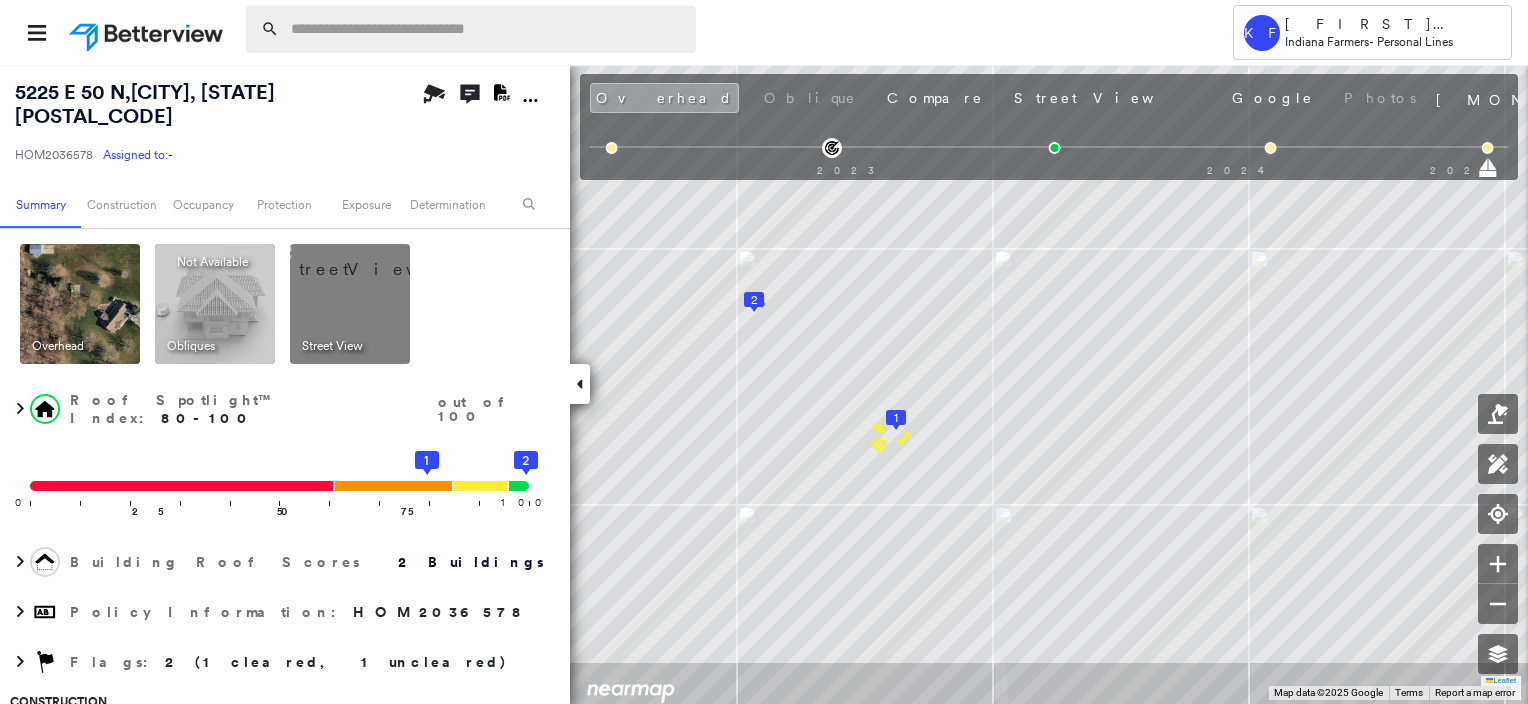 click at bounding box center [487, 29] 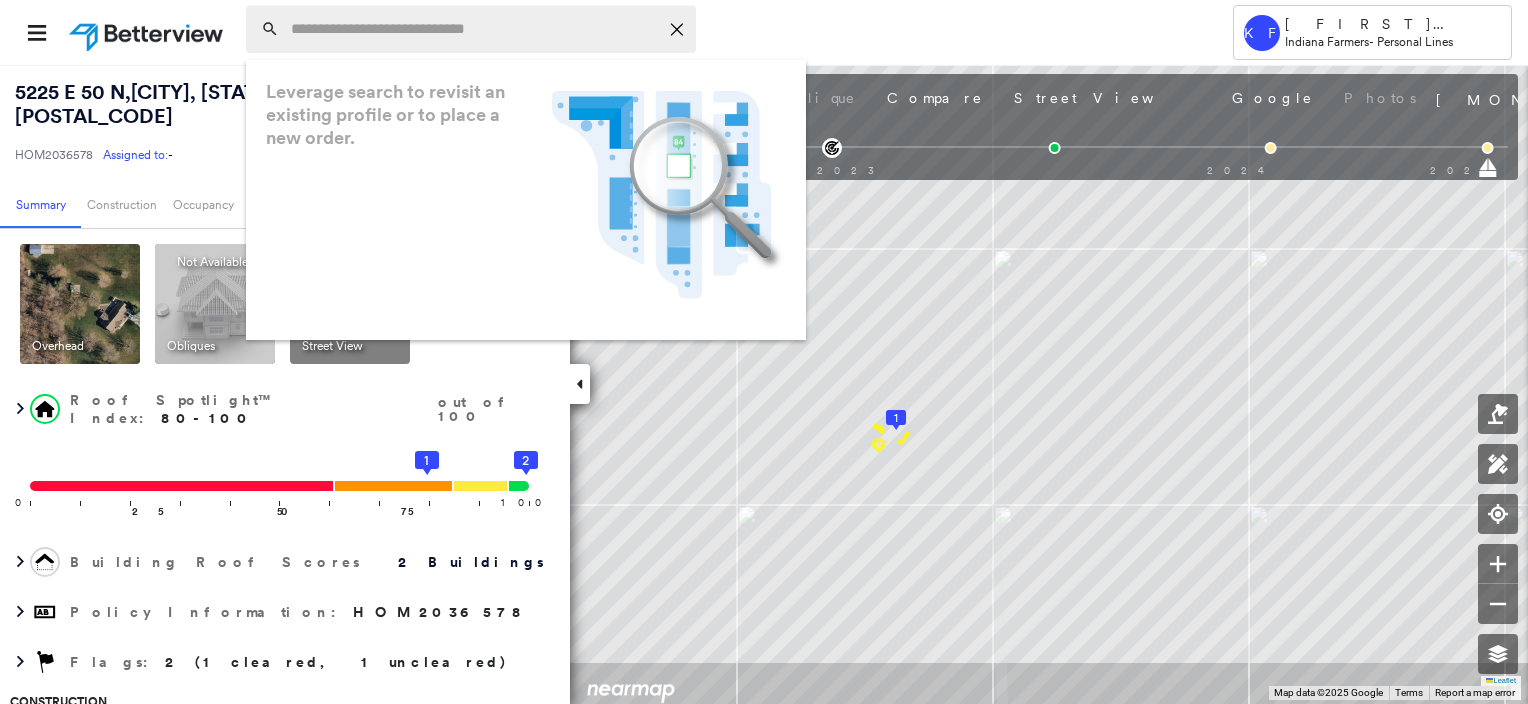 paste on "**********" 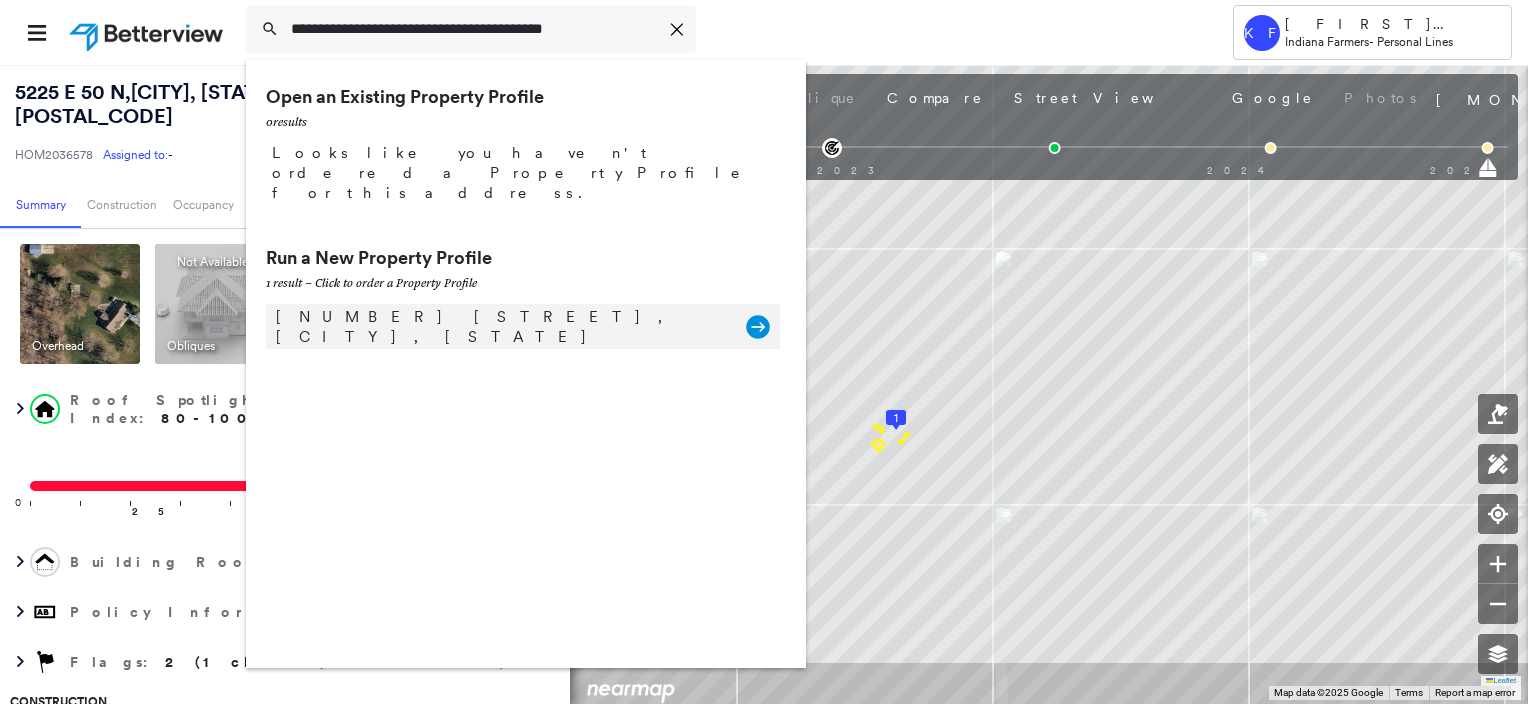 type on "**********" 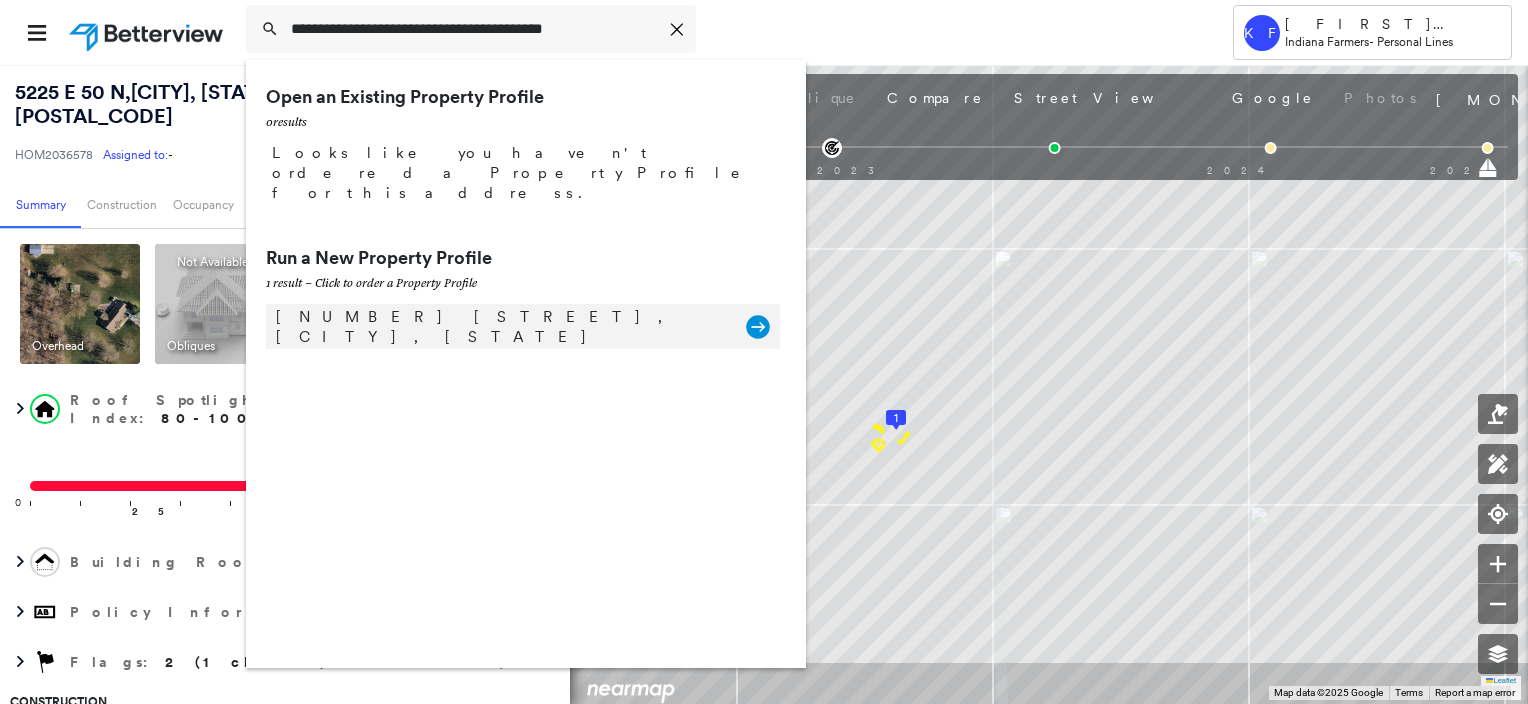 click 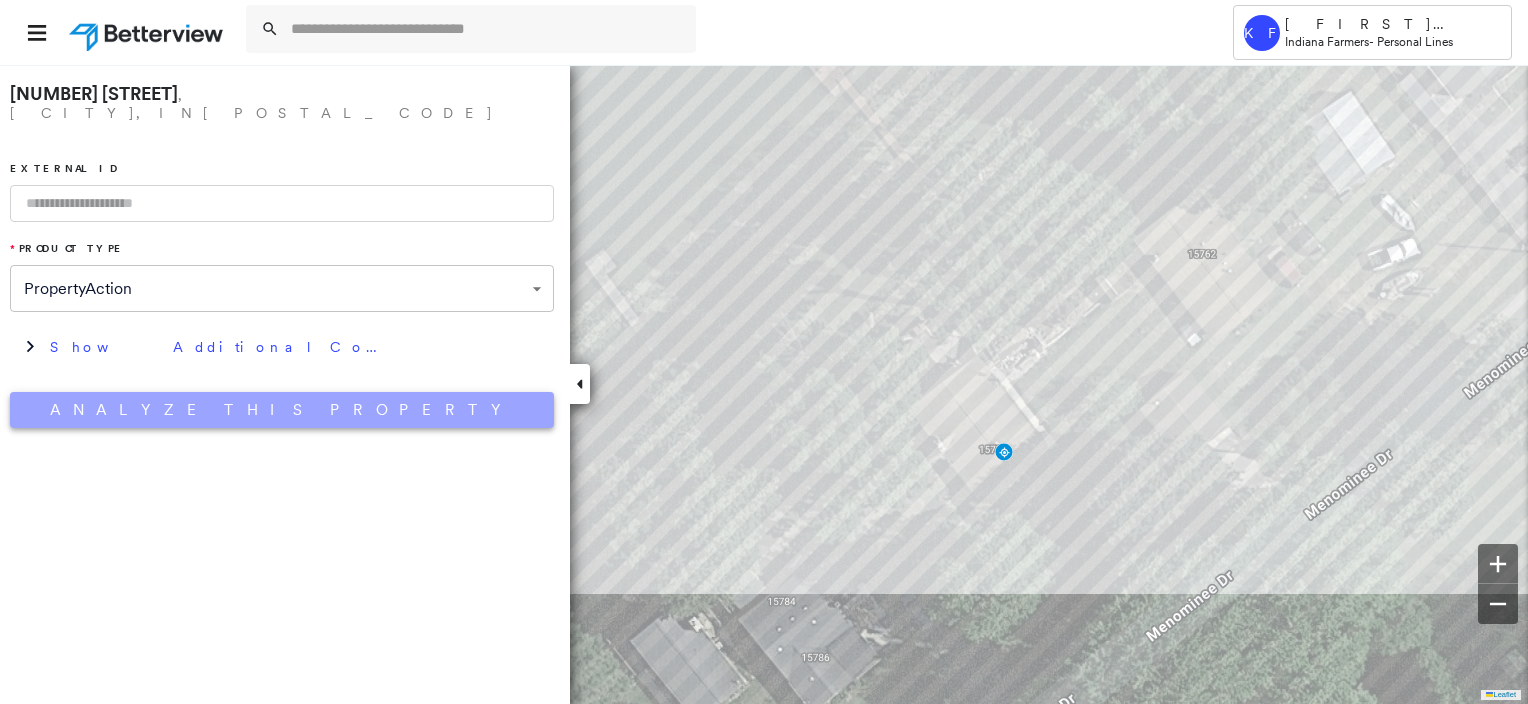 click on "Analyze This Property" at bounding box center (282, 410) 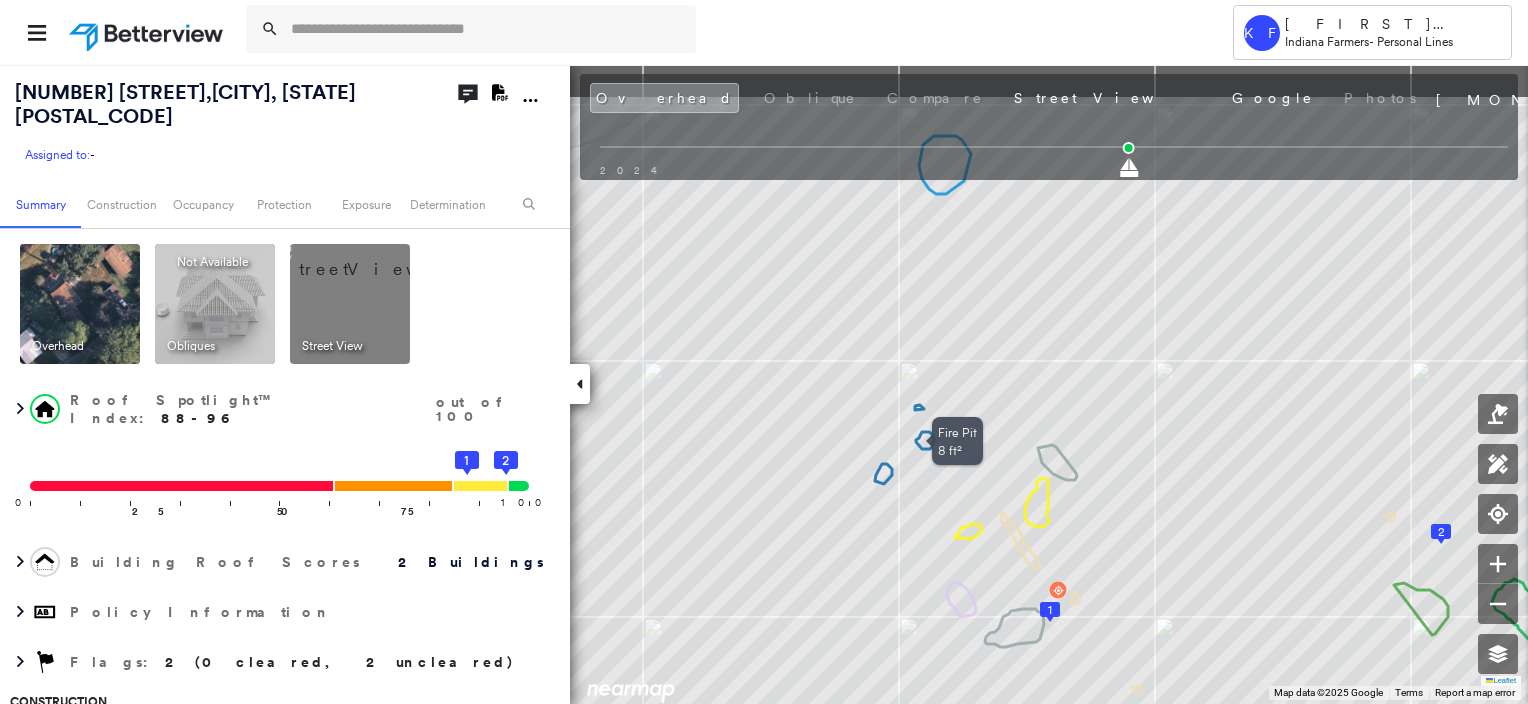 drag, startPoint x: 898, startPoint y: 351, endPoint x: 930, endPoint y: 448, distance: 102.14206 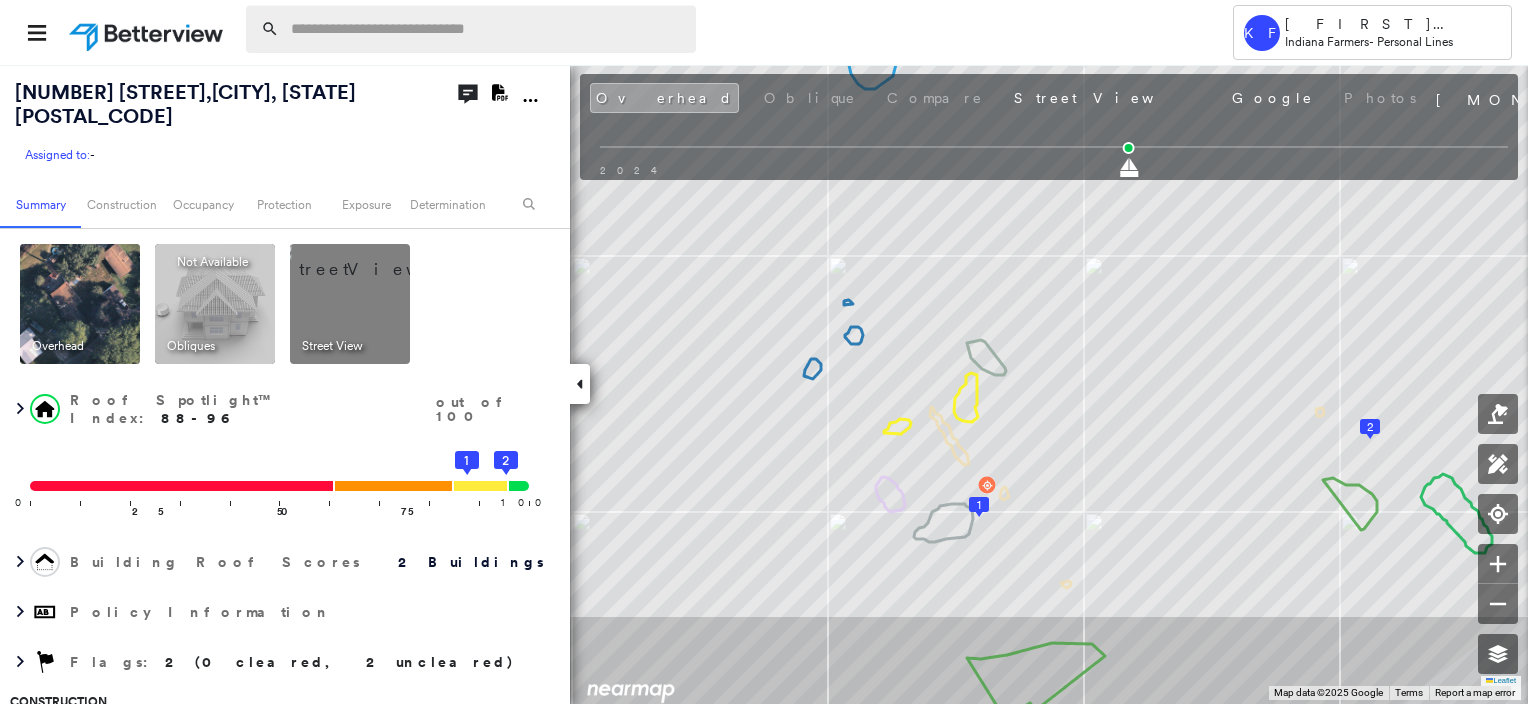 click at bounding box center (487, 29) 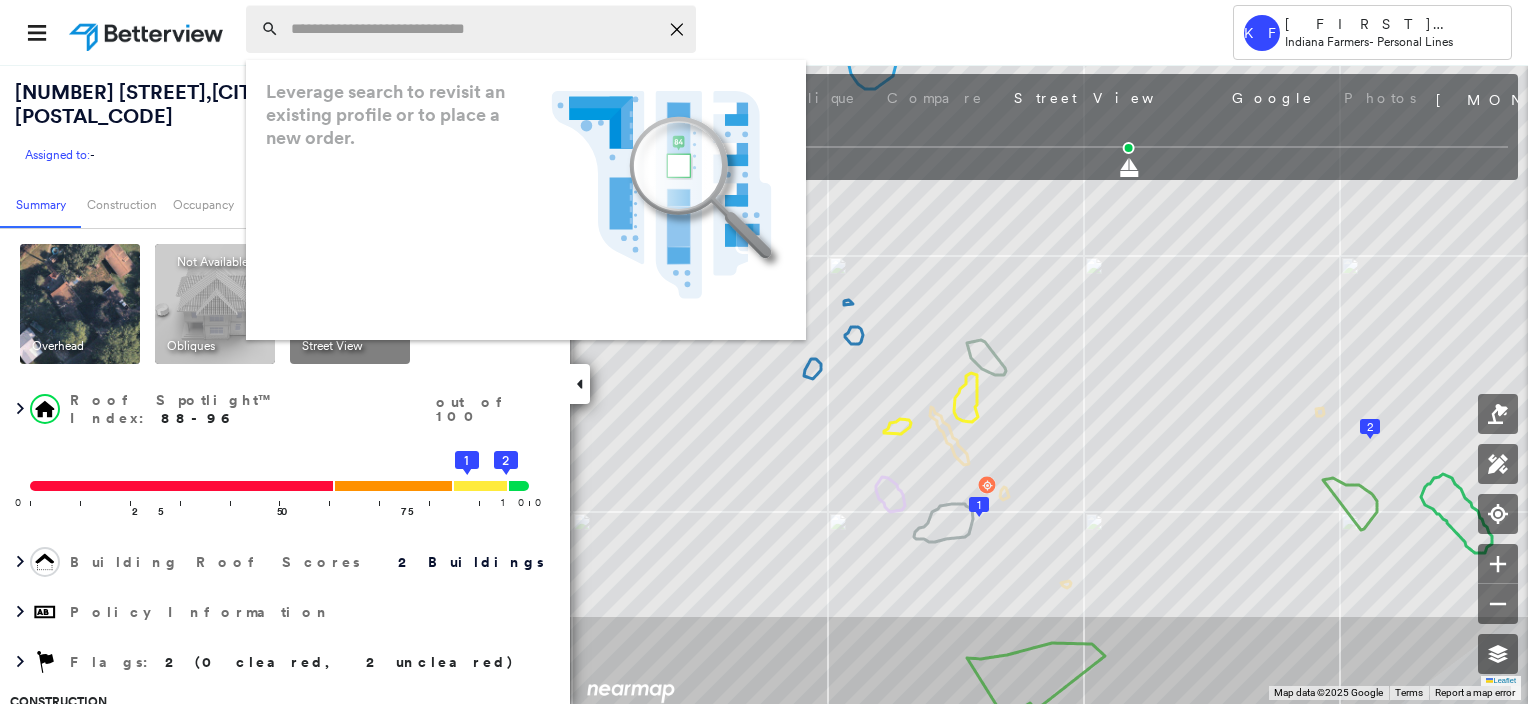 paste on "**********" 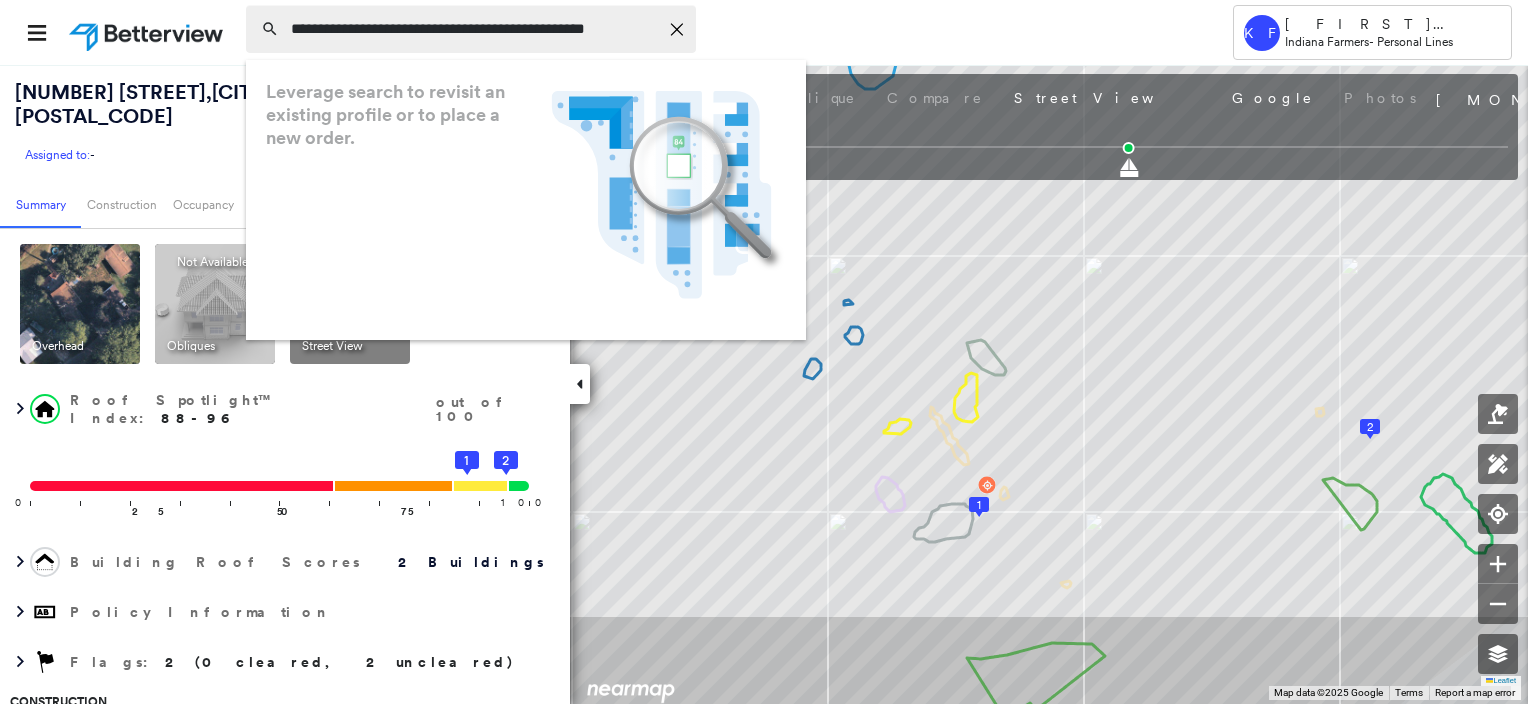scroll, scrollTop: 0, scrollLeft: 33, axis: horizontal 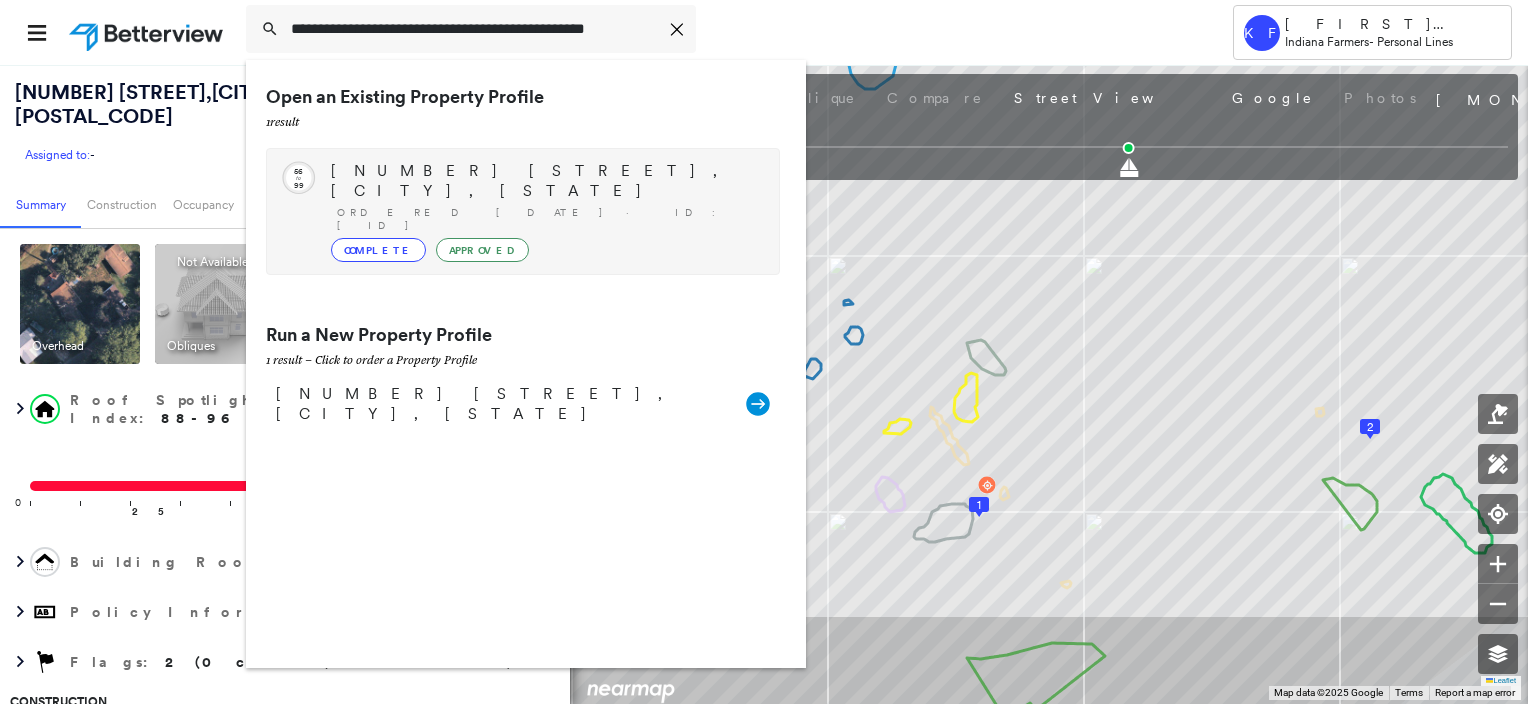 type on "**********" 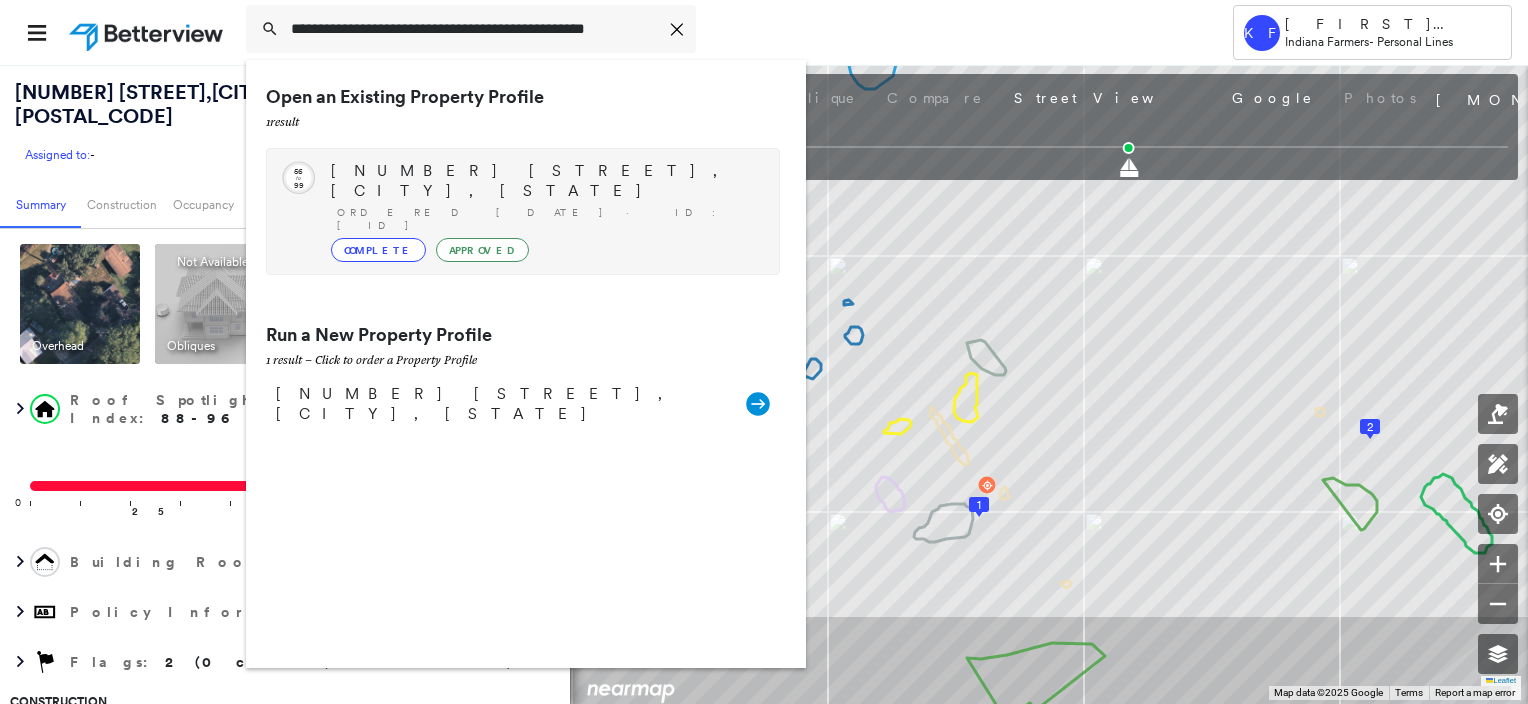 scroll, scrollTop: 0, scrollLeft: 0, axis: both 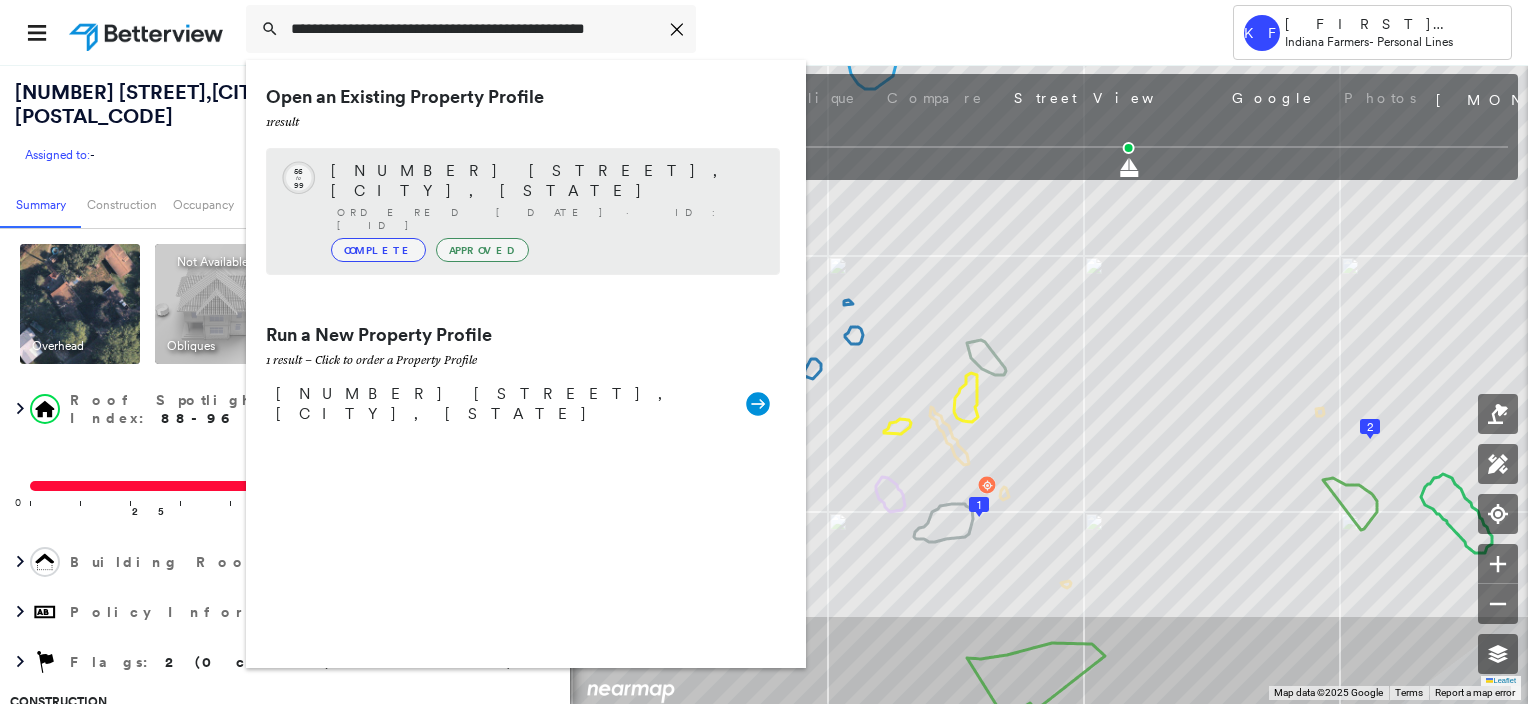 click on "Complete Approved" at bounding box center [545, 250] 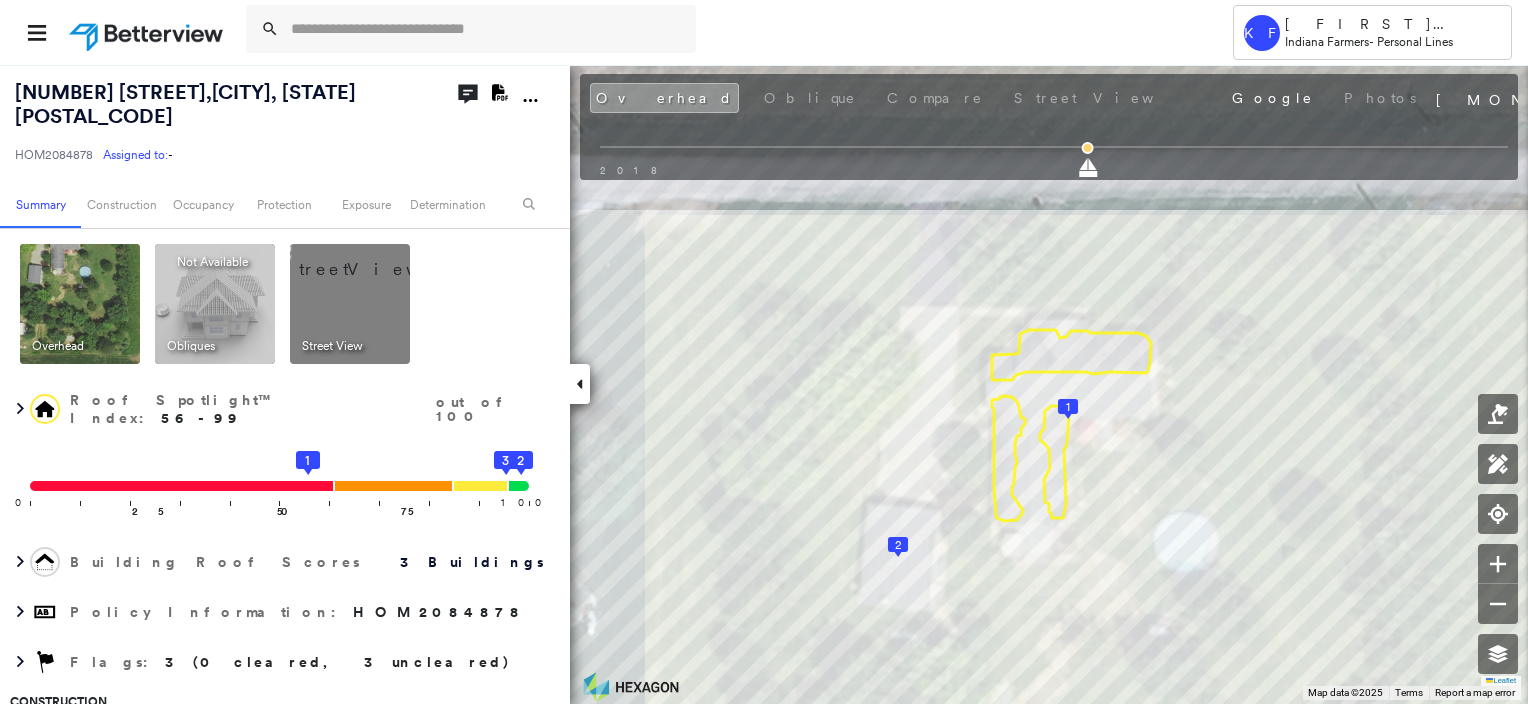 click at bounding box center [374, 259] 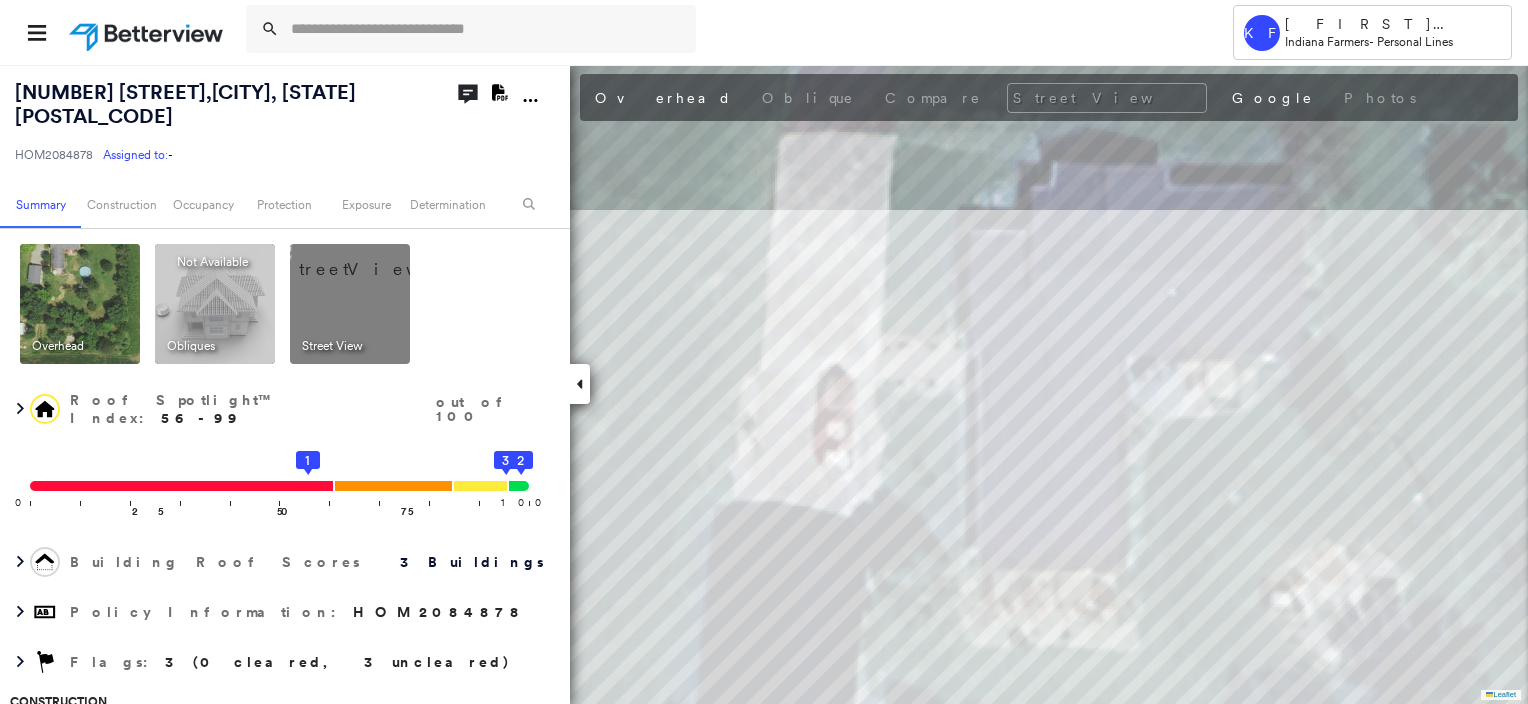 click at bounding box center [80, 304] 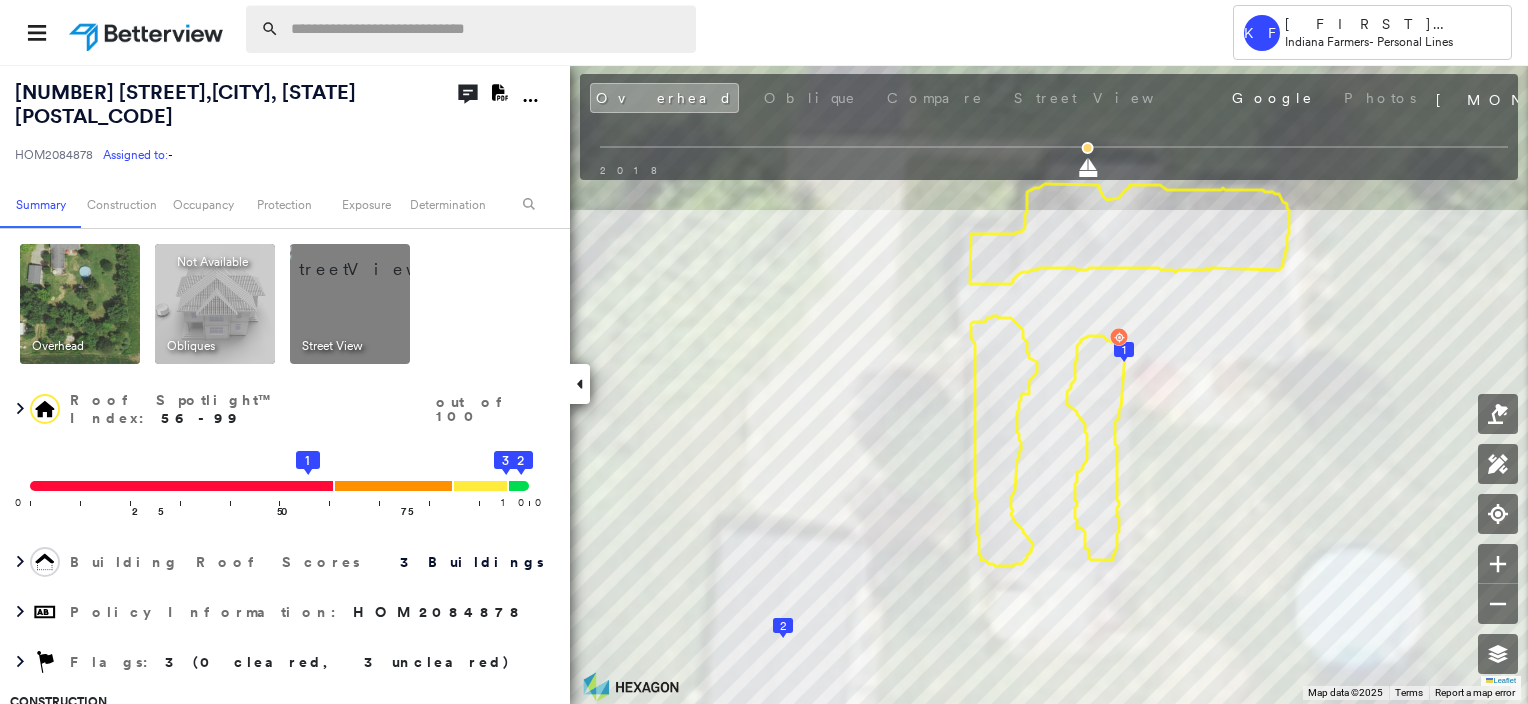 click at bounding box center [487, 29] 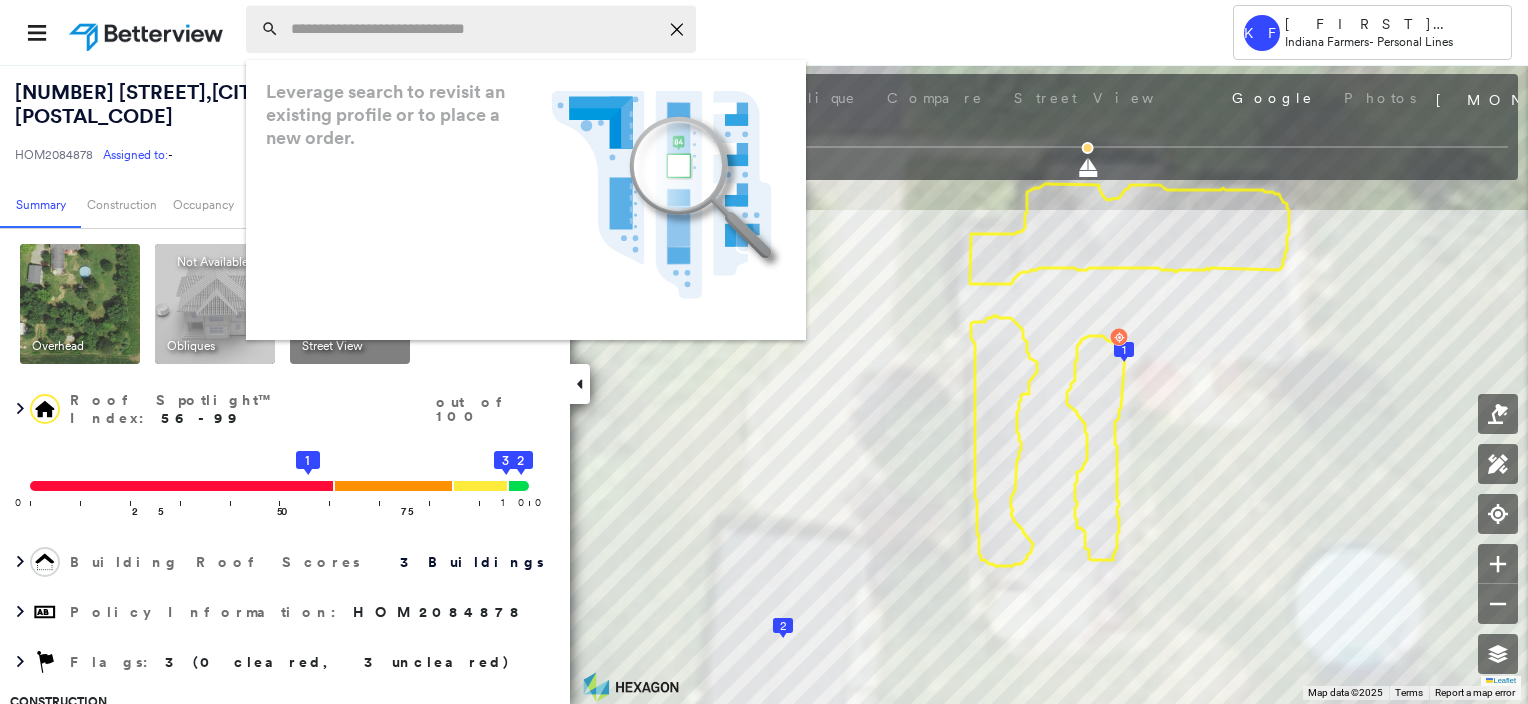paste on "**********" 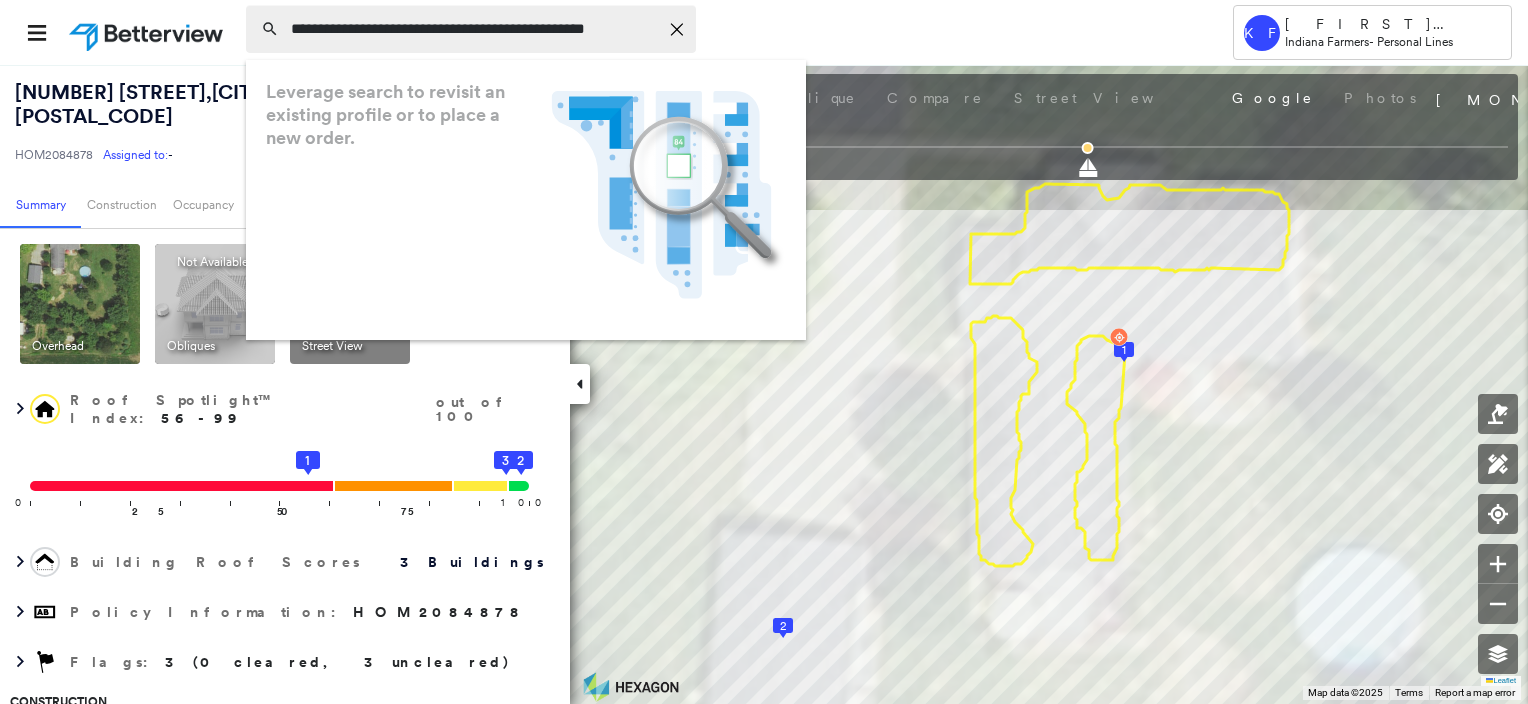 scroll, scrollTop: 0, scrollLeft: 33, axis: horizontal 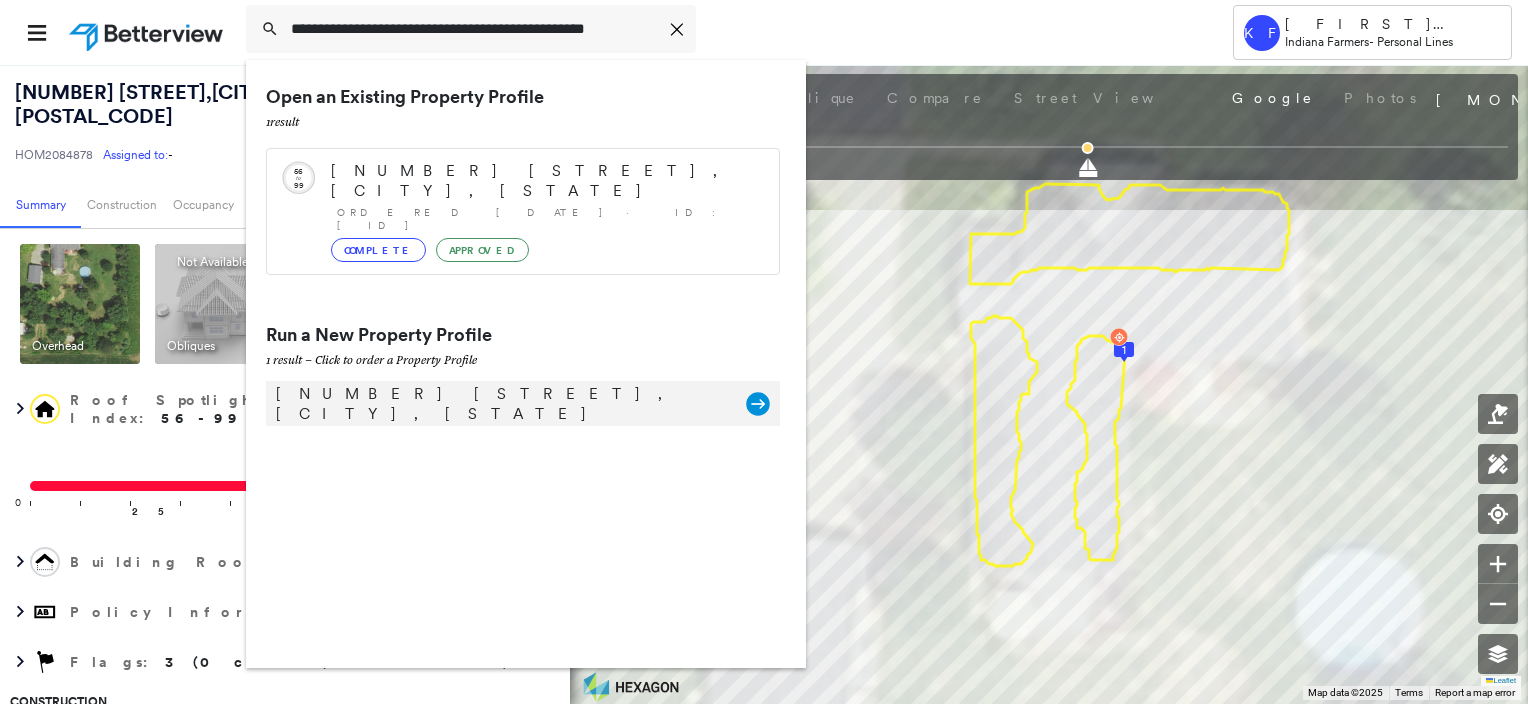 type on "**********" 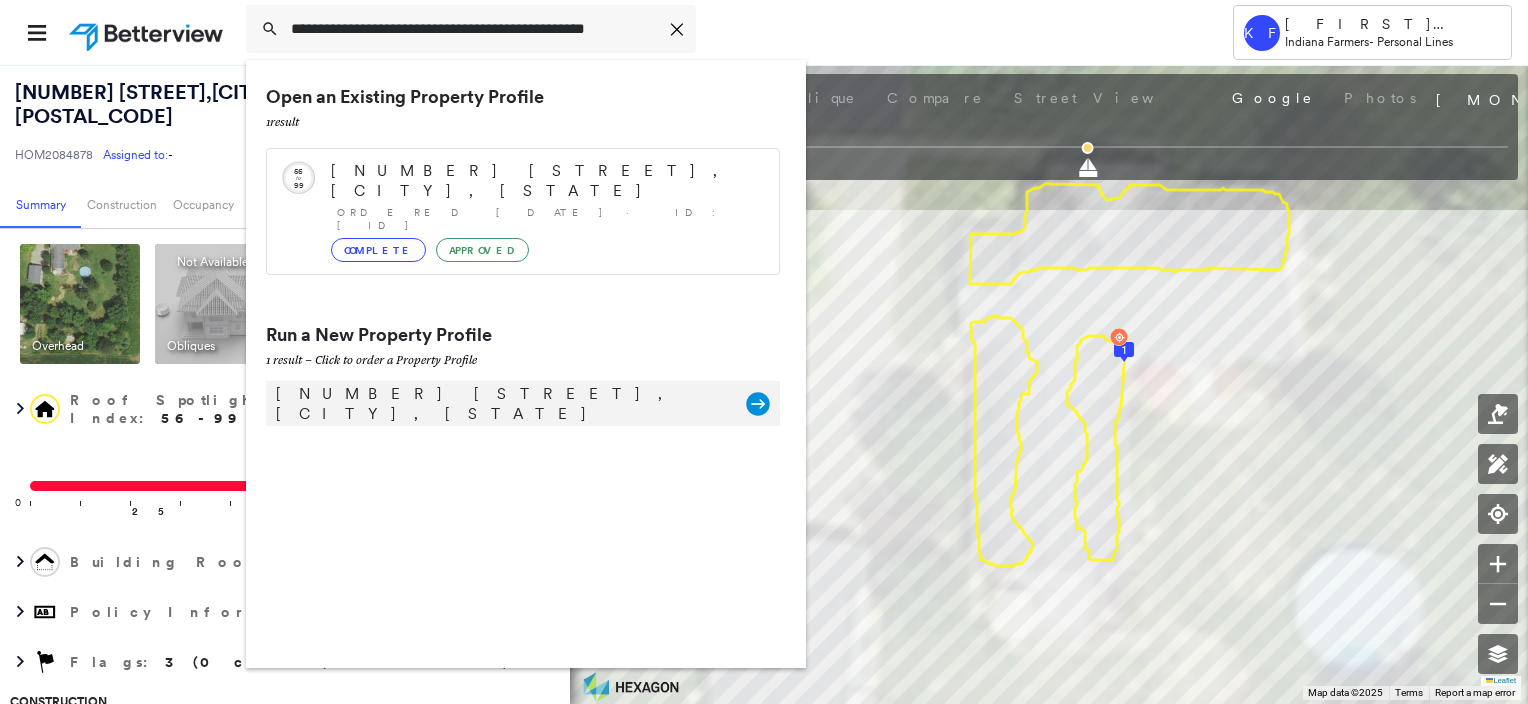 scroll, scrollTop: 0, scrollLeft: 0, axis: both 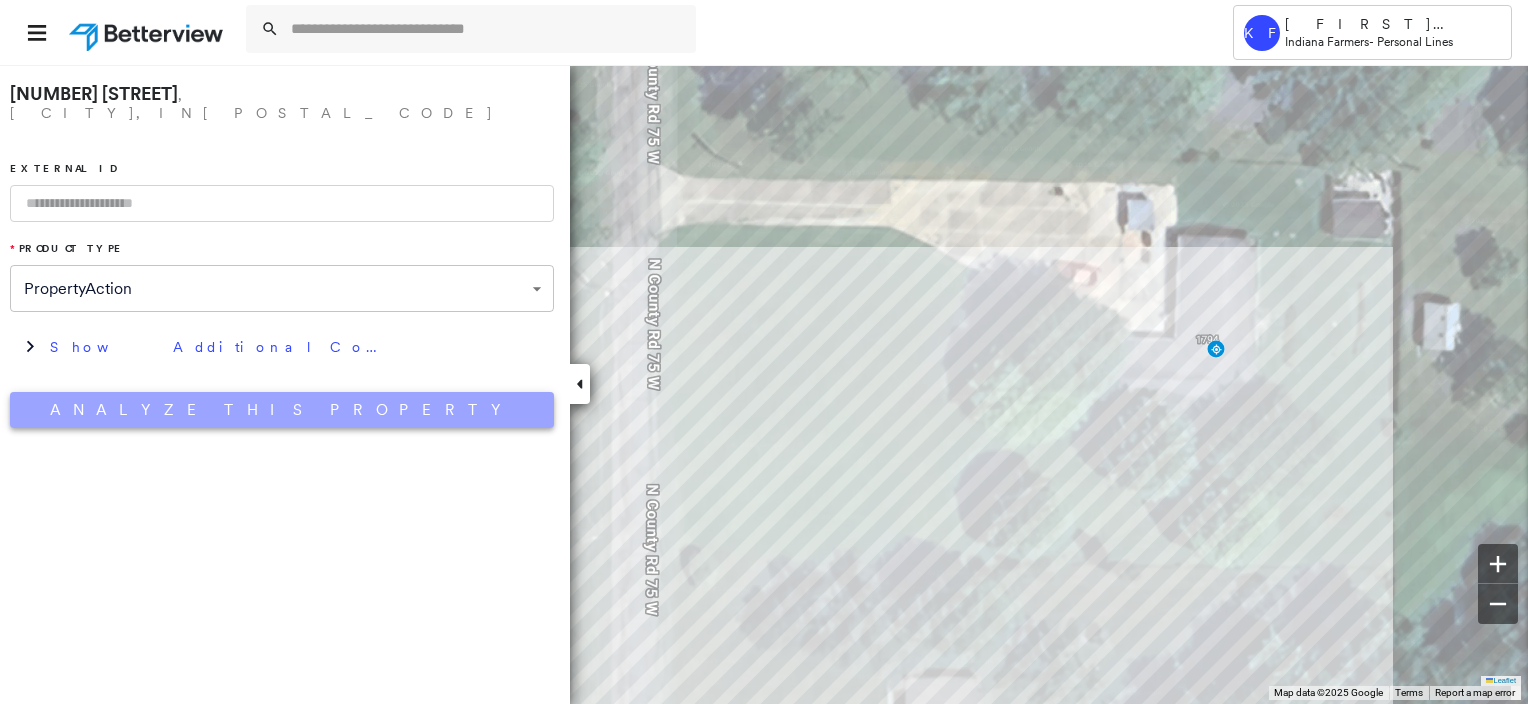click on "Analyze This Property" at bounding box center [282, 410] 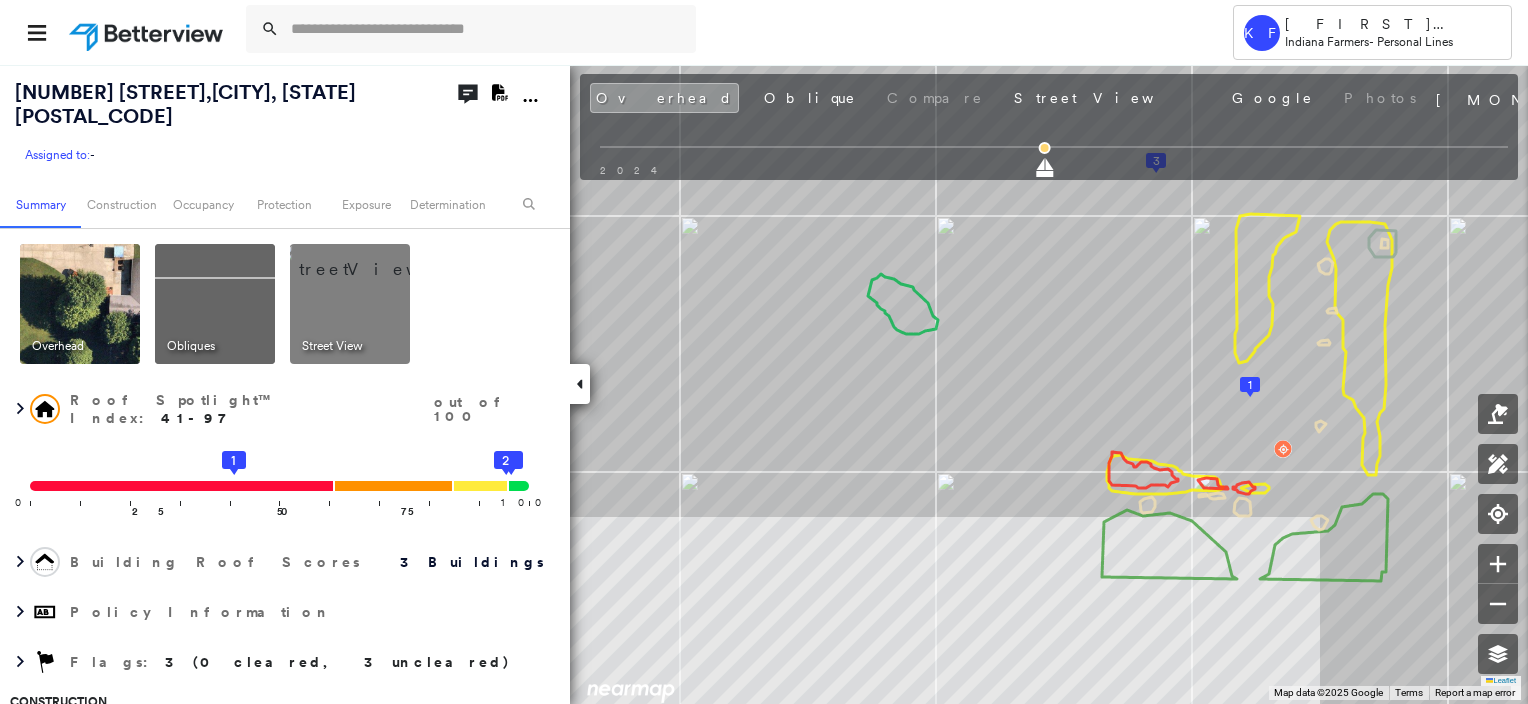 click at bounding box center (374, 259) 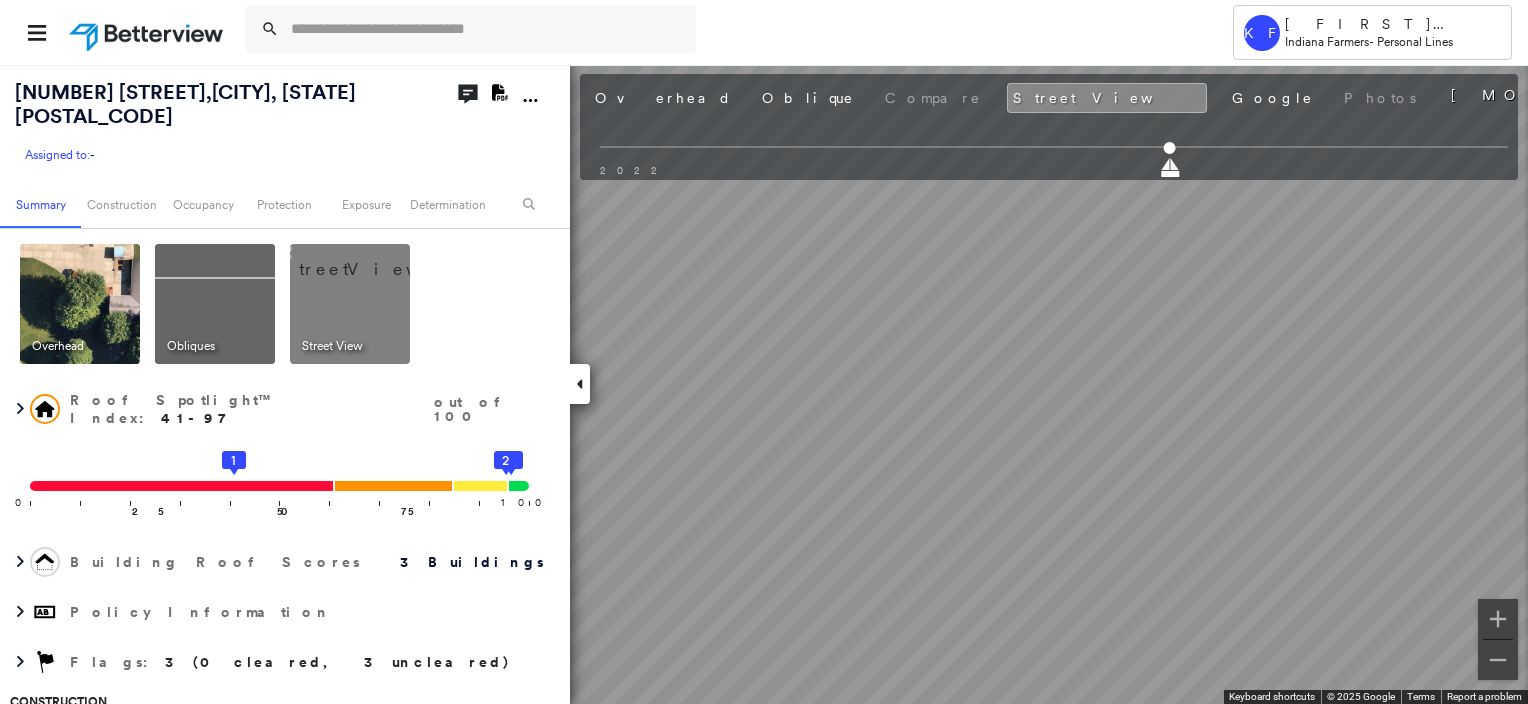click at bounding box center (80, 304) 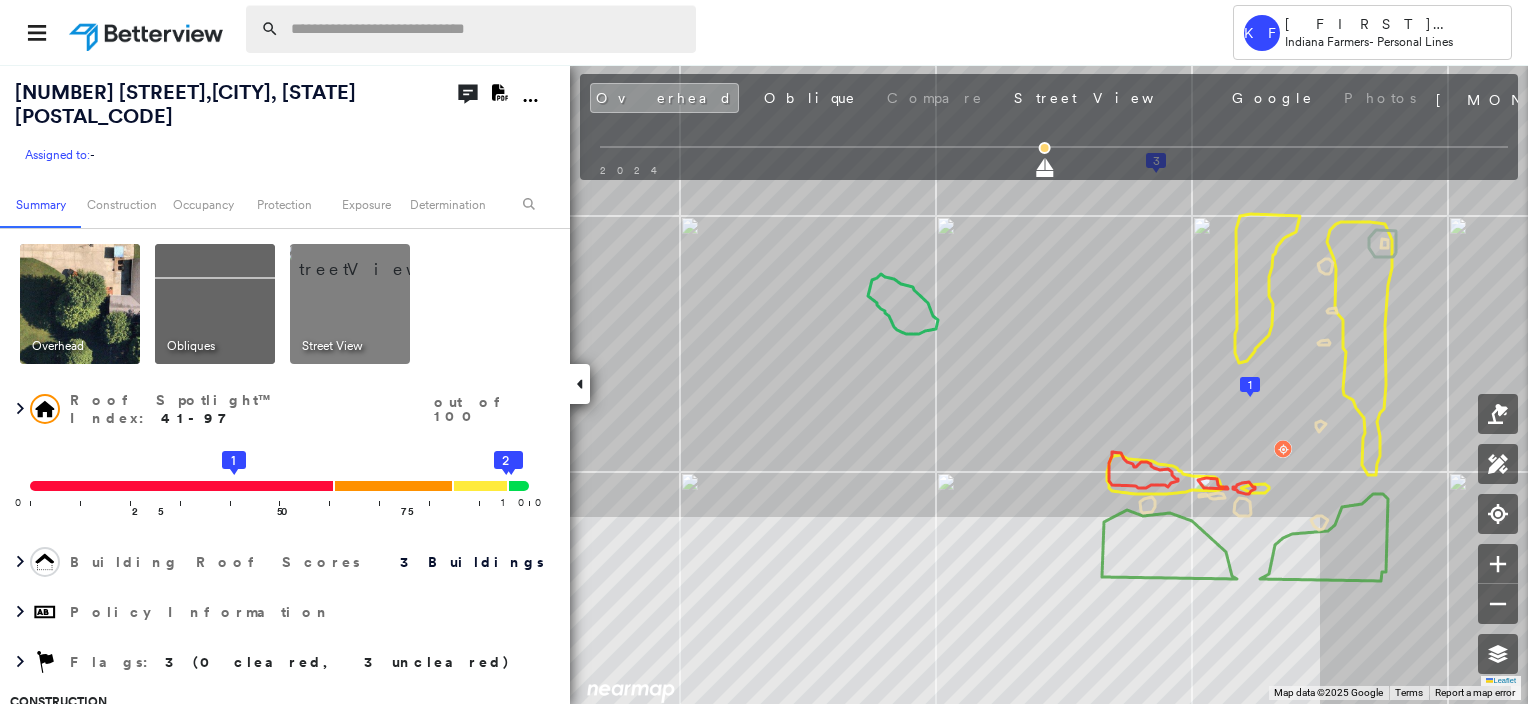 click at bounding box center (487, 29) 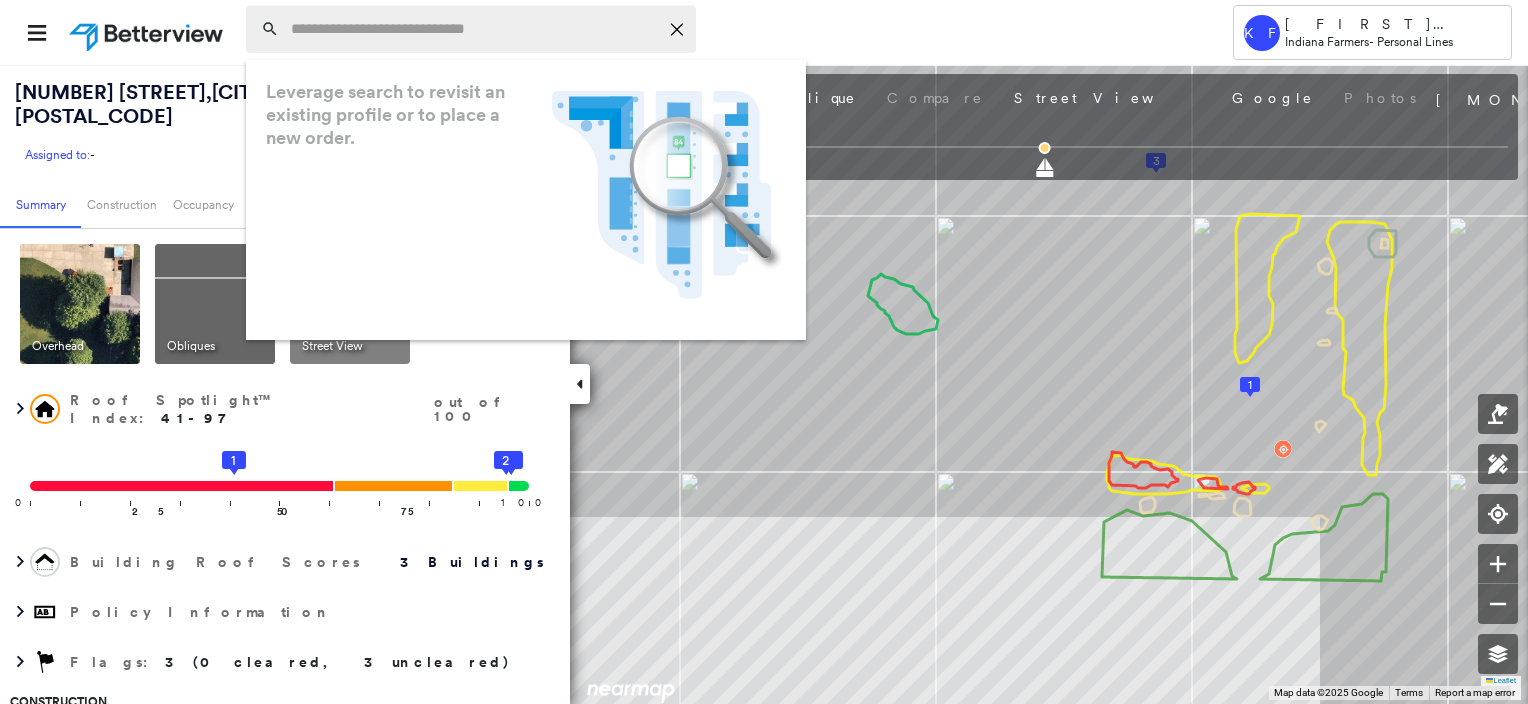 paste on "**********" 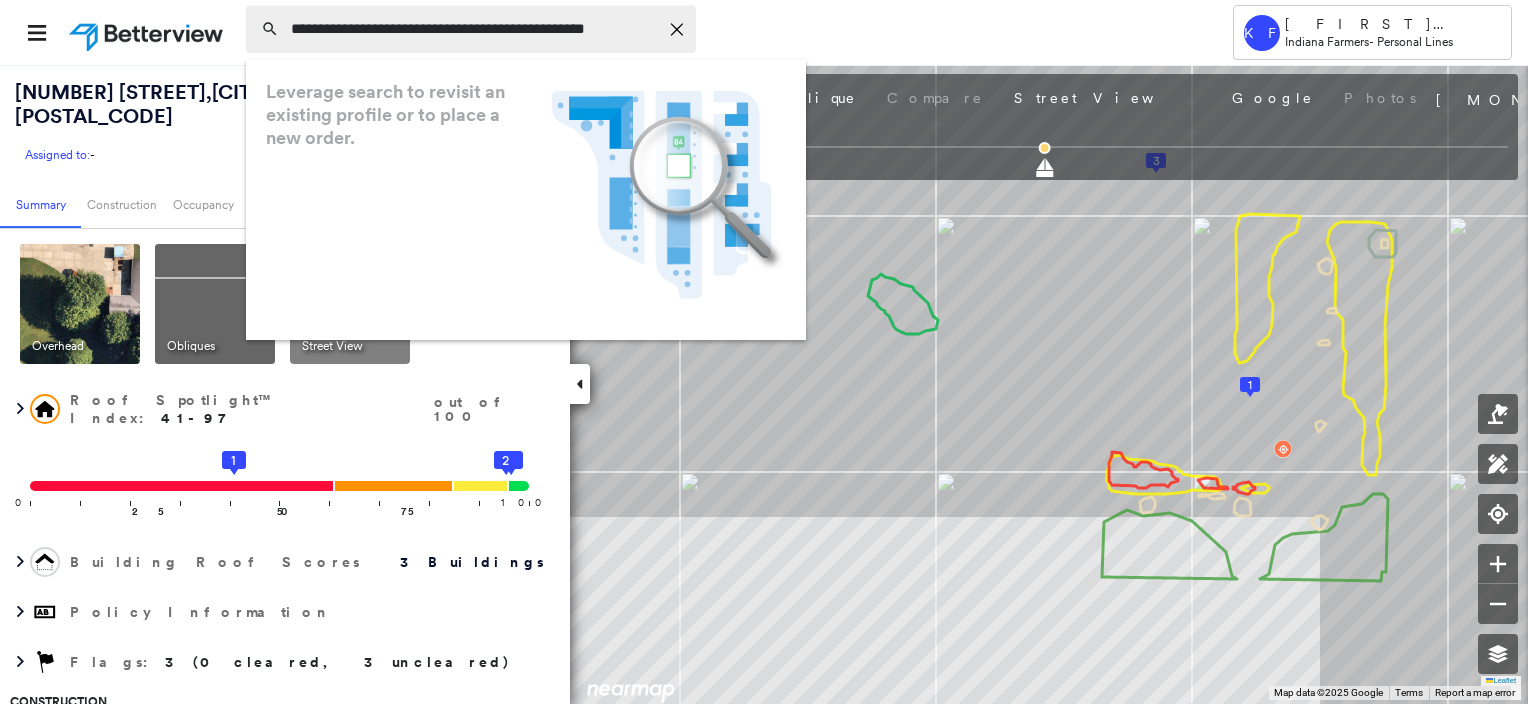 scroll, scrollTop: 0, scrollLeft: 16, axis: horizontal 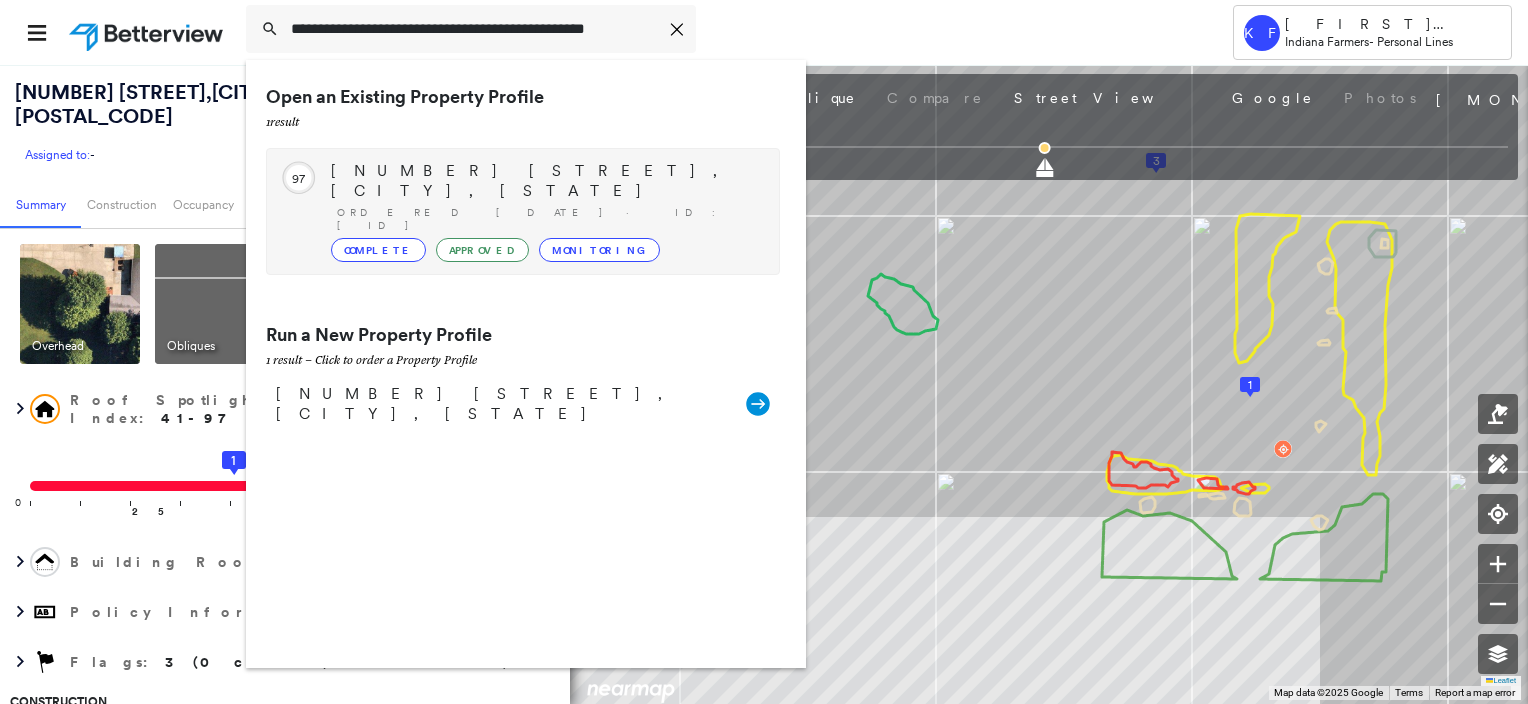 type on "**********" 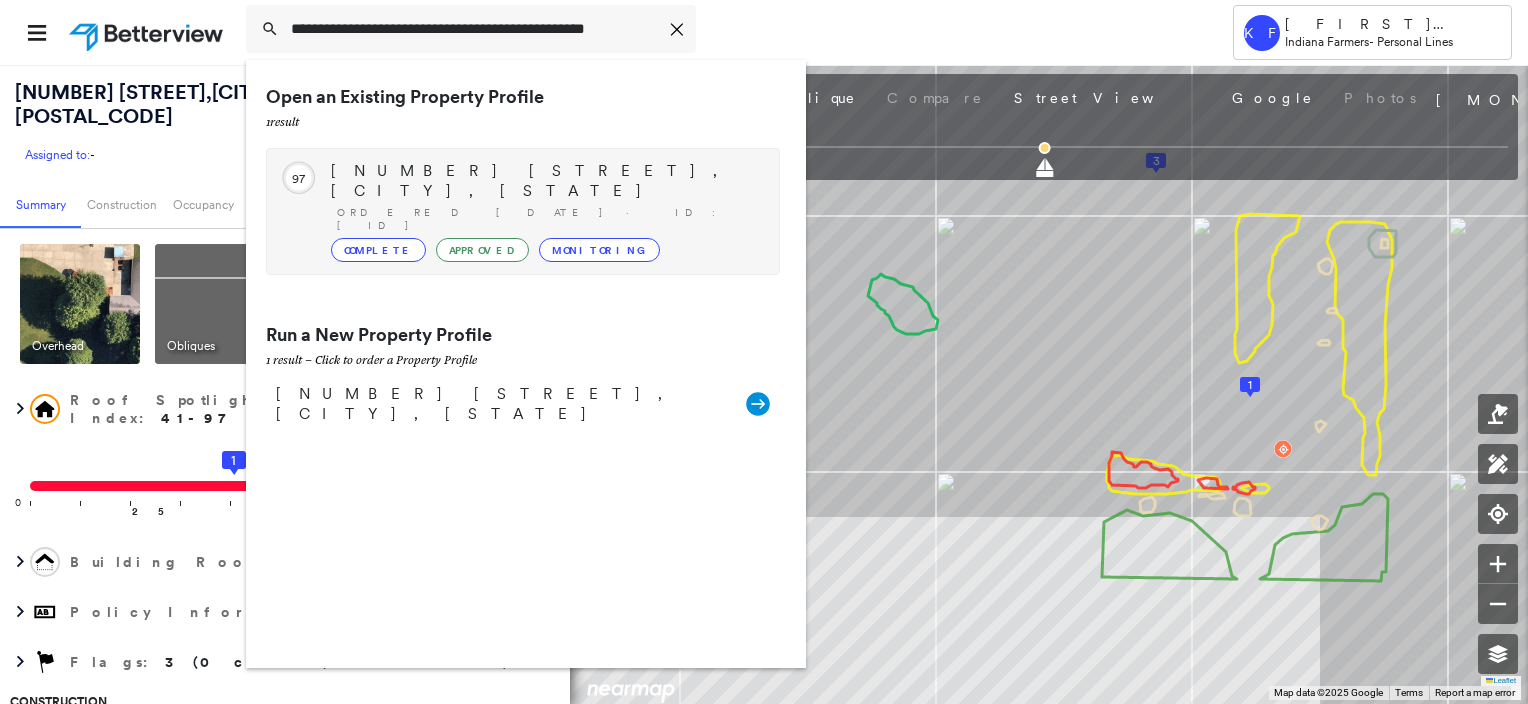 scroll, scrollTop: 0, scrollLeft: 0, axis: both 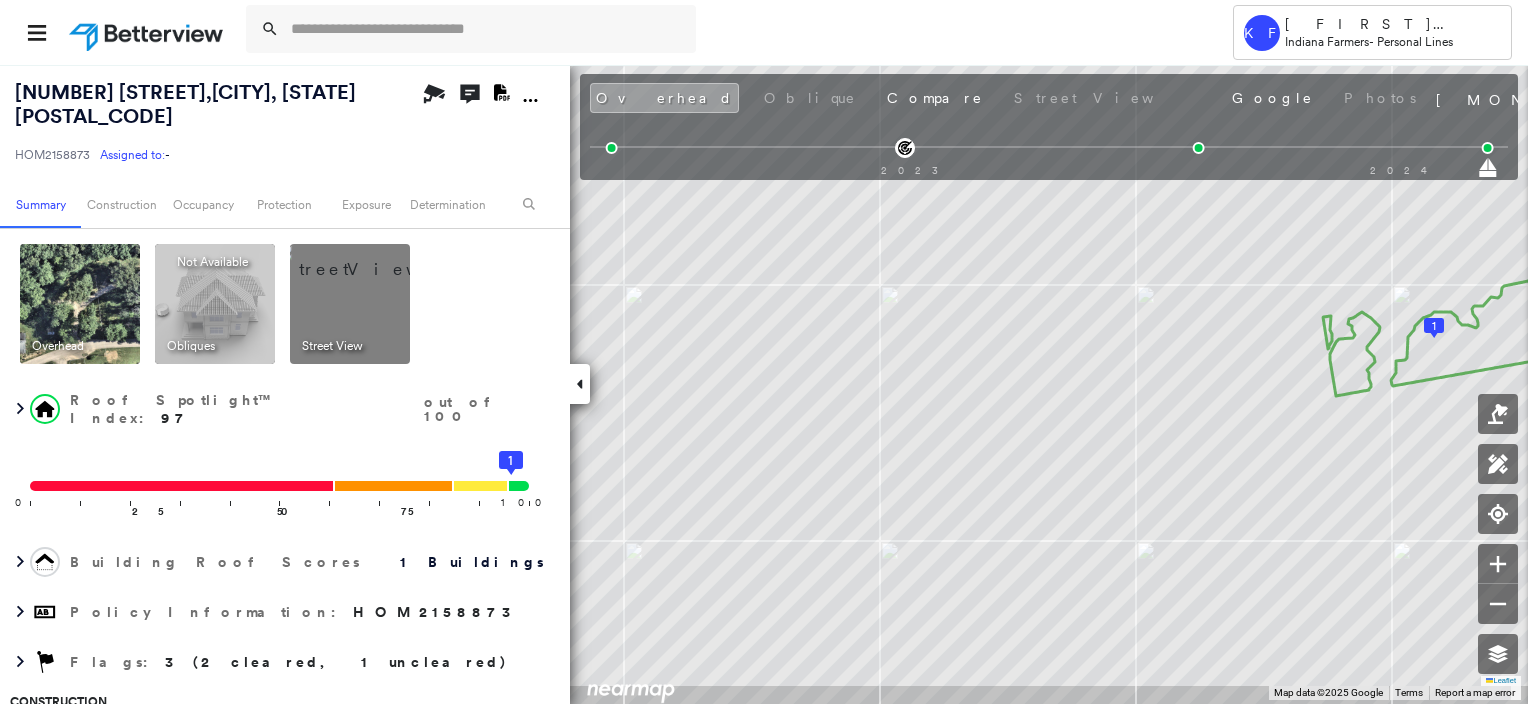 click at bounding box center [374, 259] 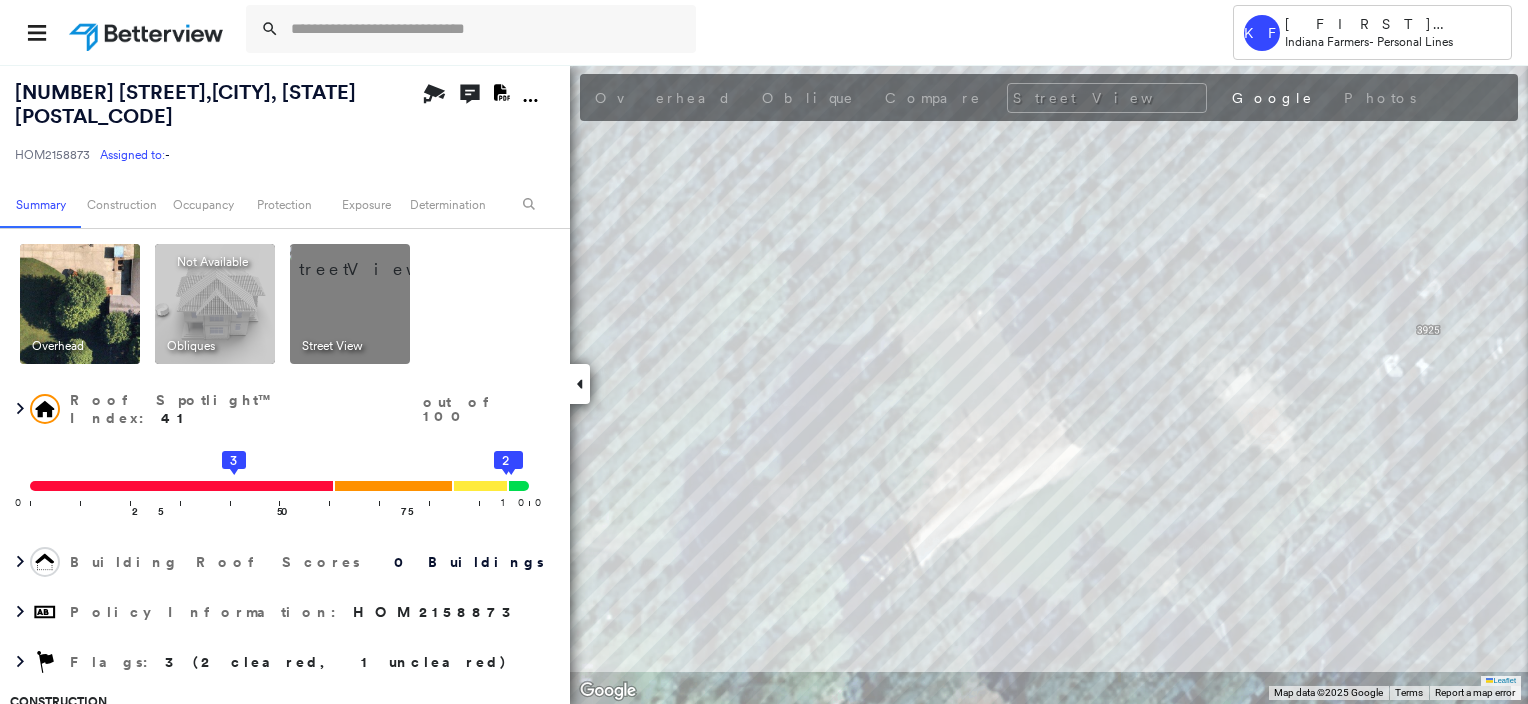 click at bounding box center (80, 304) 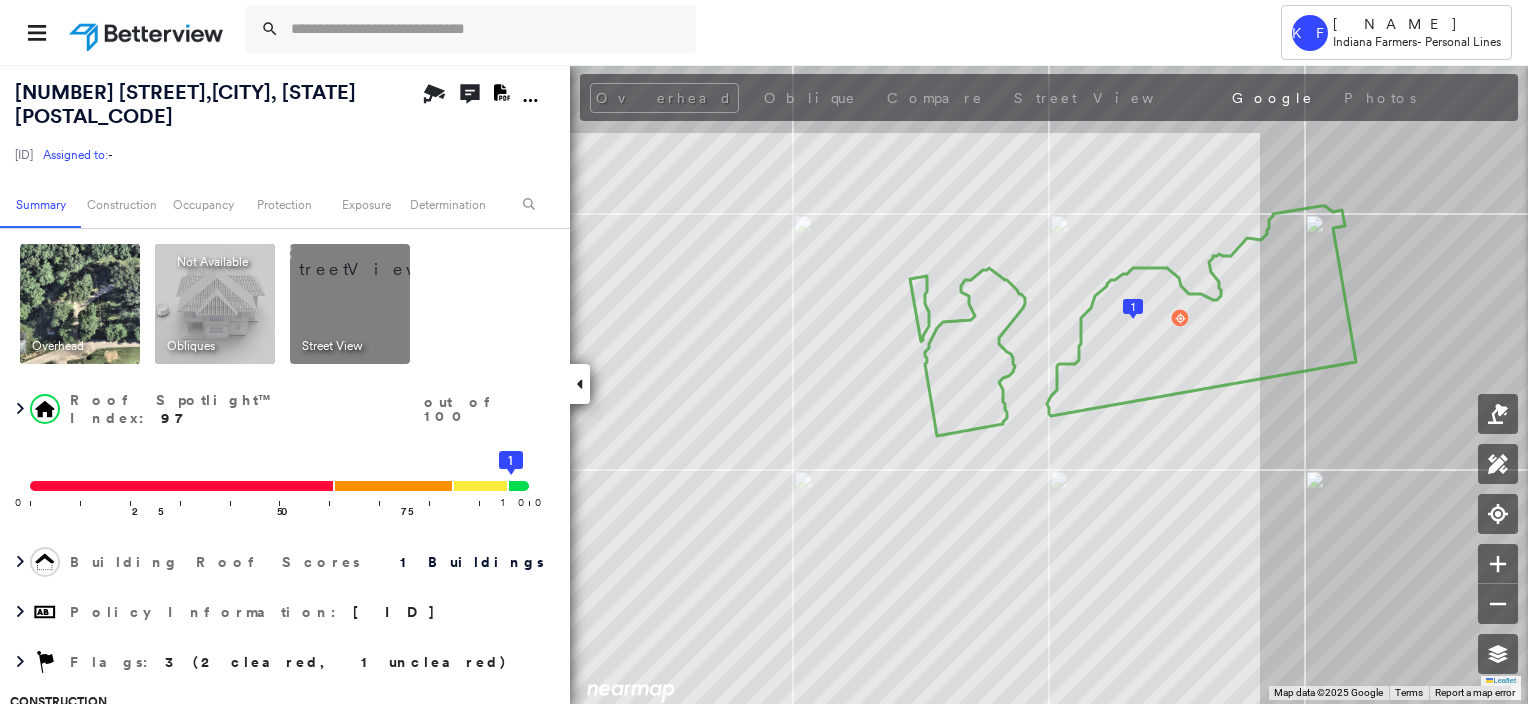 scroll, scrollTop: 0, scrollLeft: 0, axis: both 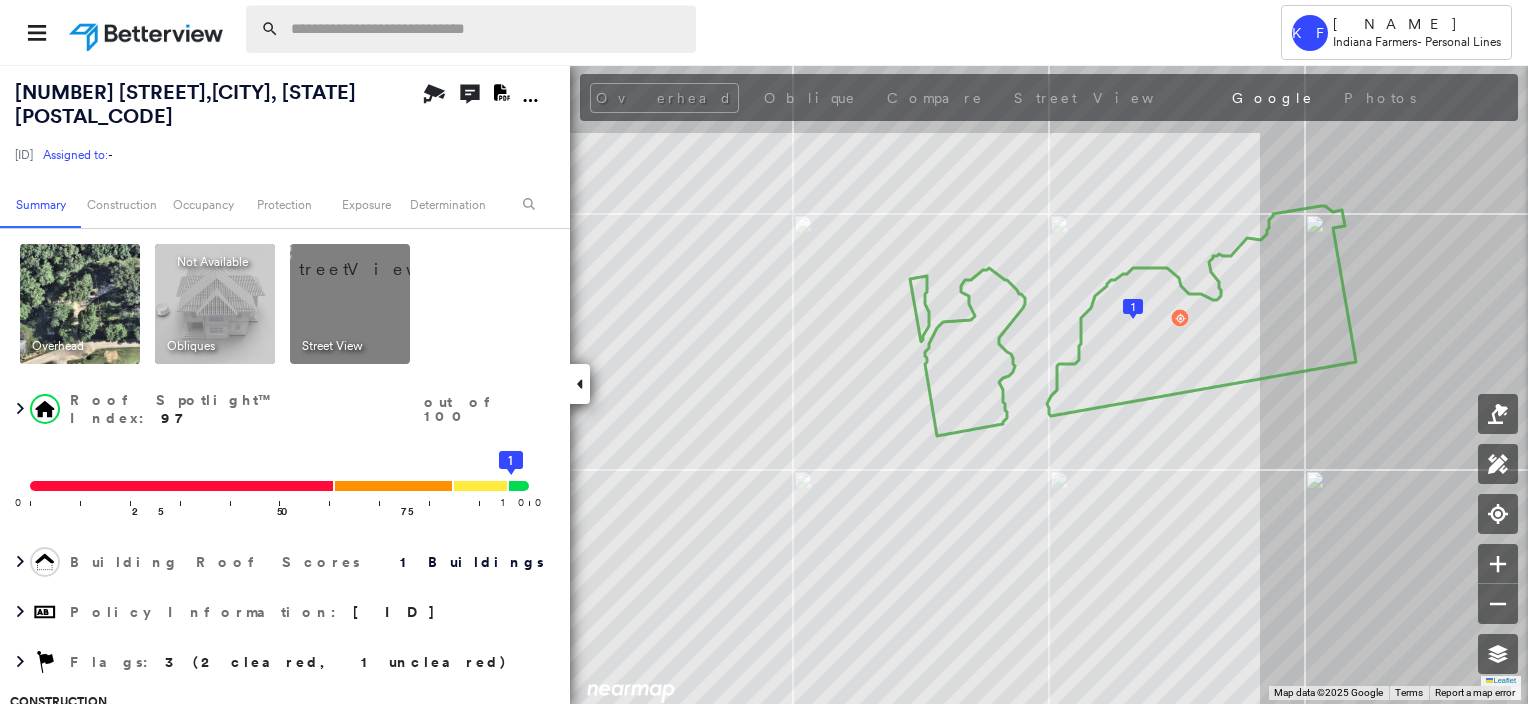 click at bounding box center [487, 29] 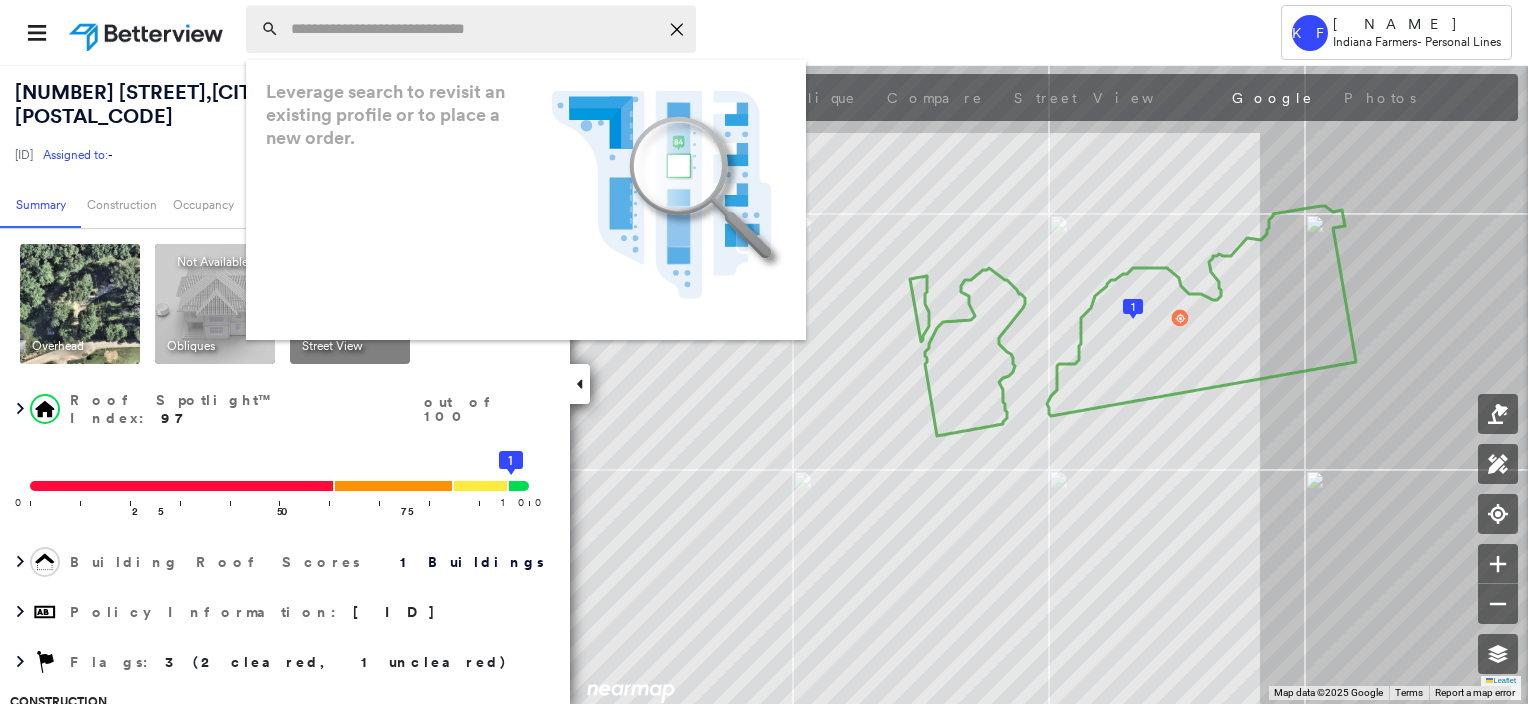 paste on "**********" 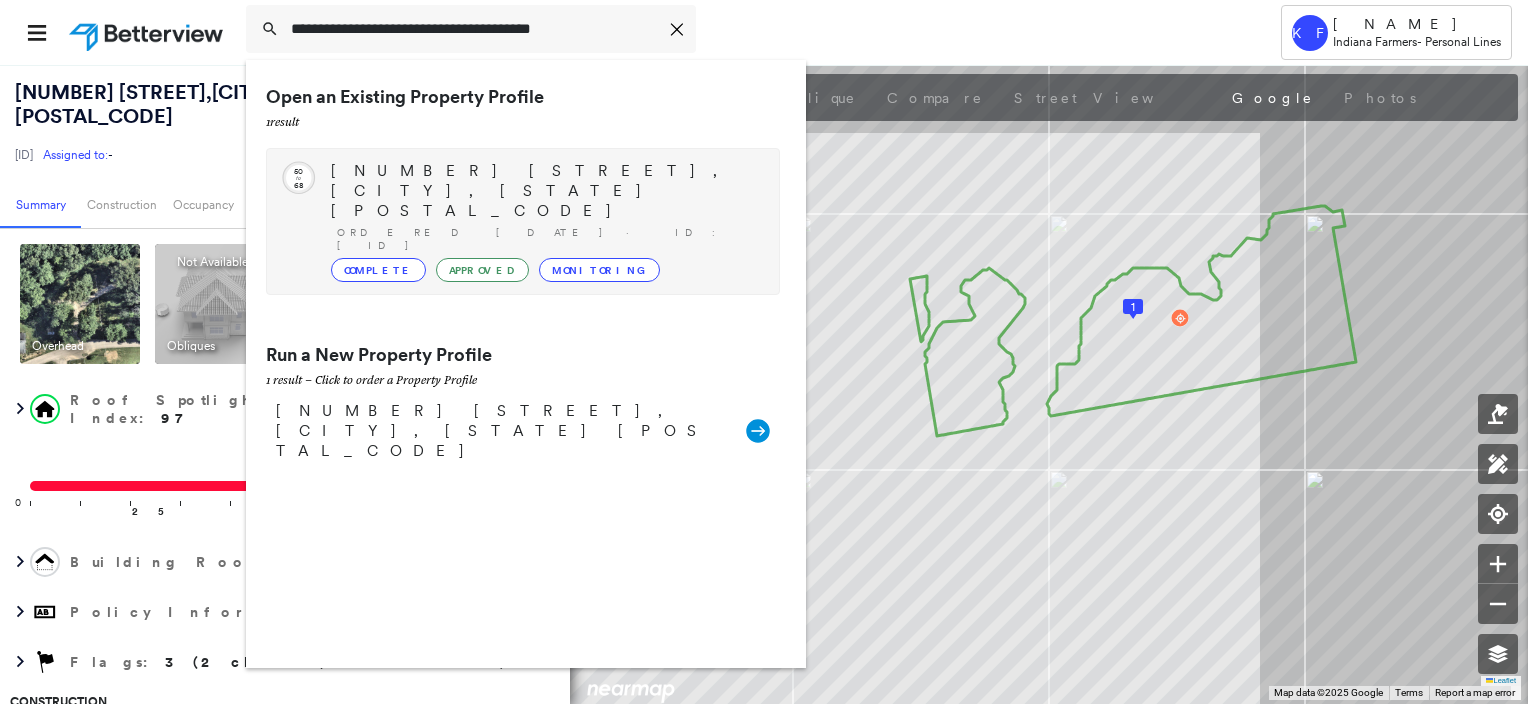 type on "**********" 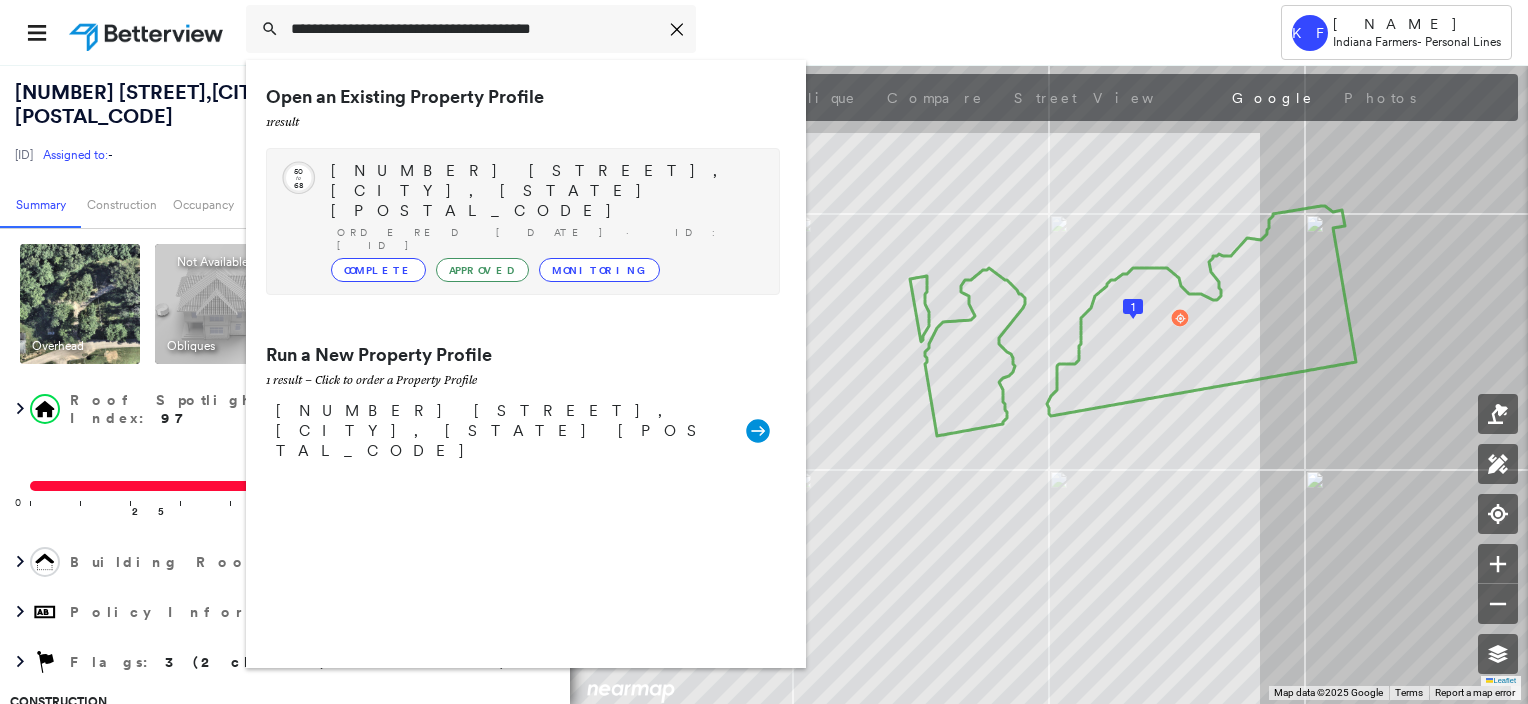 click on "5200 MEMORY LN, EVANSVILLE, IN 47711 Ordered 01/21/23 · ID: HOM2158904 Complete Approved Monitoring" at bounding box center [545, 221] 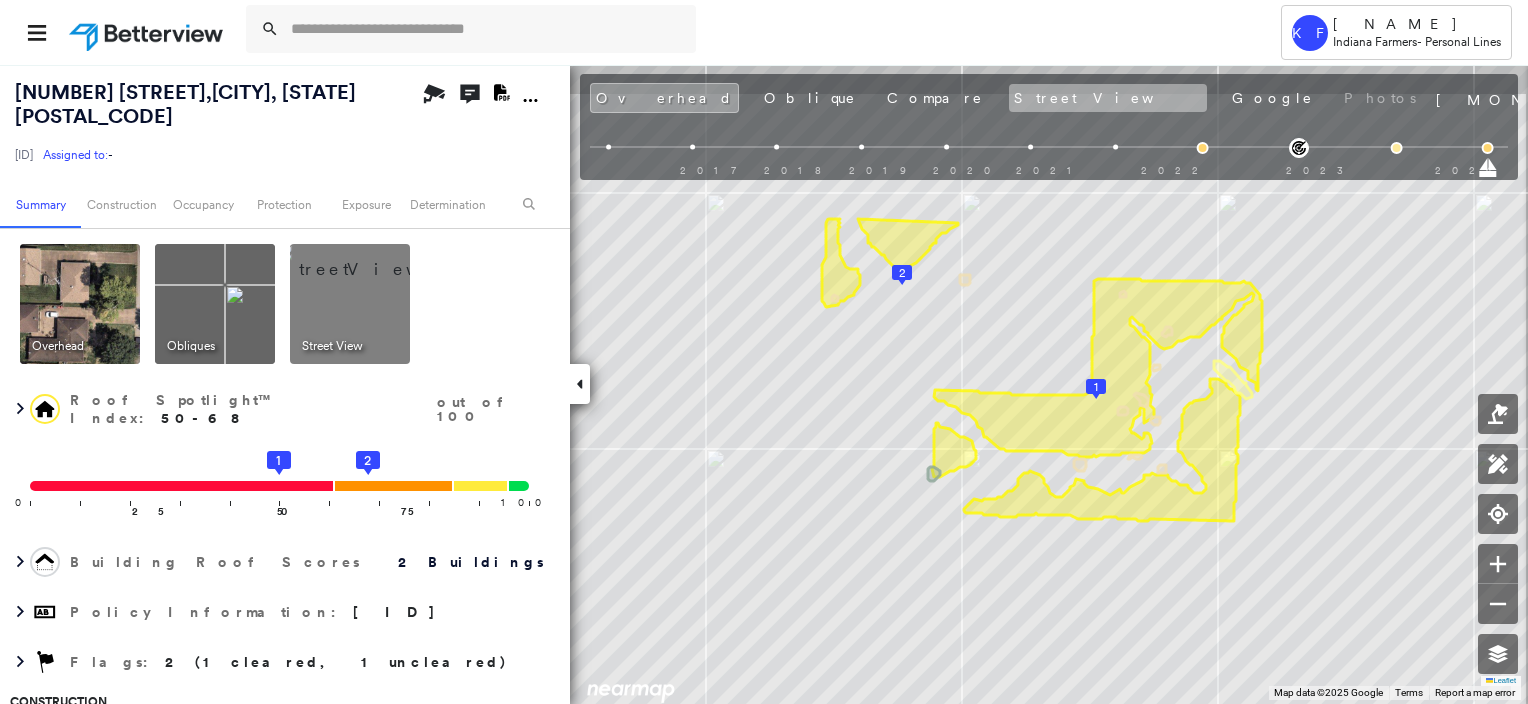 click on "Street View" at bounding box center (1108, 98) 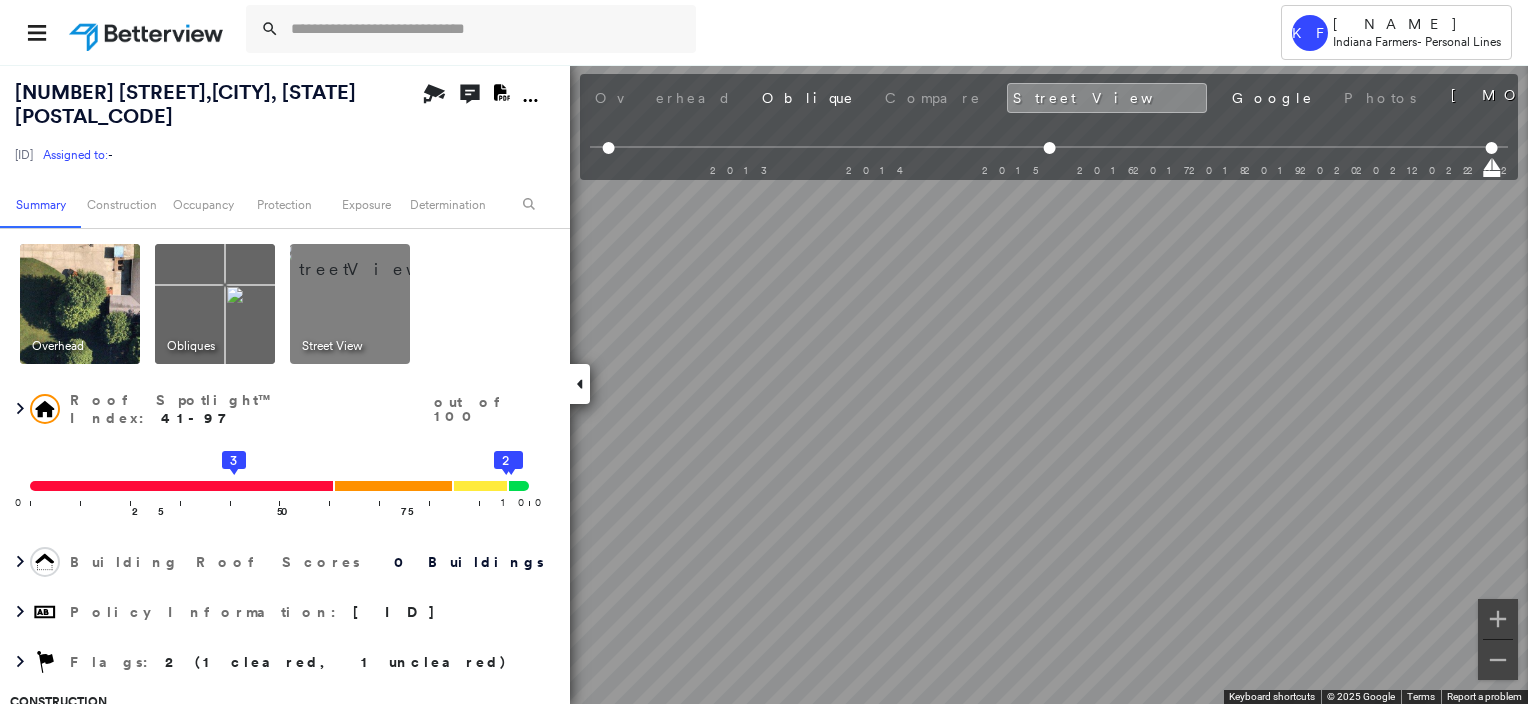click at bounding box center [80, 304] 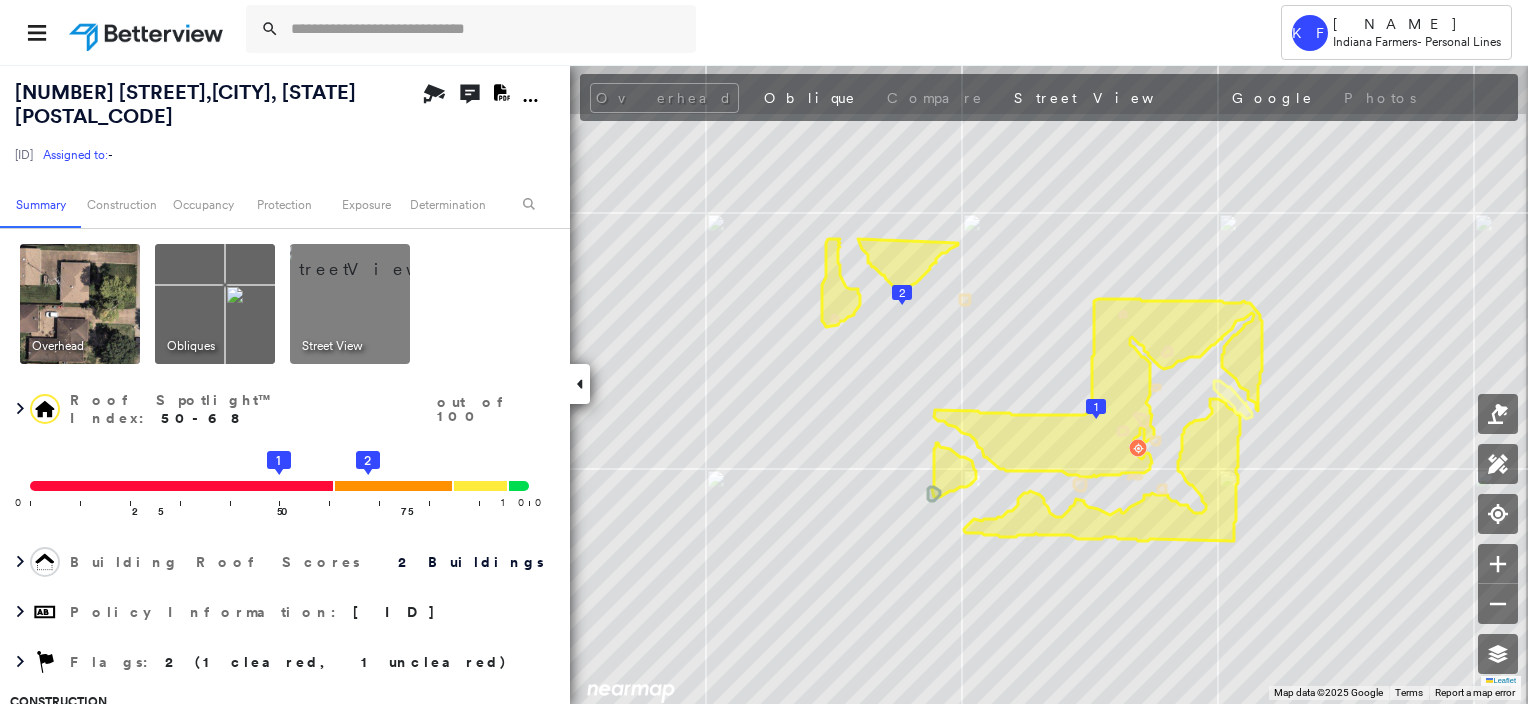 drag, startPoint x: 353, startPoint y: 314, endPoint x: 364, endPoint y: 310, distance: 11.7046995 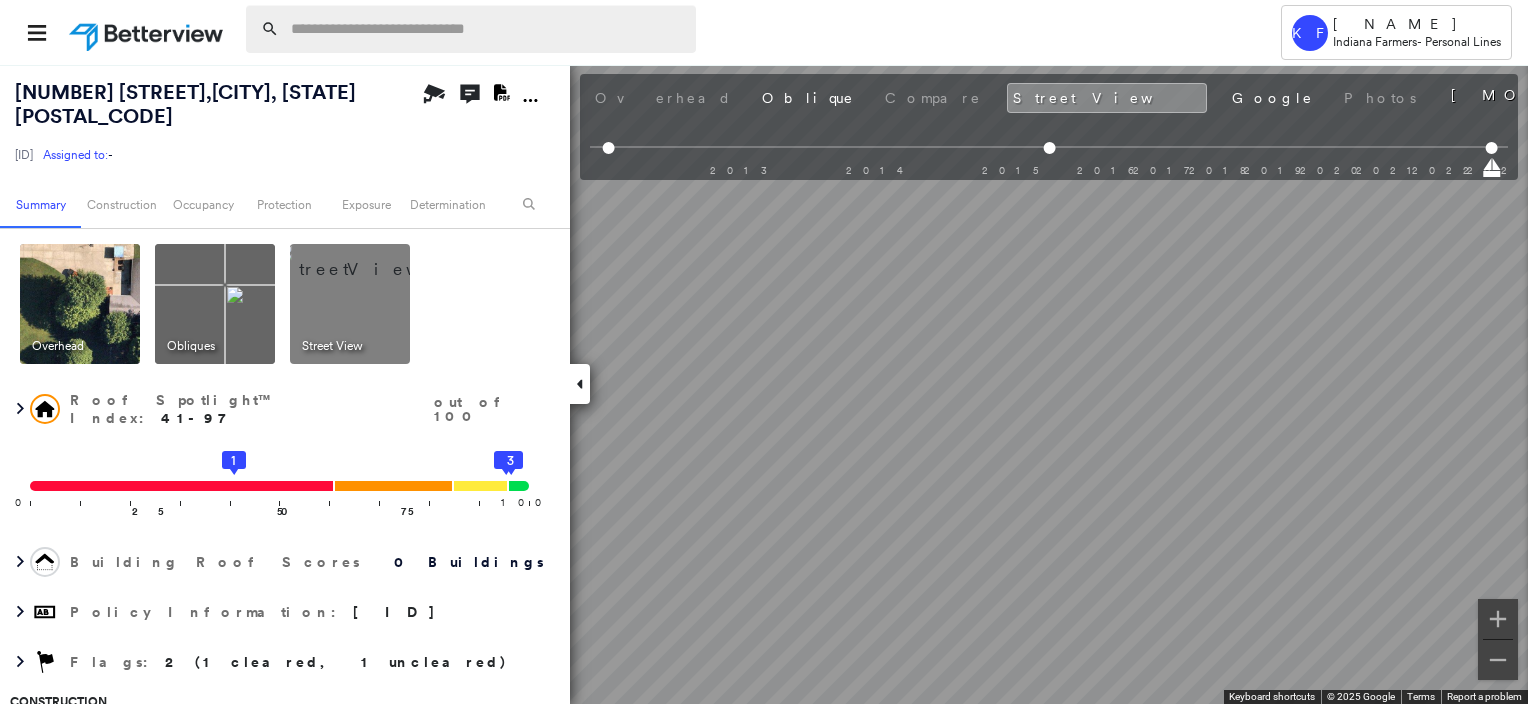 click at bounding box center (487, 29) 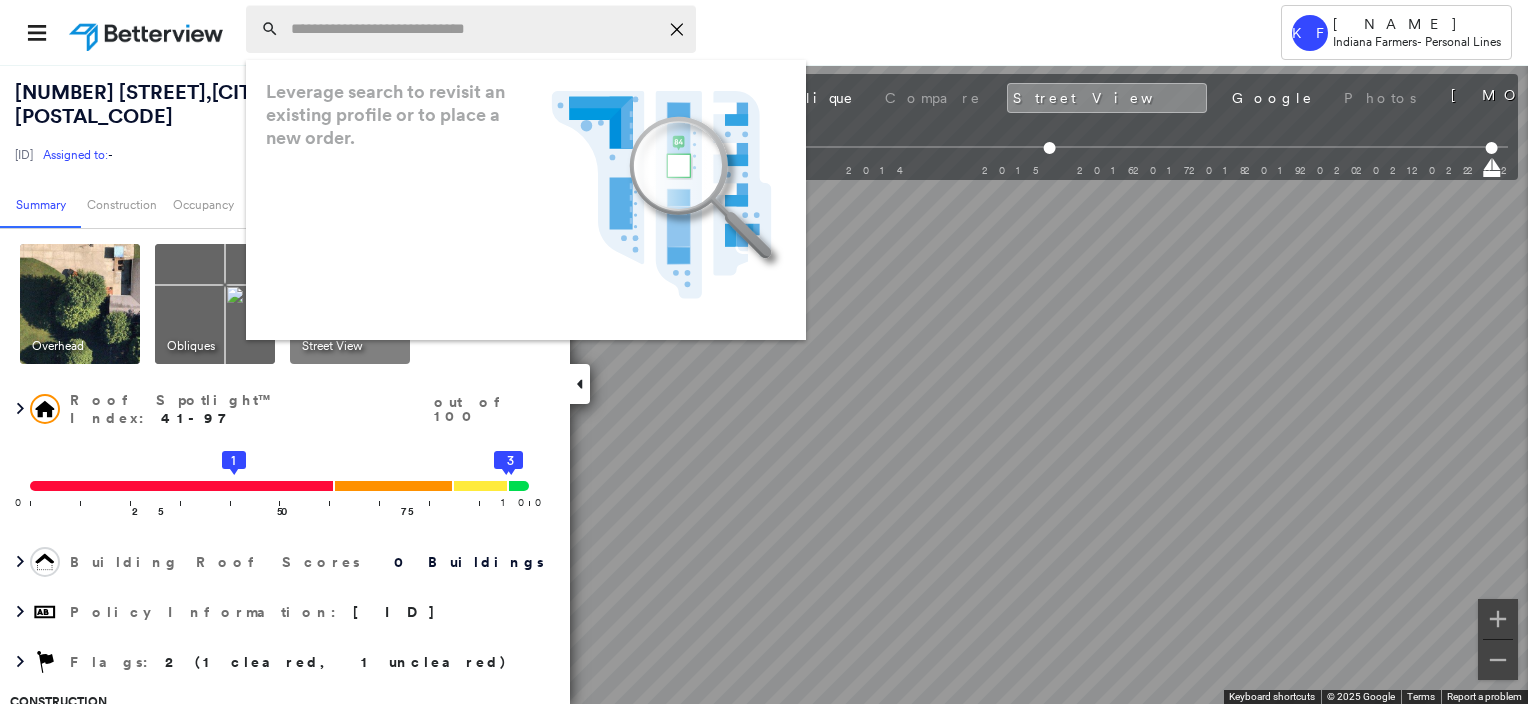 paste on "**********" 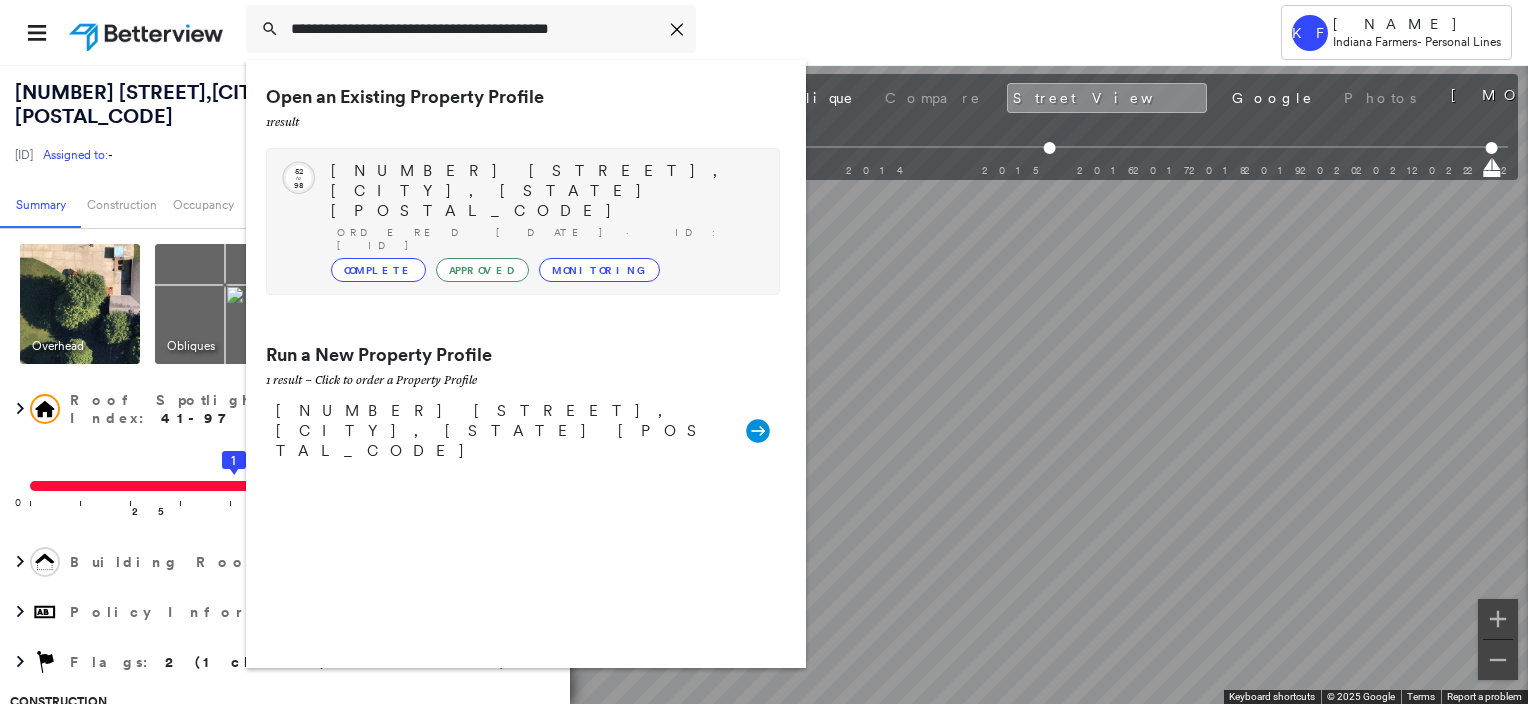type on "**********" 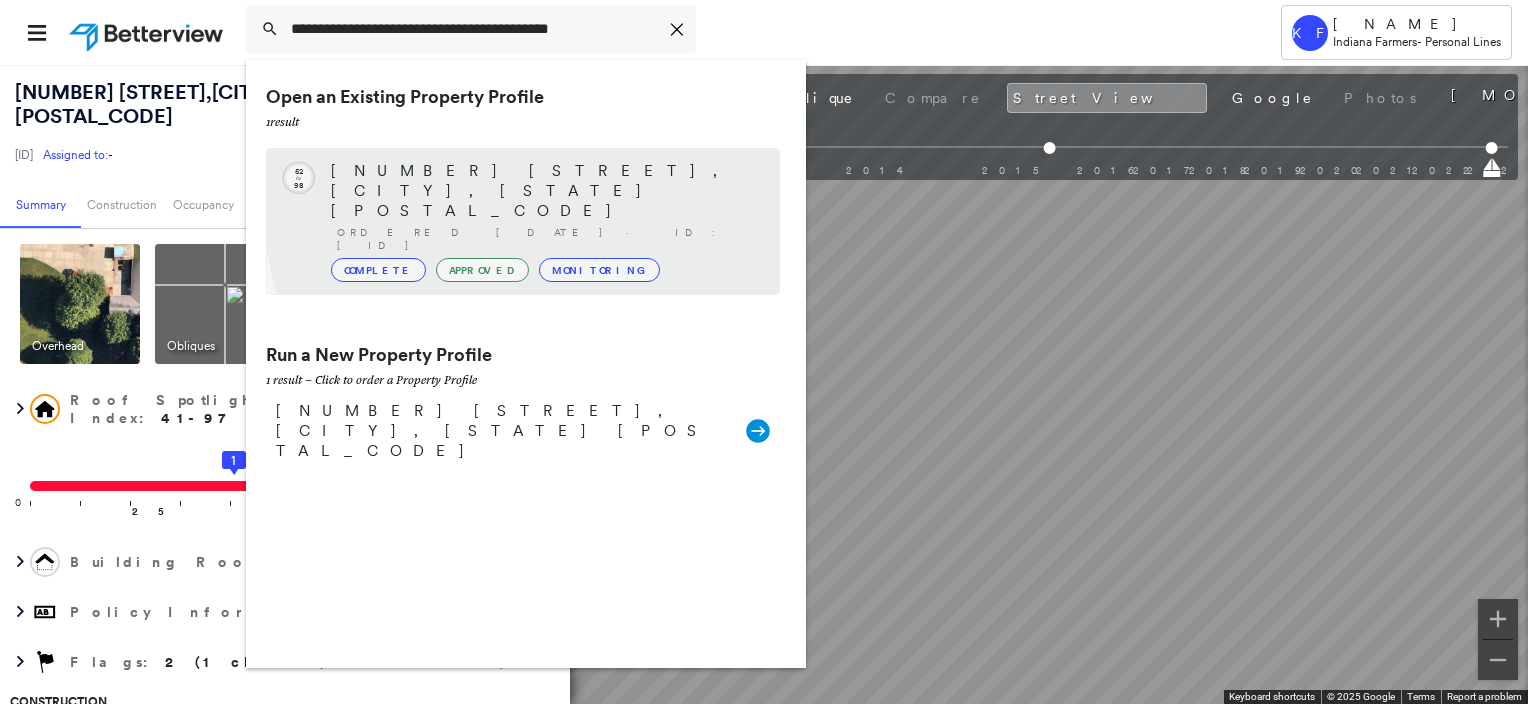 click on "2218 S US HIGHWAY 35, LAPORTE, IN 46350 Ordered 01/21/23 · ID: HOM2158894 Complete Approved Monitoring" at bounding box center (545, 221) 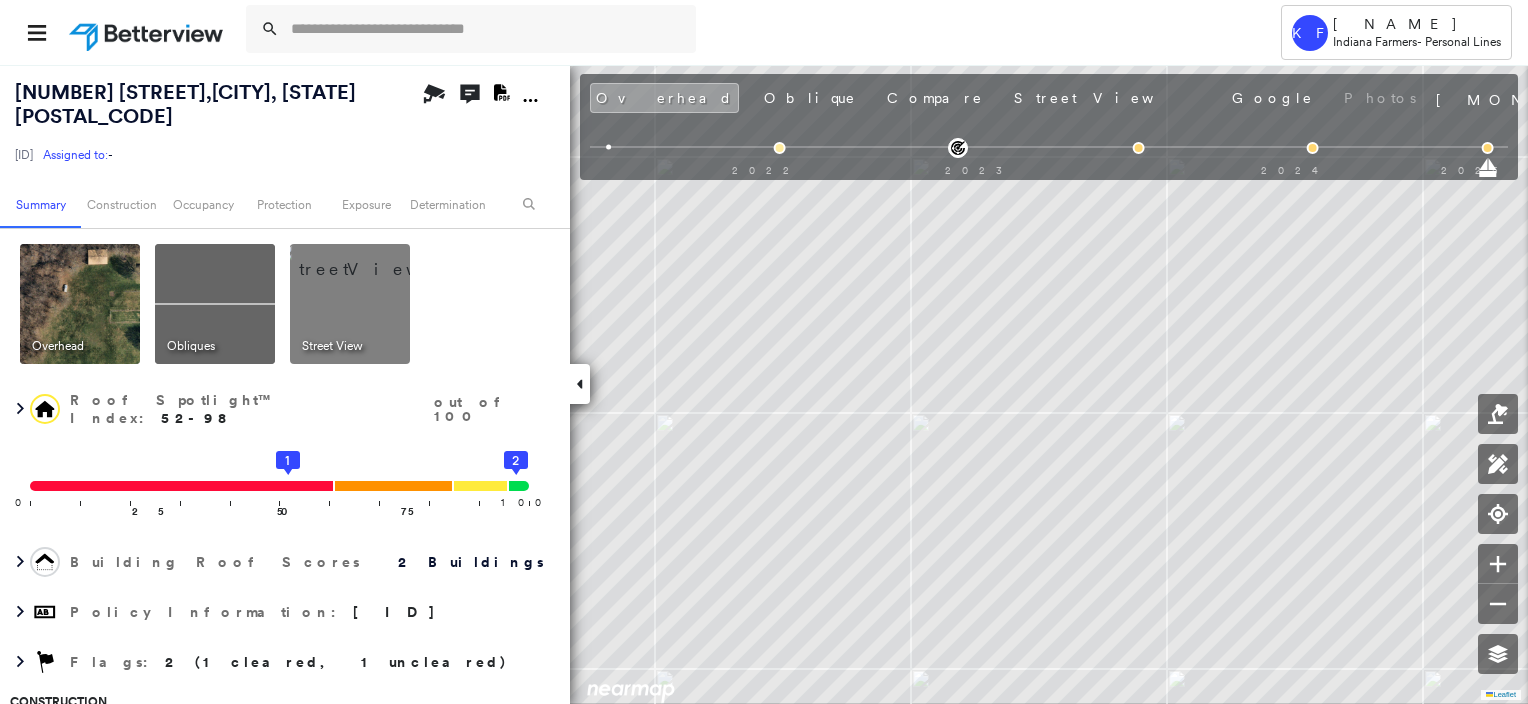 click at bounding box center (80, 304) 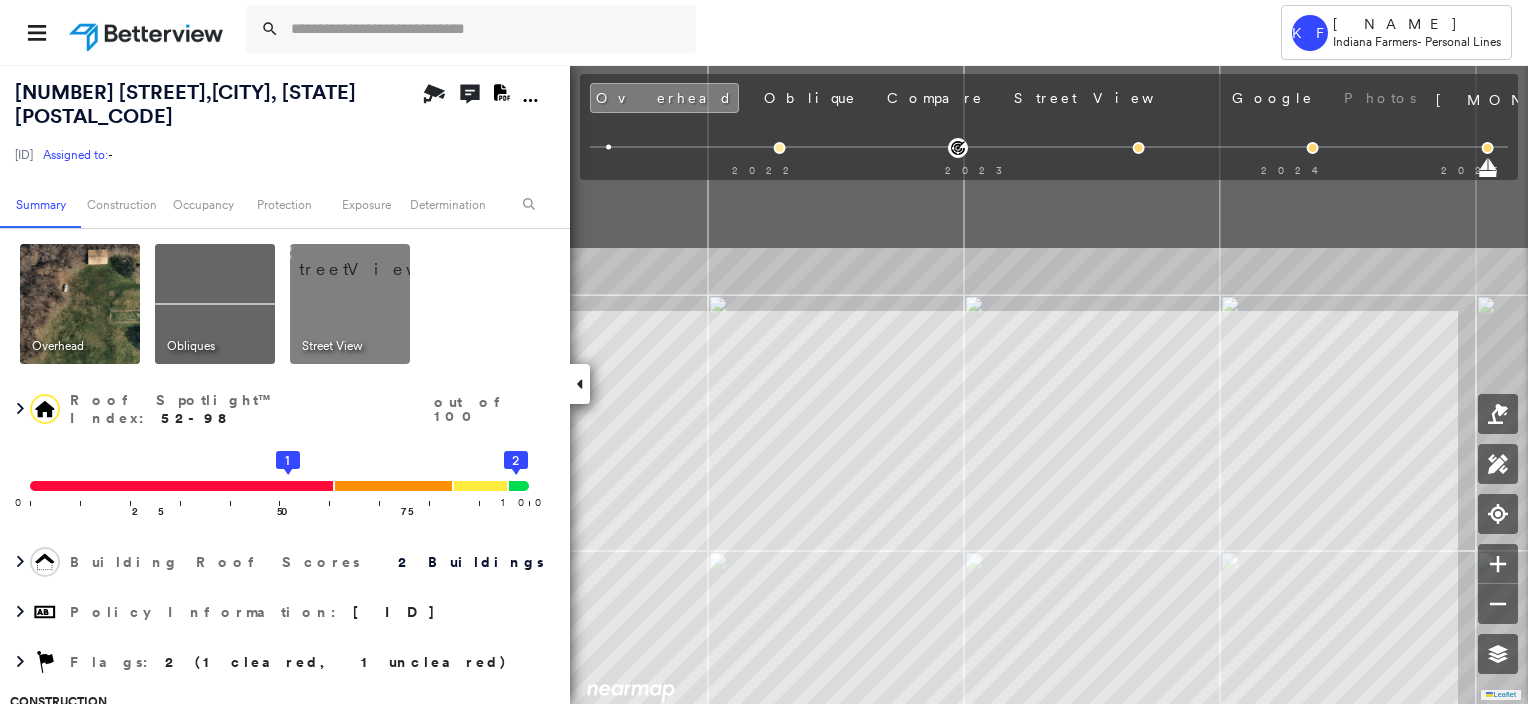 click on "Tower KF Kelly Franklin Indiana Farmers  -   Personal Lines 2218 S US HIGHWAY 35 ,  LAPORTE, IN 46350 HOM2158894 Assigned to:  - Assigned to:  - HOM2158894 Assigned to:  - Open Comments Download PDF Report Summary Construction Occupancy Protection Exposure Determination Overhead Obliques Street View Roof Spotlight™ Index :  52-98 out of 100 0 100 25 50 75 1 2 Building Roof Scores 2 Buildings Policy Information :  HOM2158894 Flags :  2 (1 cleared, 1 uncleared) Construction Roof Spotlights :  Staining, Overhang, Chimney Property Features :  Patio Furniture Roof Size & Shape :  2 buildings  Occupancy Place Detail Google - Places Smarty Streets - Surrounding Properties TripAdvisor - Nearest Locations National Registry of Historic Places Protection US Fire Administration: Nearest Fire Stations Exposure Additional Perils FEMA Risk Index Determination Flags :  2 (1 cleared, 1 uncleared) Uncleared Flags (1) Cleared Flags  (1) Med Medium Priority Roof Score Flagged 05/05/23 Clear Action Taken New Entry History Save" at bounding box center (764, 352) 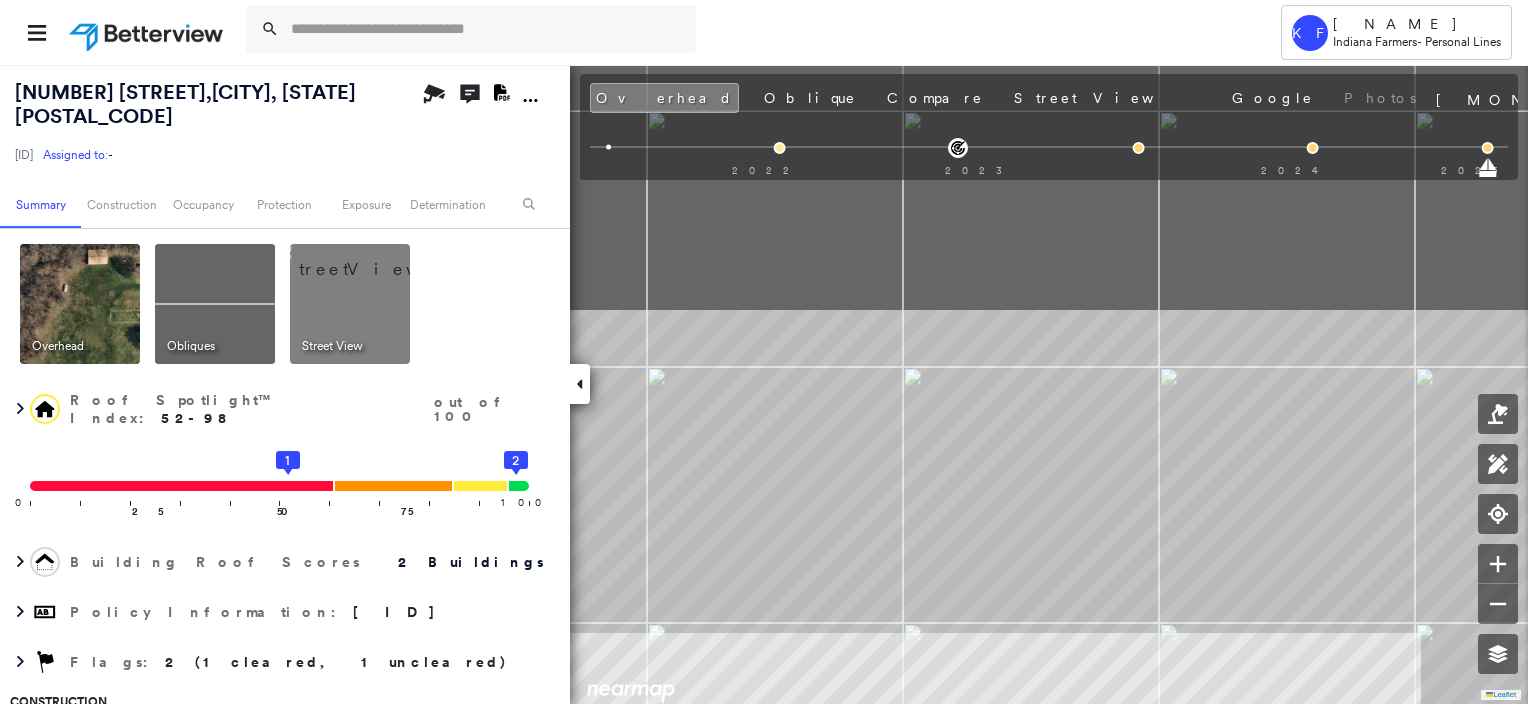 click on "Tower KF Kelly Franklin Indiana Farmers  -   Personal Lines 2218 S US HIGHWAY 35 ,  LAPORTE, IN 46350 HOM2158894 Assigned to:  - Assigned to:  - HOM2158894 Assigned to:  - Open Comments Download PDF Report Summary Construction Occupancy Protection Exposure Determination Overhead Obliques Street View Roof Spotlight™ Index :  52-98 out of 100 0 100 25 50 75 1 2 Building Roof Scores 2 Buildings Policy Information :  HOM2158894 Flags :  2 (1 cleared, 1 uncleared) Construction Roof Spotlights :  Staining, Overhang, Chimney Property Features :  Patio Furniture Roof Size & Shape :  2 buildings  Occupancy Place Detail Google - Places Smarty Streets - Surrounding Properties TripAdvisor - Nearest Locations National Registry of Historic Places Protection US Fire Administration: Nearest Fire Stations Exposure Additional Perils FEMA Risk Index Determination Flags :  2 (1 cleared, 1 uncleared) Uncleared Flags (1) Cleared Flags  (1) Med Medium Priority Roof Score Flagged 05/05/23 Clear Action Taken New Entry History Save" at bounding box center (764, 352) 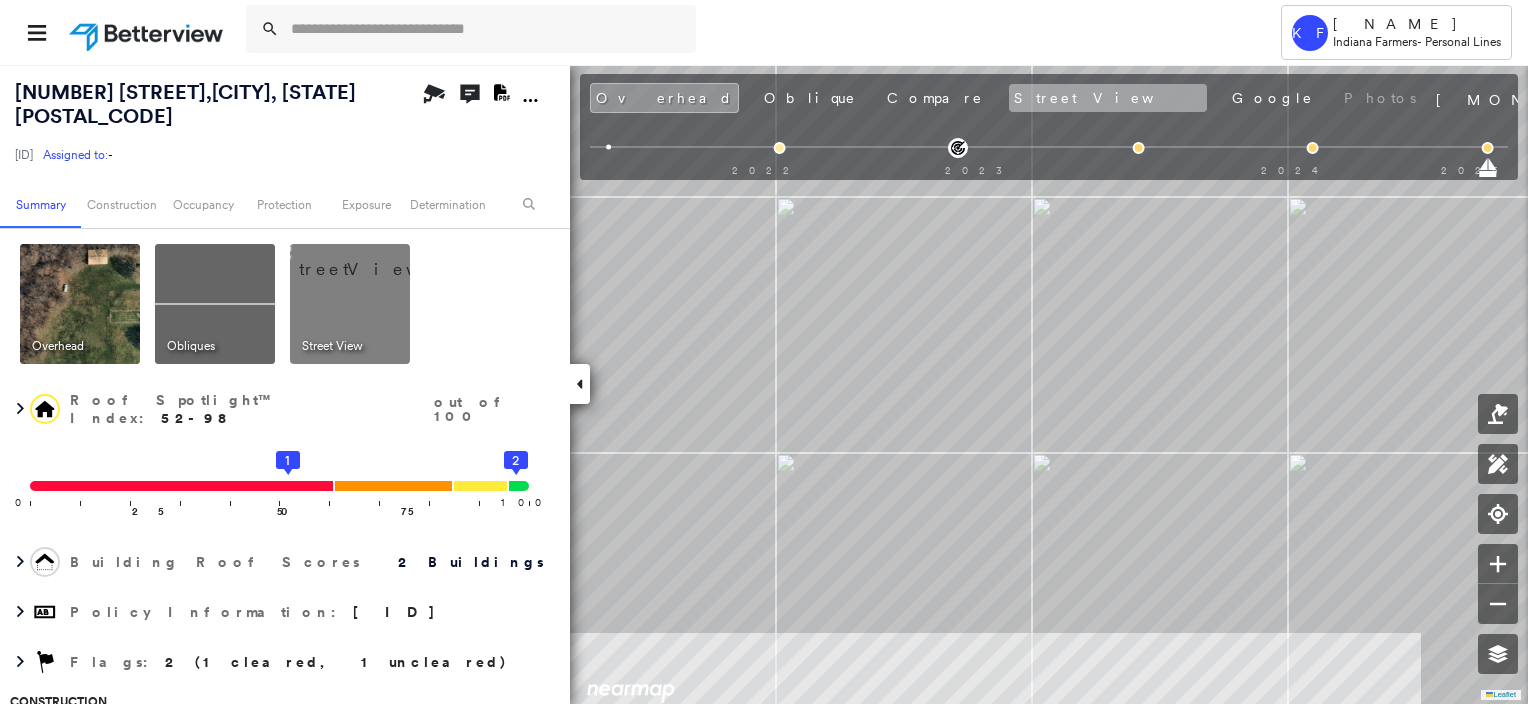 click on "Street View" at bounding box center (1108, 98) 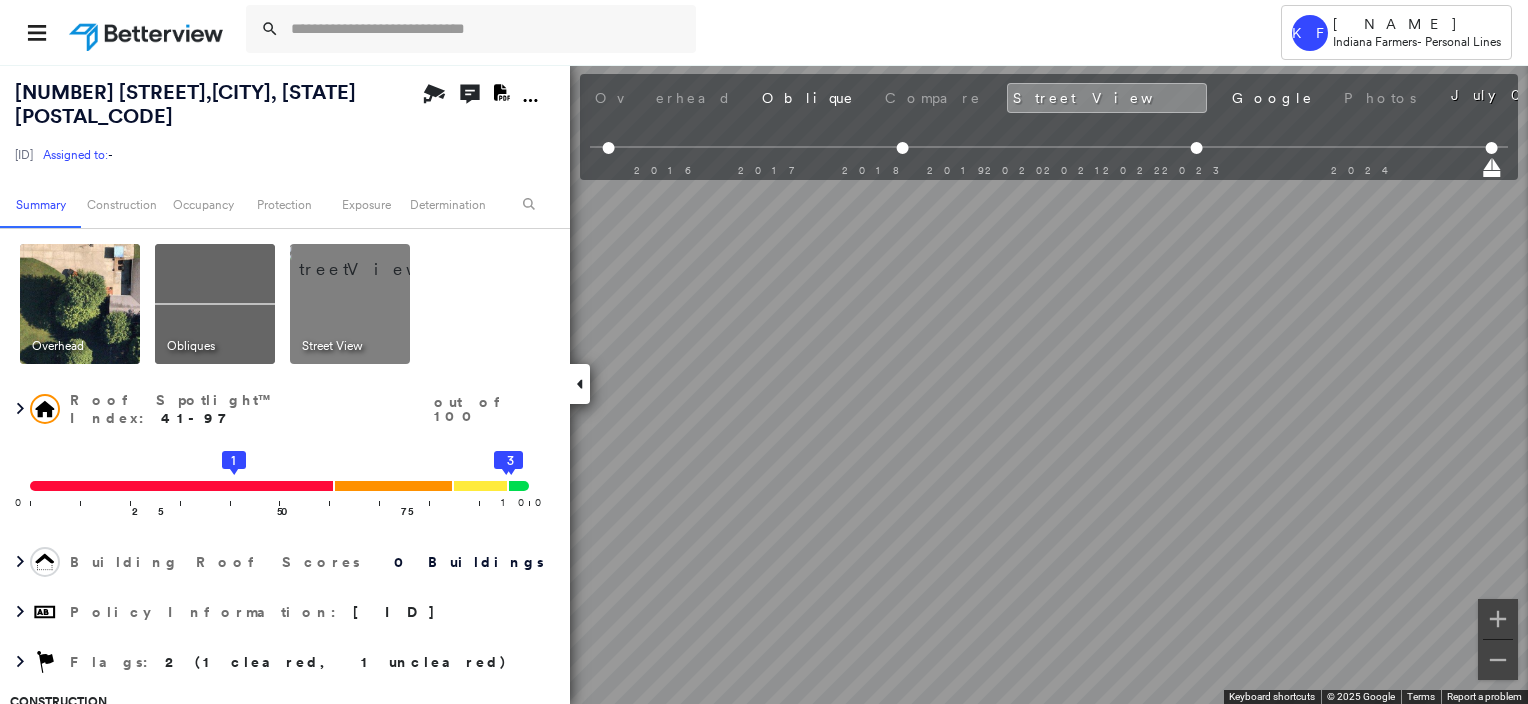 click at bounding box center (80, 304) 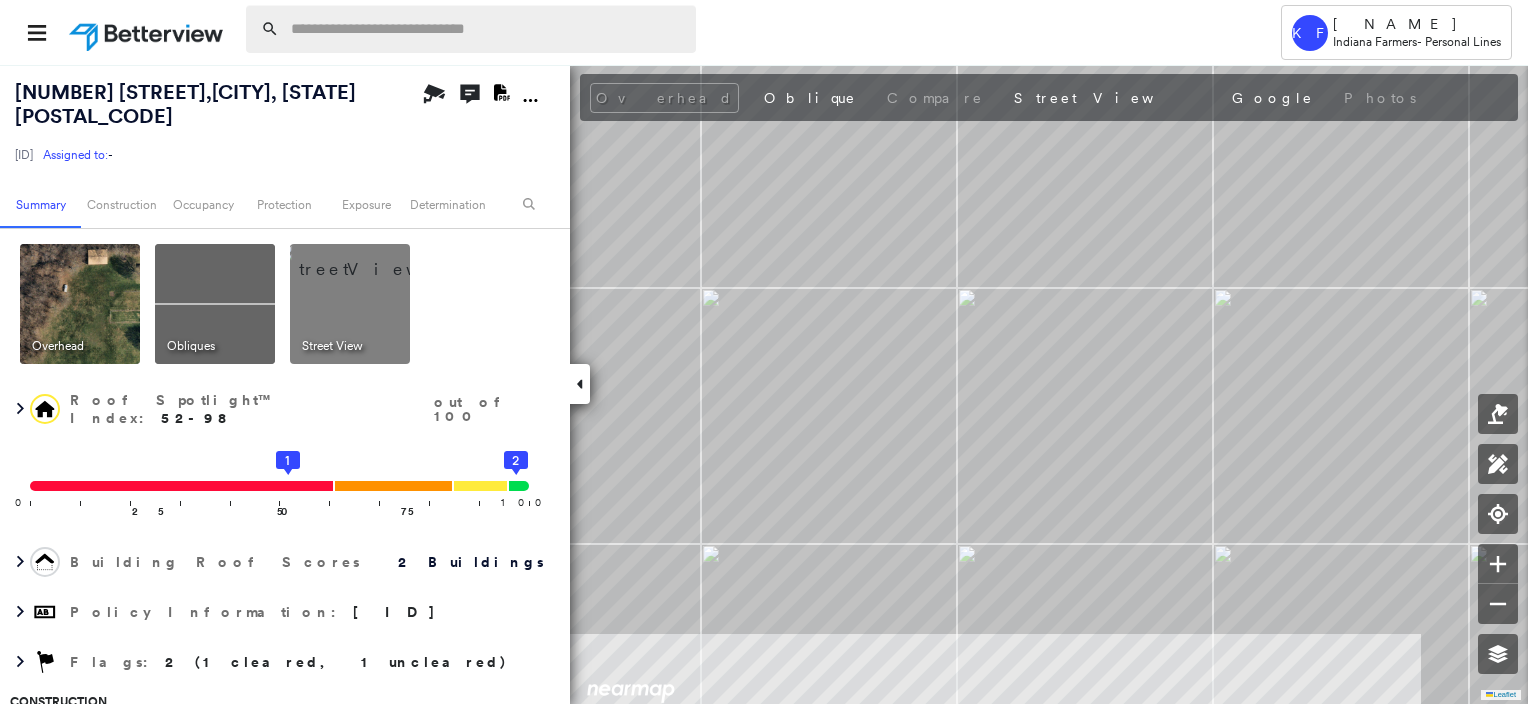 click at bounding box center (487, 29) 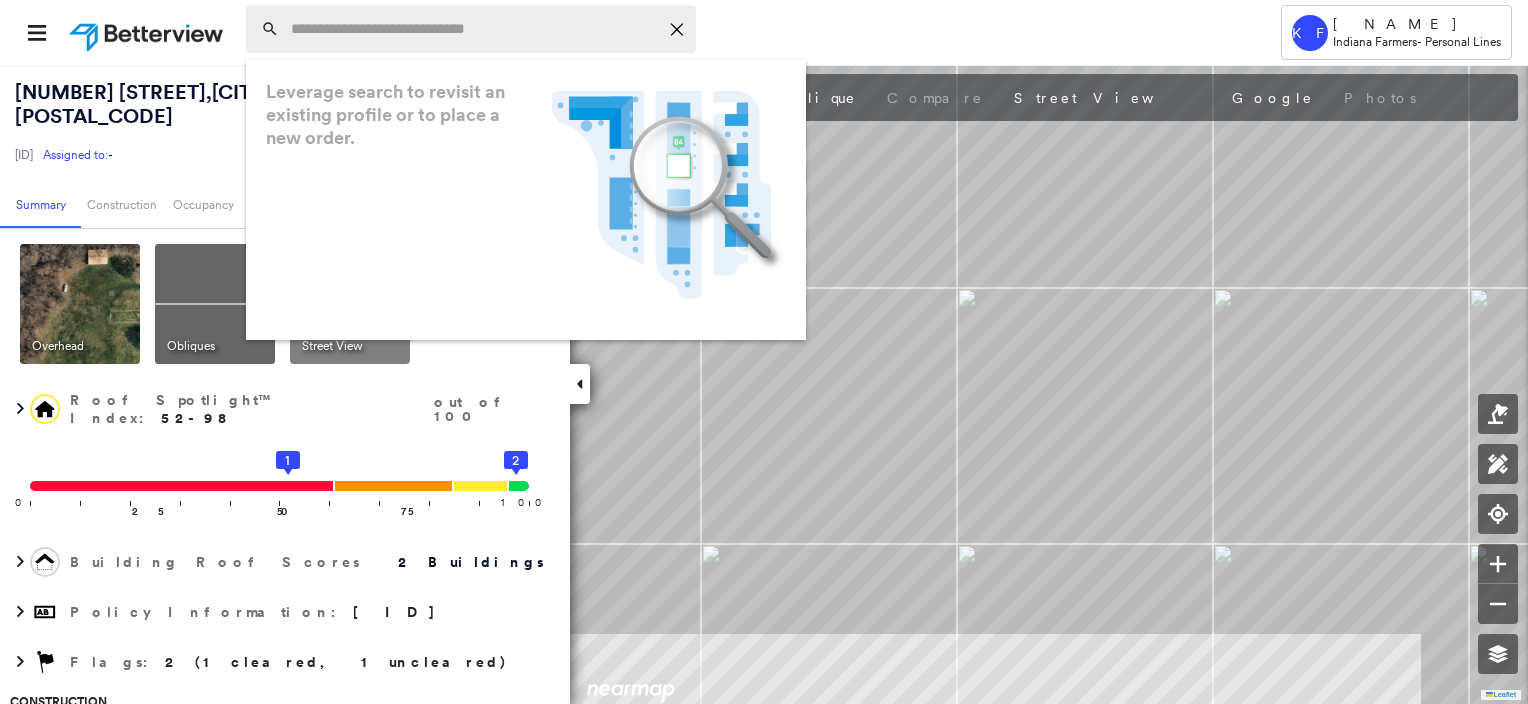 paste on "**********" 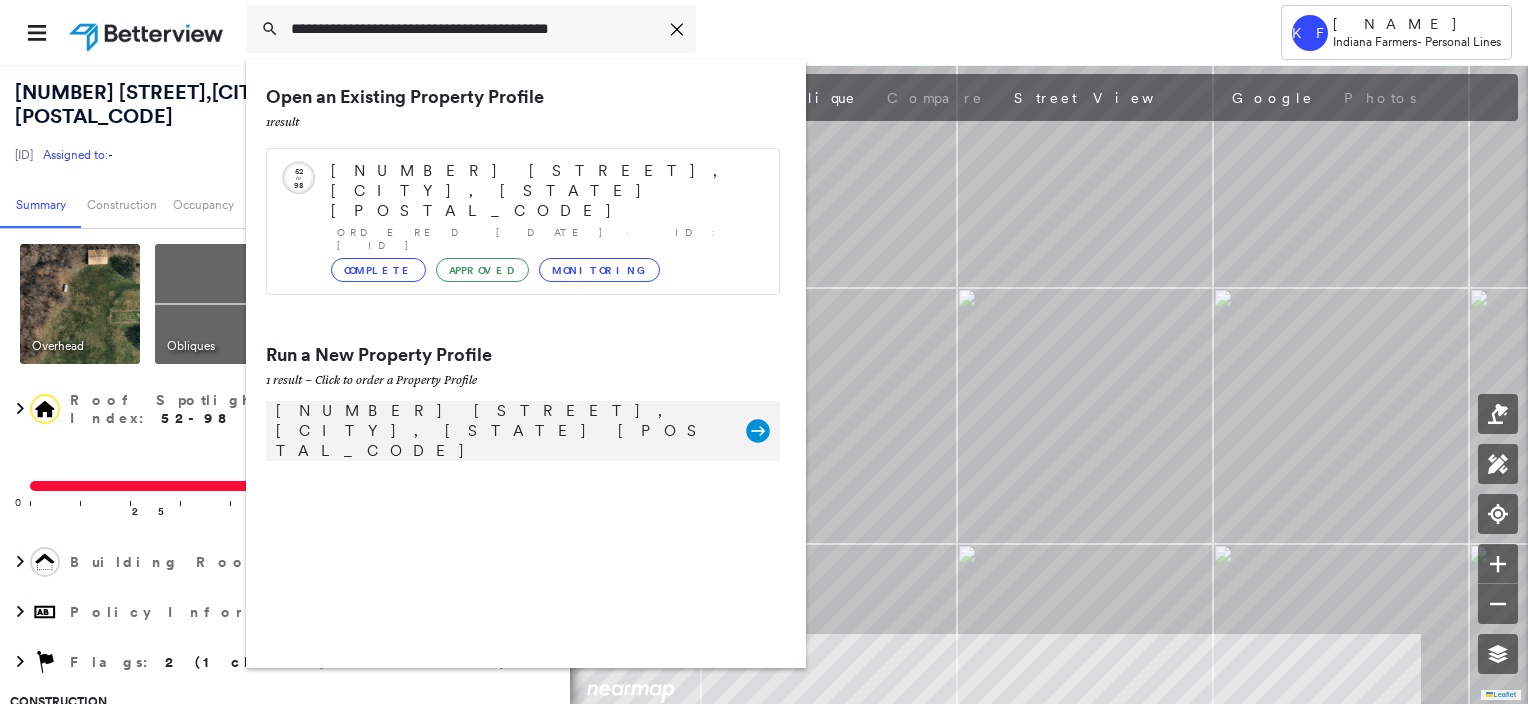 type on "**********" 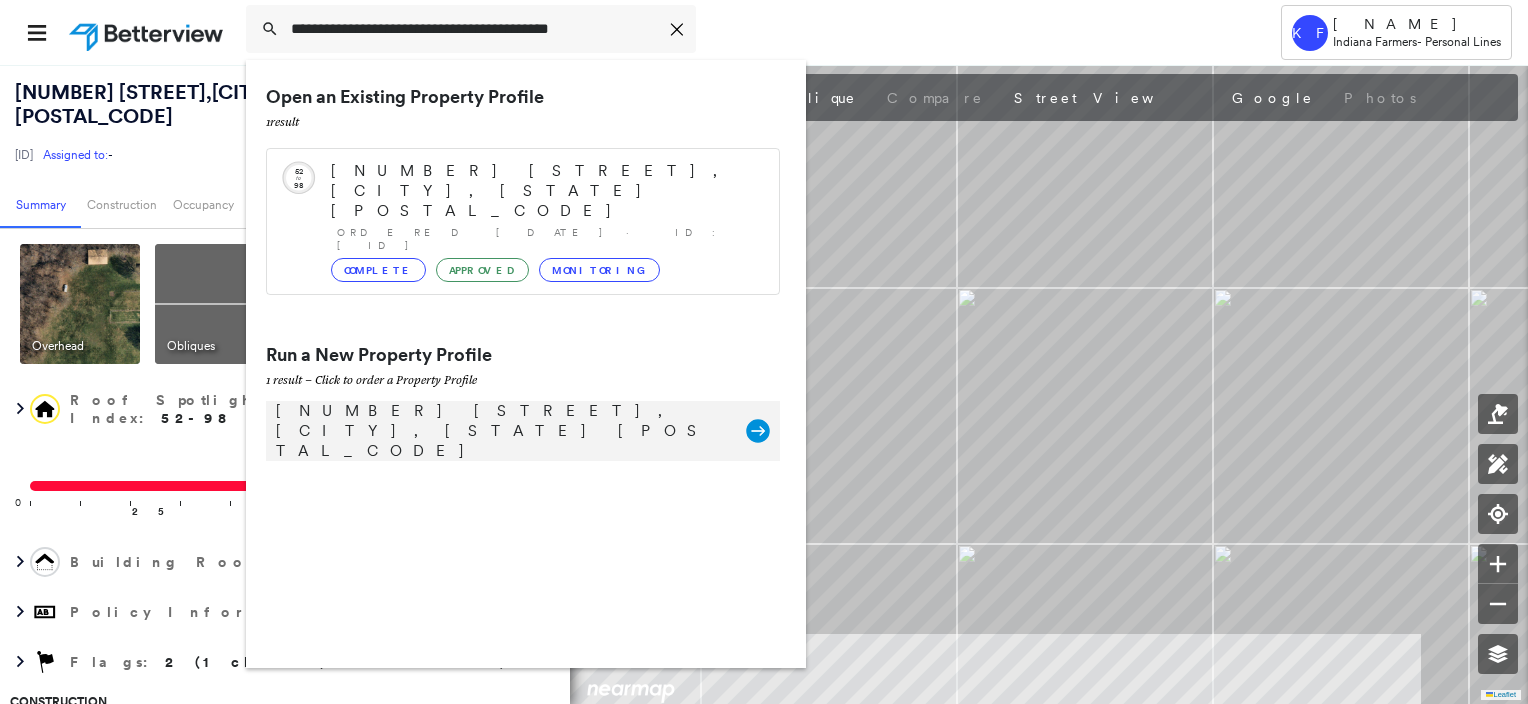 click 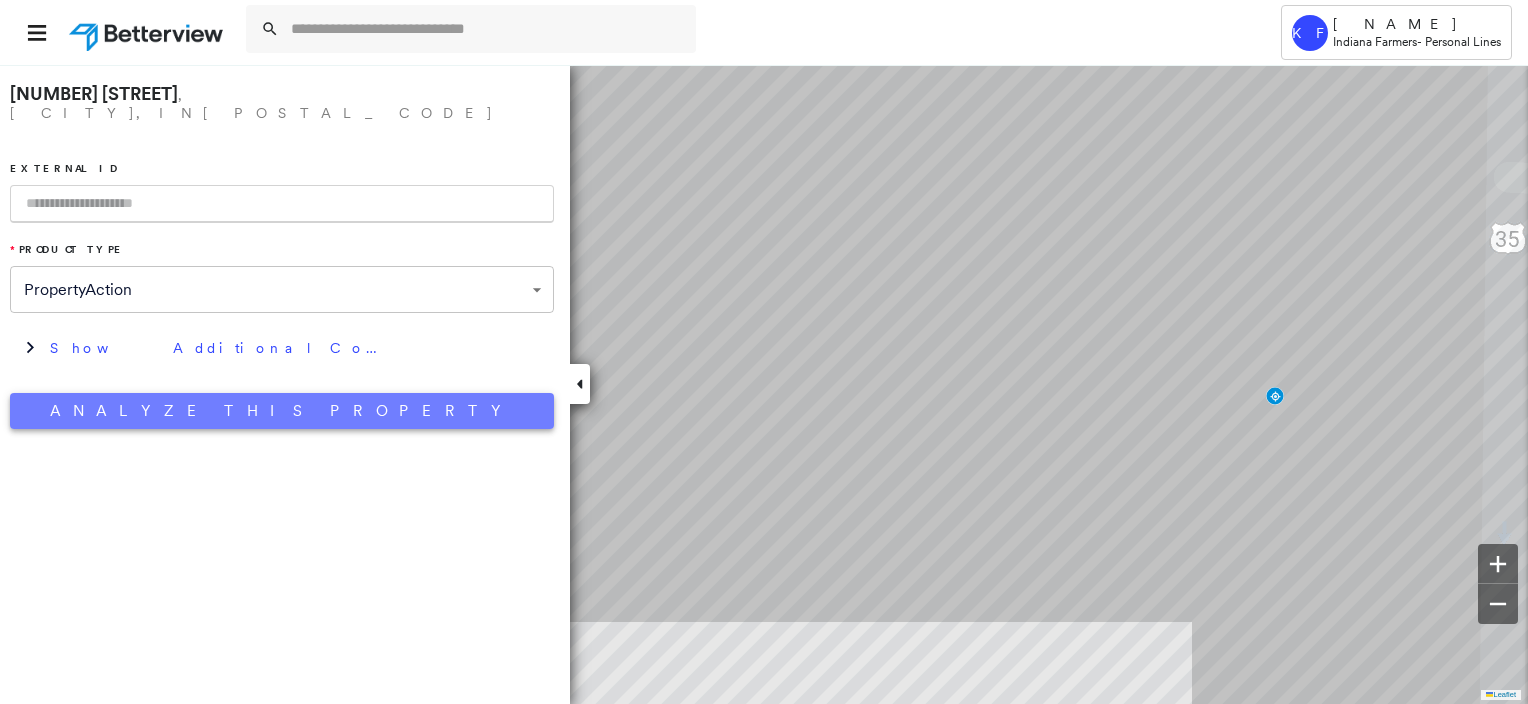 click on "Analyze This Property" at bounding box center [282, 411] 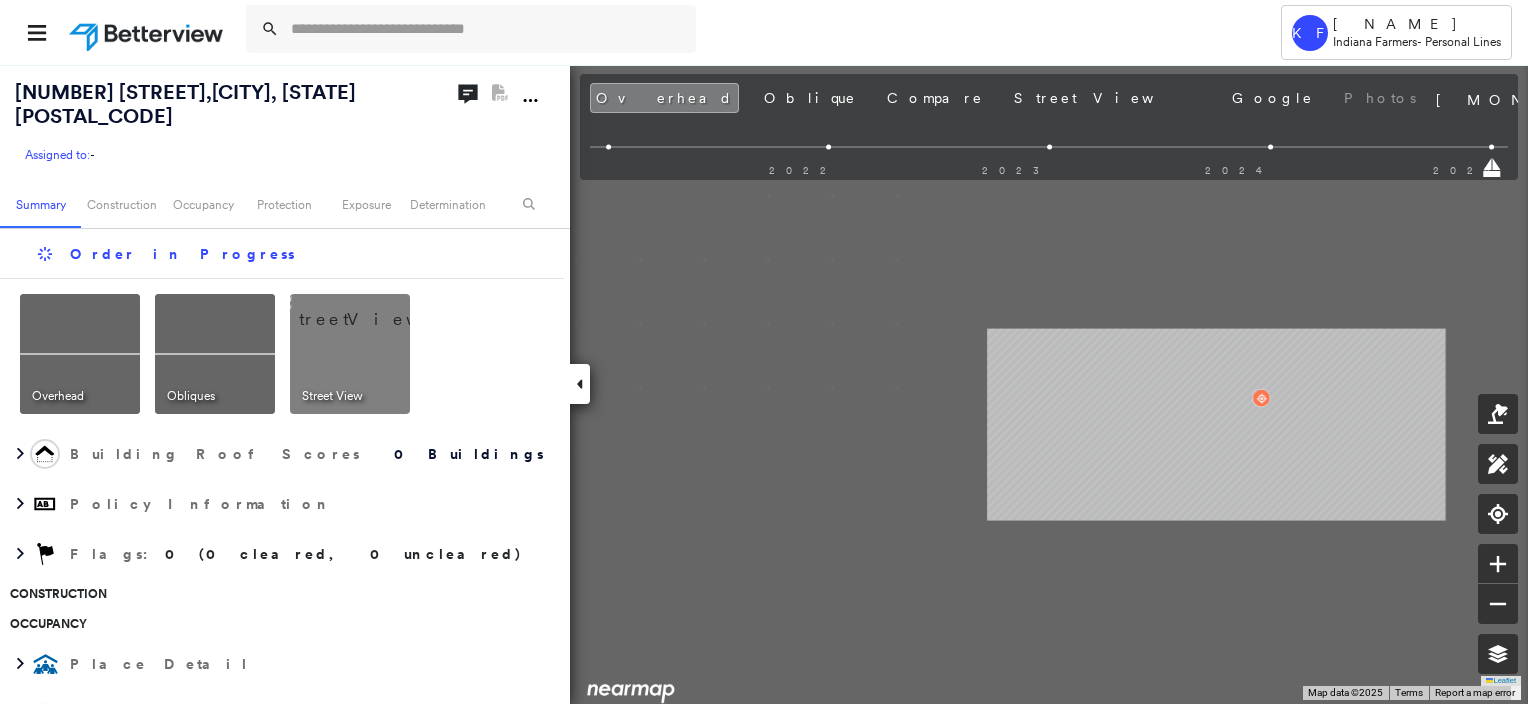 click on "Leaflet Keyboard shortcuts Map Data Map data ©2025 Map data ©2025 2 m  Click to toggle between metric and imperial units Terms Report a map error To navigate, press the arrow keys." at bounding box center [764, 384] 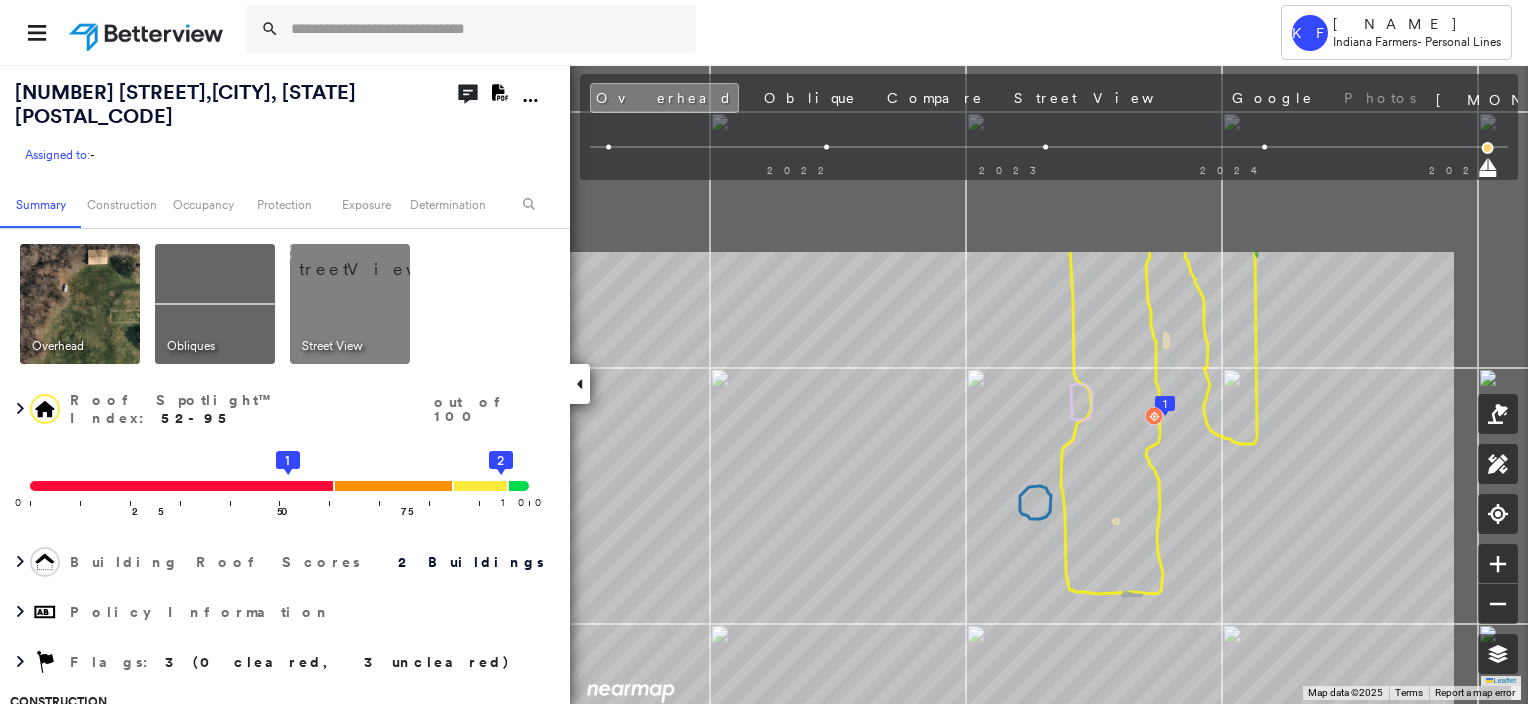 click on "Tower KF Kelly Franklin Indiana Farmers  -   Personal Lines 2218 S US Highway 35  ,  Laporte, IN 46350 Assigned to:  - Assigned to:  - Assigned to:  - Open Comments Download PDF Report Summary Construction Occupancy Protection Exposure Determination Overhead Obliques Street View Roof Spotlight™ Index :  52-95 out of 100 0 100 25 50 75 1 2 Building Roof Scores 2 Buildings Policy Information Flags :  3 (0 cleared, 3 uncleared) Construction Roof Spotlights :  Staining, Overhang, Chimney, Vent, Antenna Property Features :  Car, Patio Furniture, Boat, Trailer Roof Size & Shape :  2 buildings  Occupancy Place Detail Google - Places Smarty Streets - Surrounding Properties National Registry of Historic Places Protection US Fire Administration: Nearest Fire Stations Exposure Additional Perils FEMA Risk Index Determination Flags :  3 (0 cleared, 3 uncleared) Uncleared Flags (3) Cleared Flags  (0) Low Low Priority Roof Score Flagged 07/11/25 Clear Med Medium Priority Roof Score Flagged 07/11/25 Clear Tree Overhang" at bounding box center [764, 352] 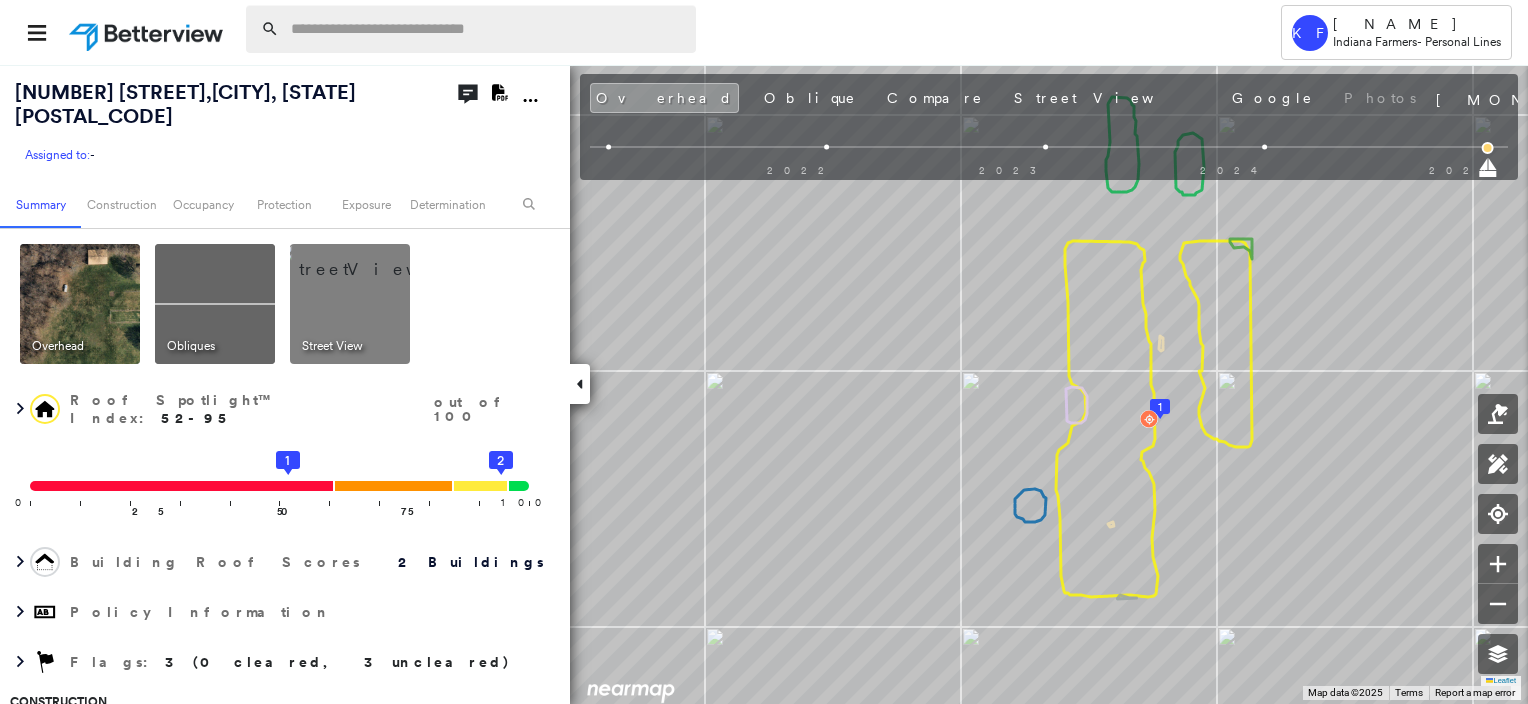 click at bounding box center (487, 29) 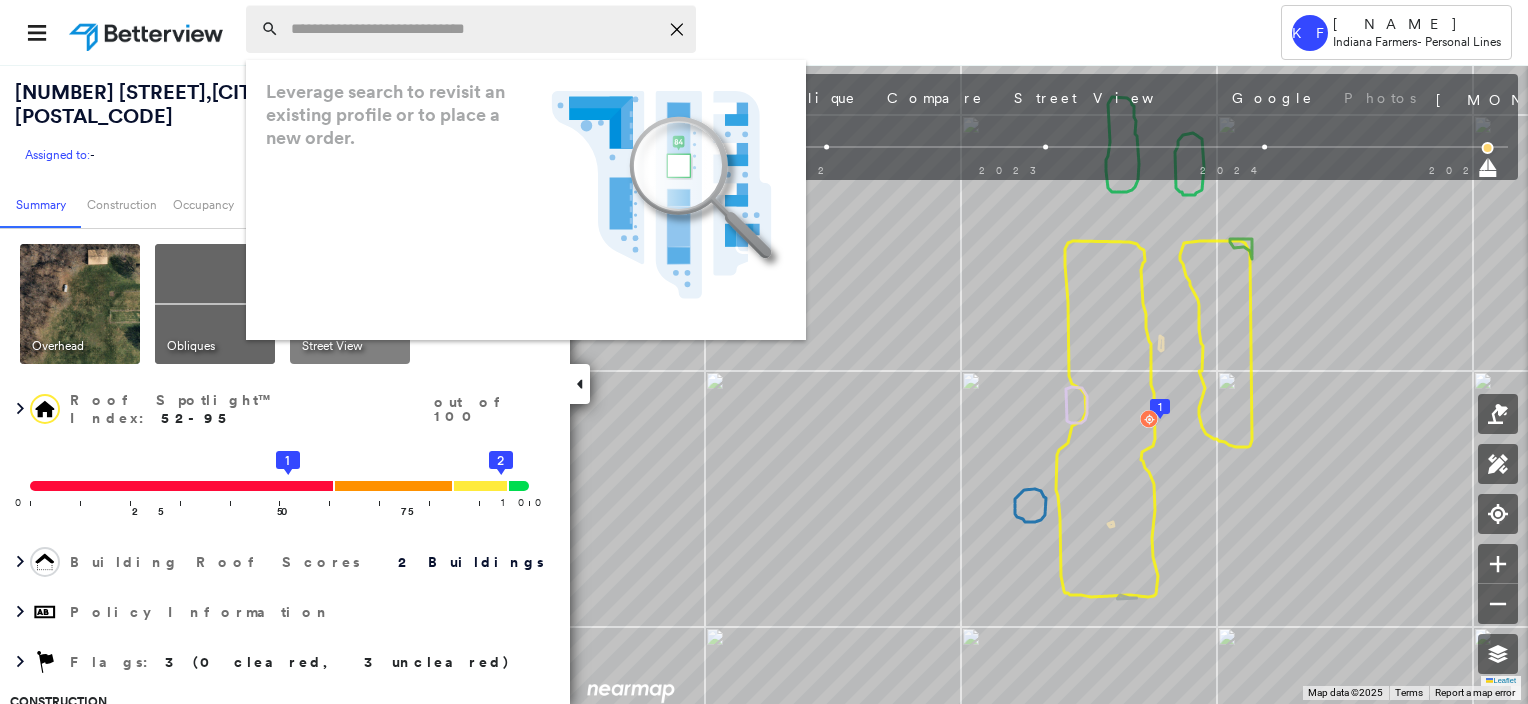 paste on "**********" 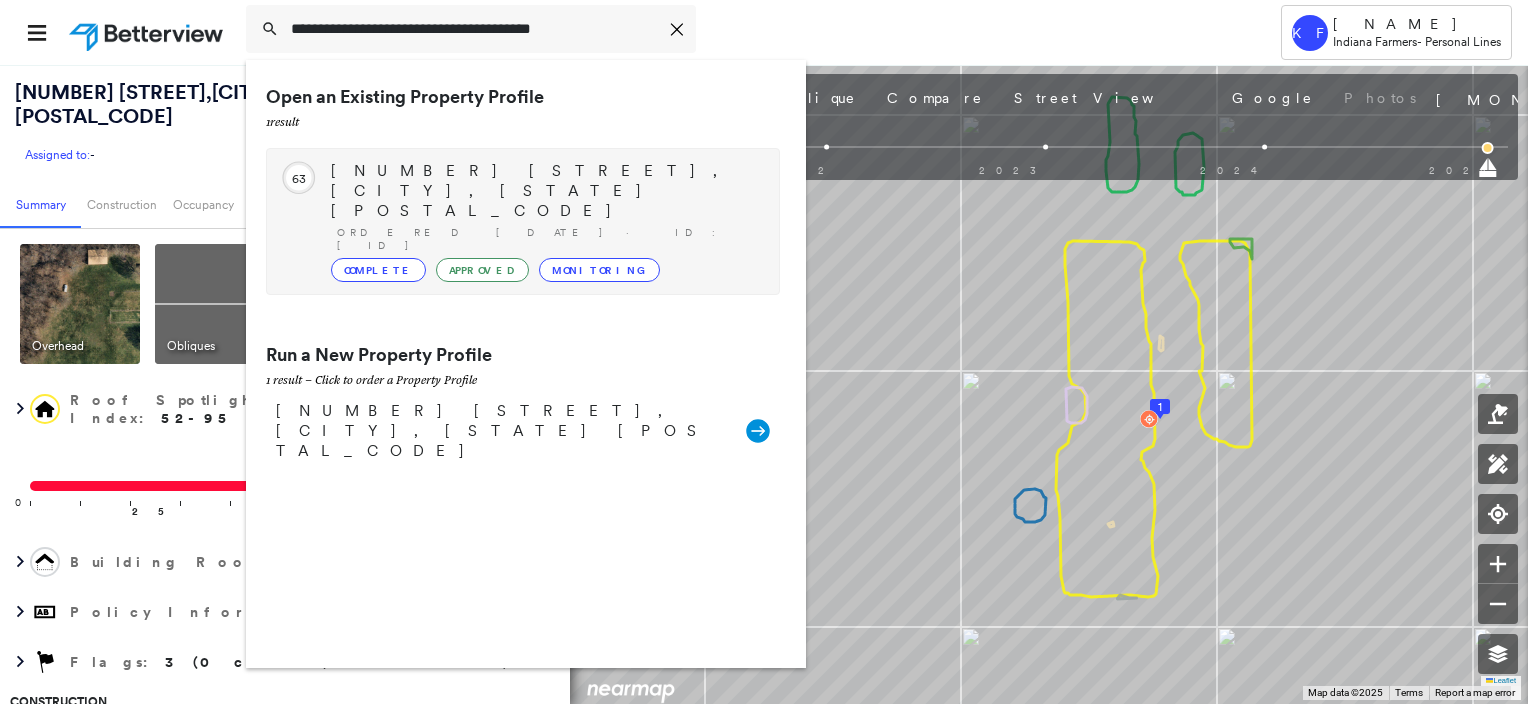 type on "**********" 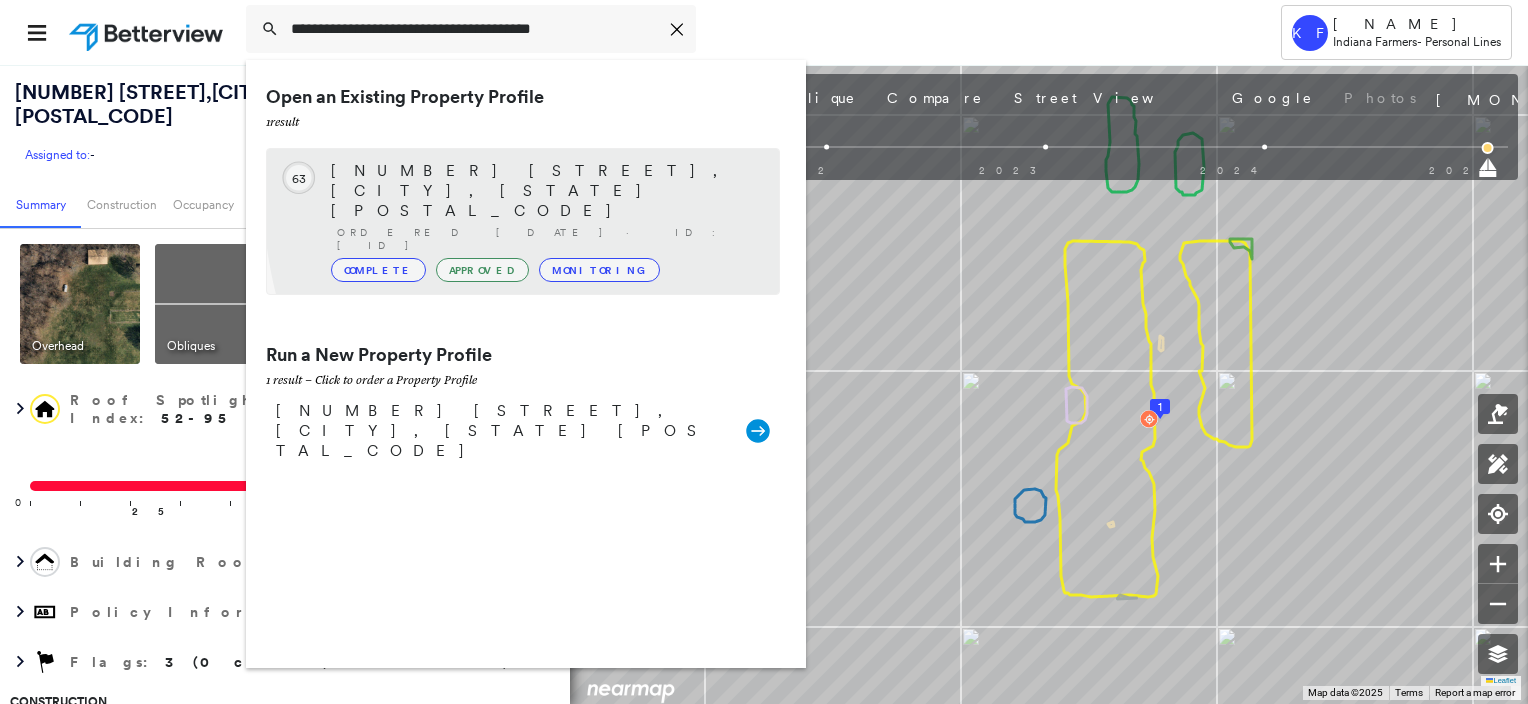 click on "Ordered 01/21/23 · ID: HOM2158724" at bounding box center (548, 239) 